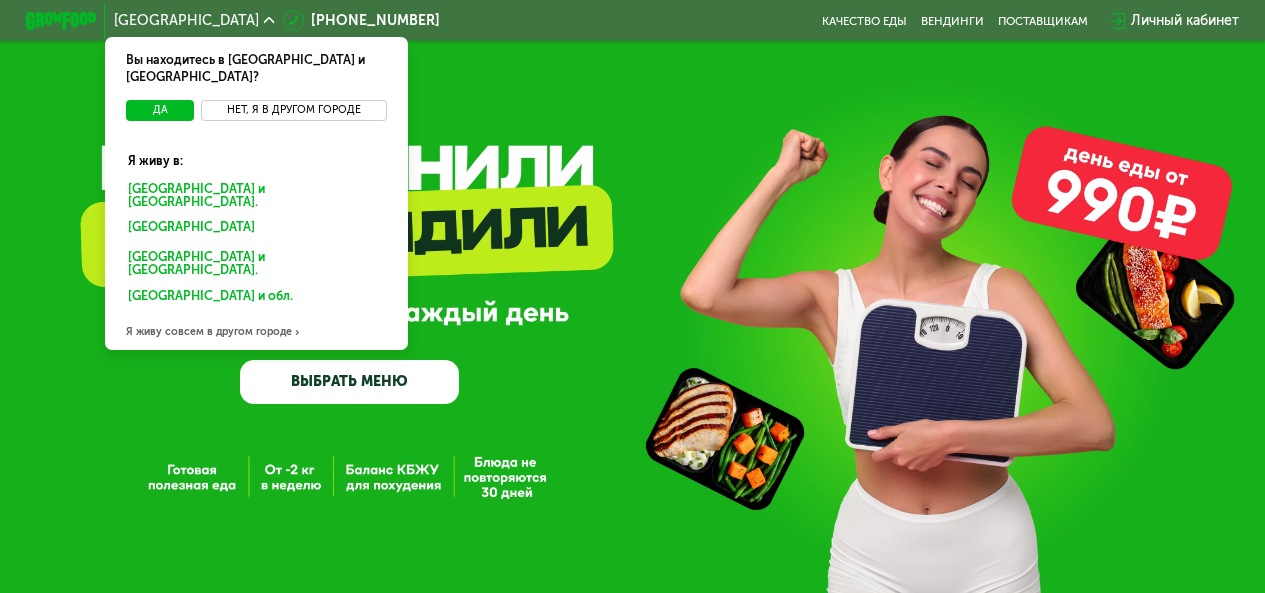 scroll, scrollTop: 0, scrollLeft: 0, axis: both 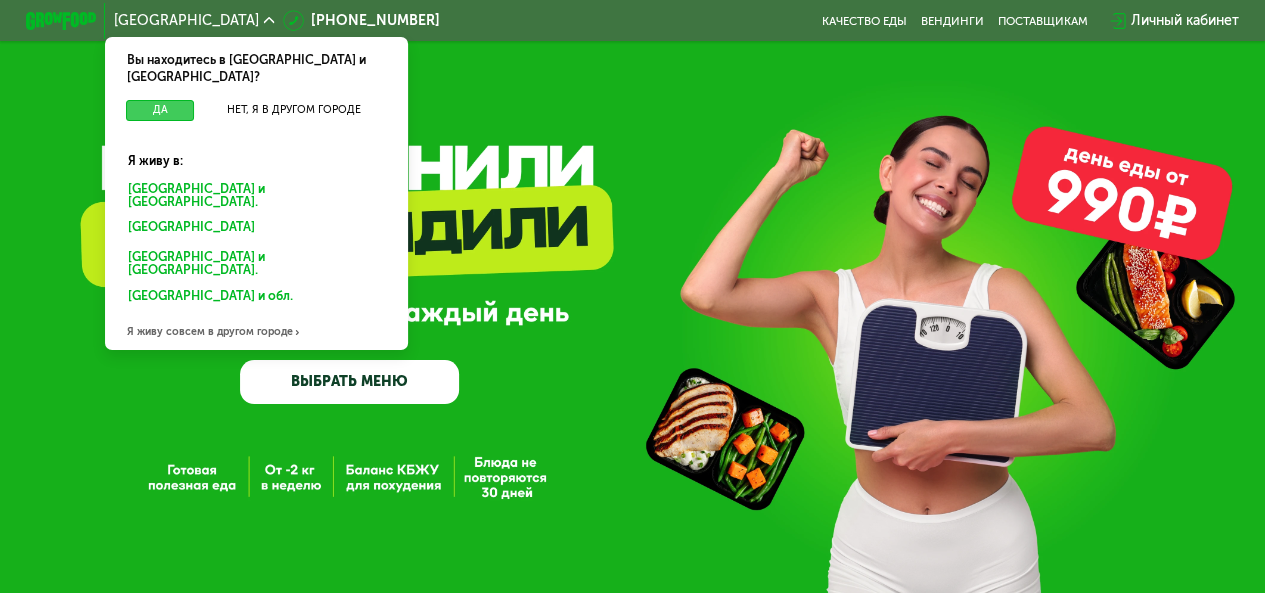 click on "Да" at bounding box center (160, 110) 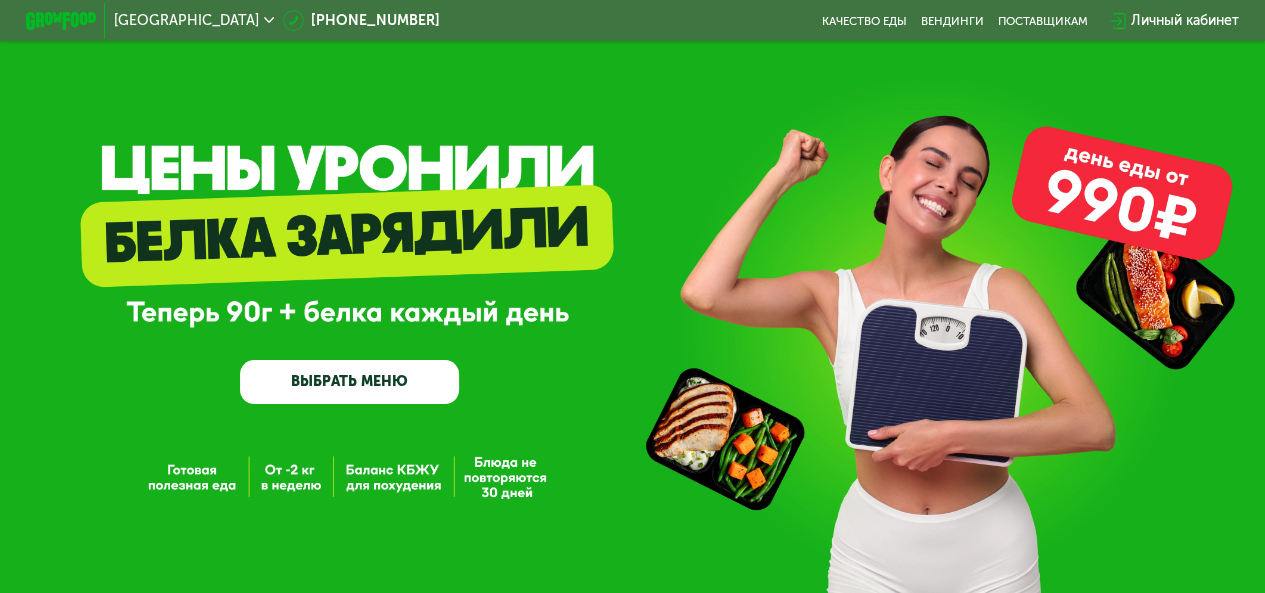 click on "ВЫБРАТЬ МЕНЮ" at bounding box center [349, 382] 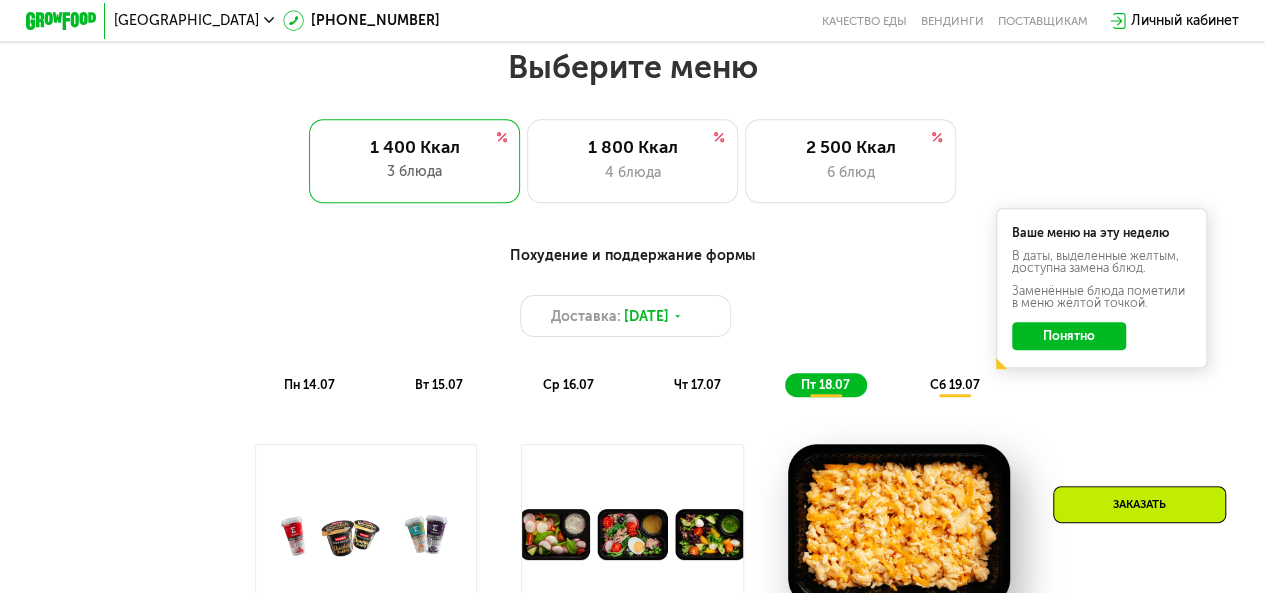 scroll, scrollTop: 774, scrollLeft: 0, axis: vertical 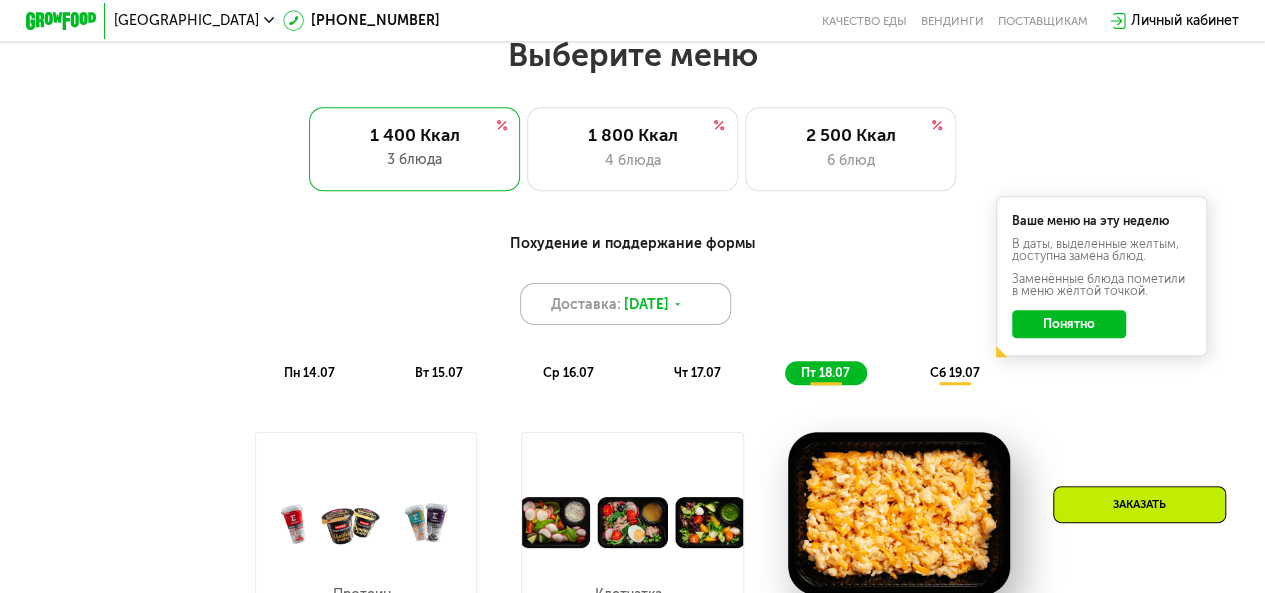 click on "13 июл, вс" at bounding box center [646, 304] 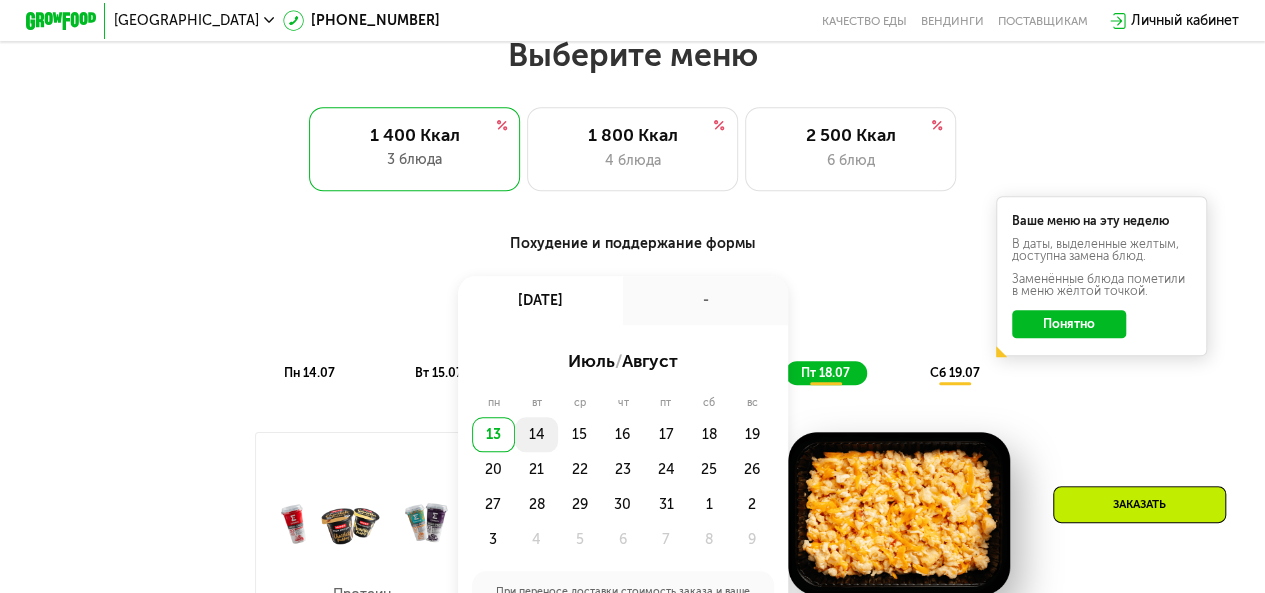click on "14" 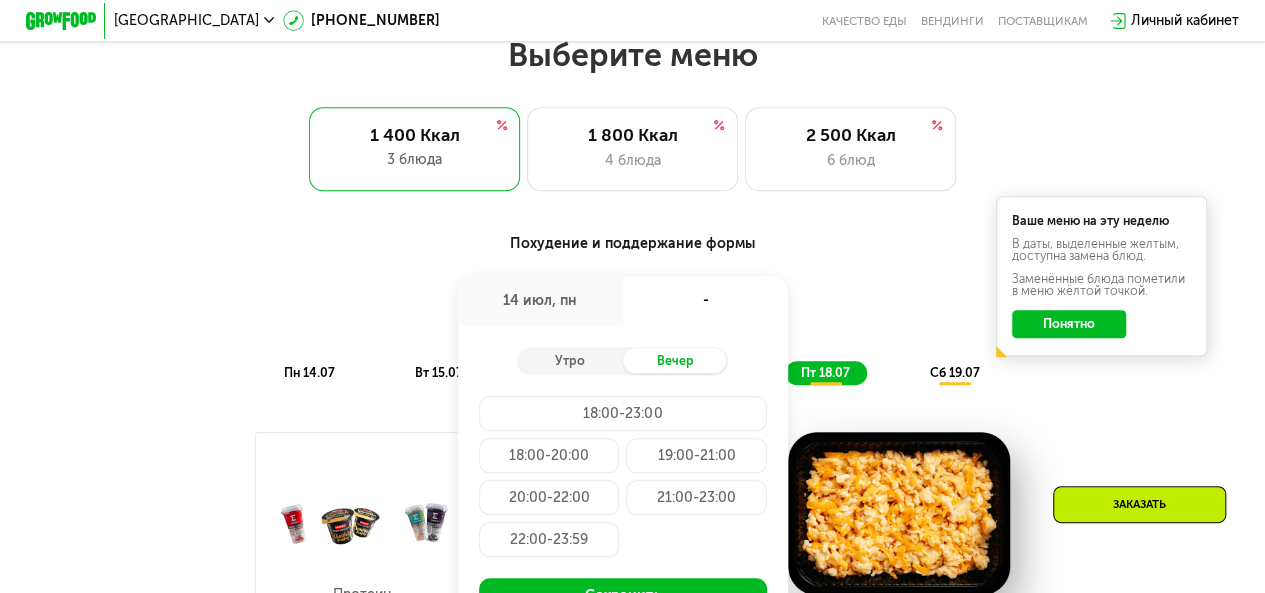 click on "20:00-22:00" 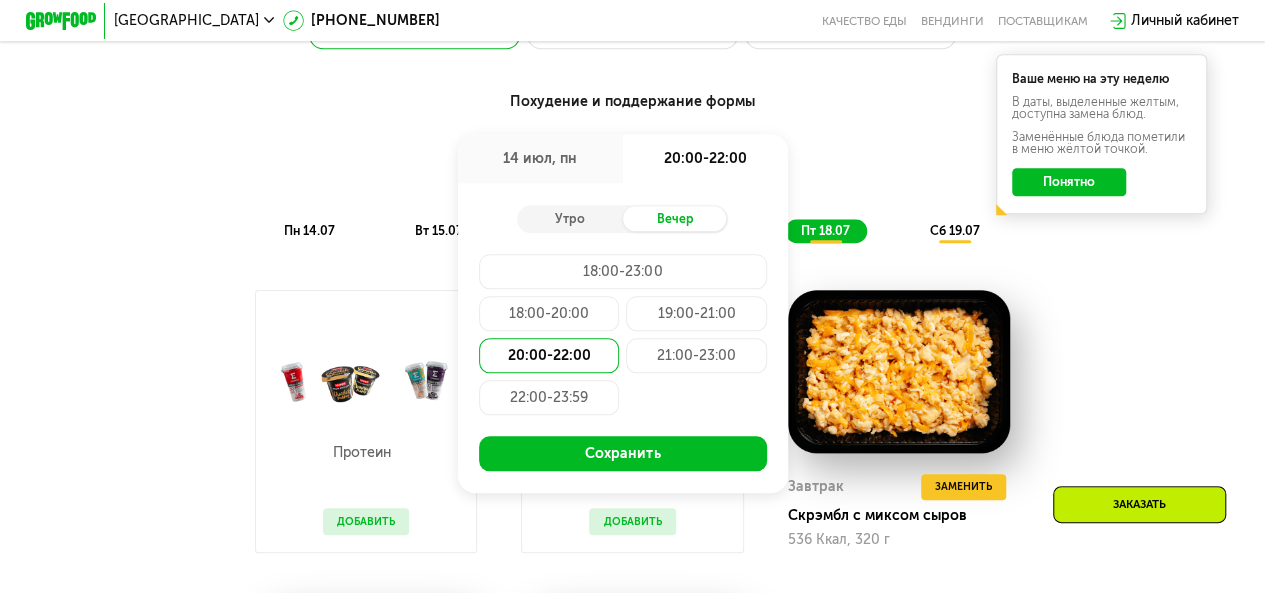 scroll, scrollTop: 934, scrollLeft: 0, axis: vertical 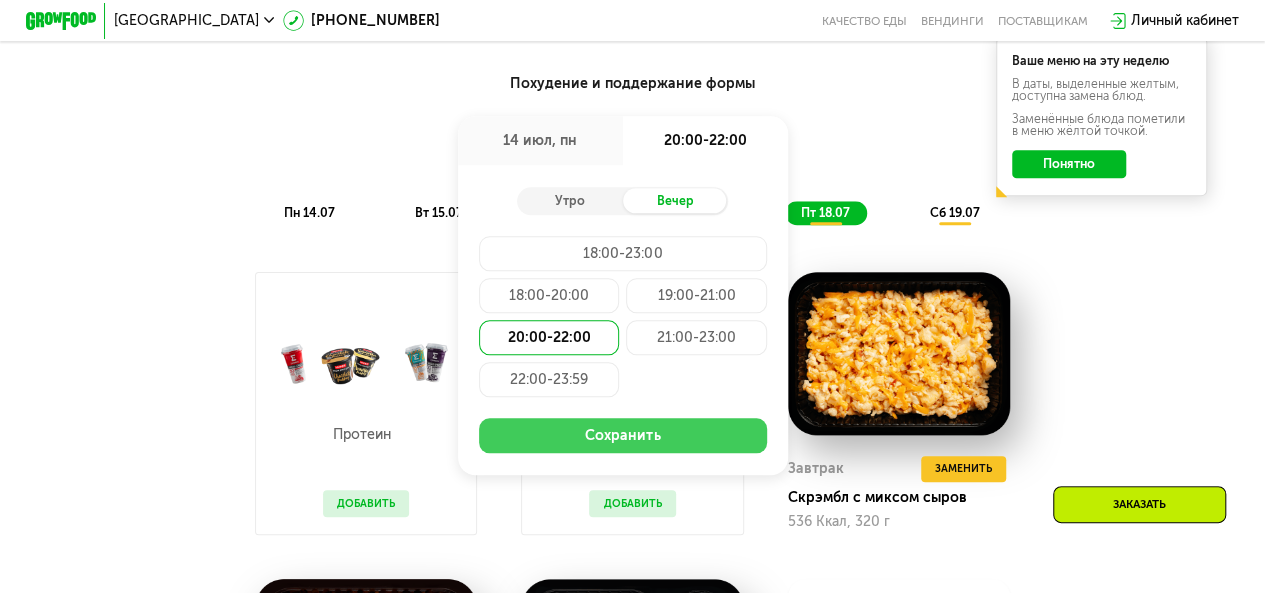 click on "Сохранить" at bounding box center [623, 435] 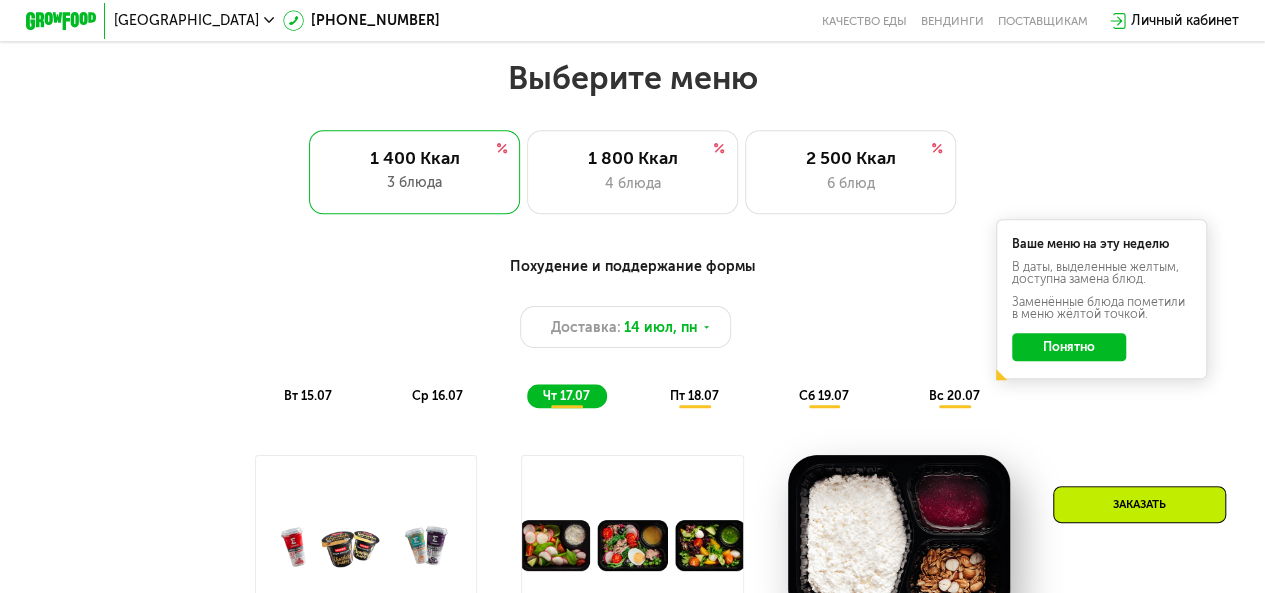 scroll, scrollTop: 734, scrollLeft: 0, axis: vertical 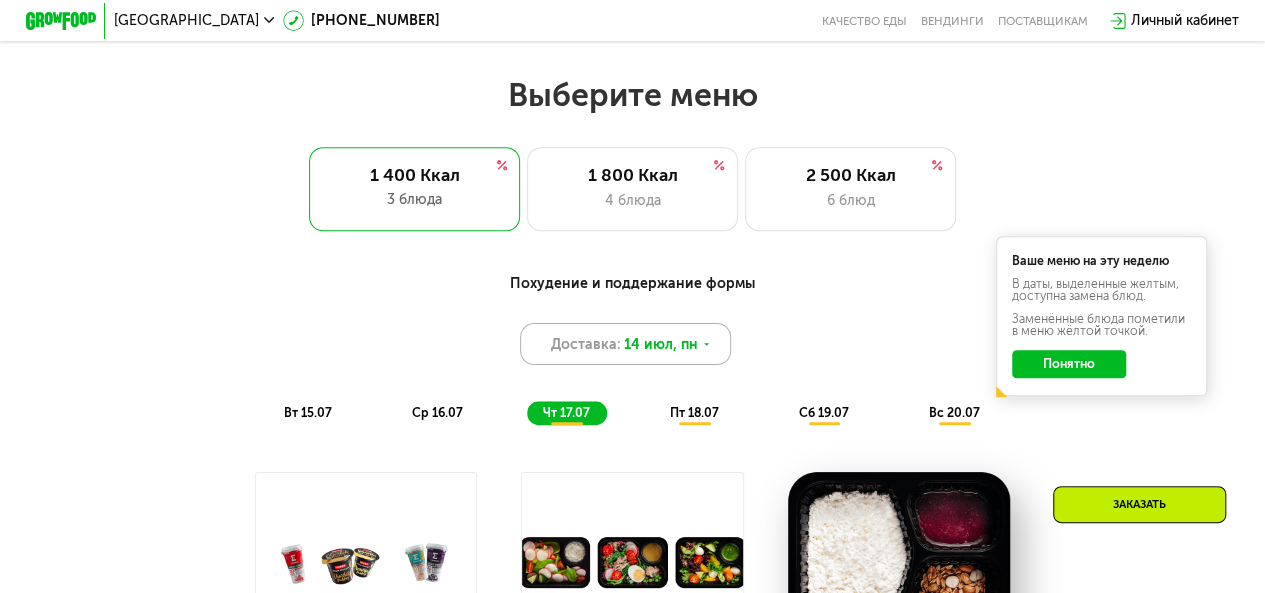 click 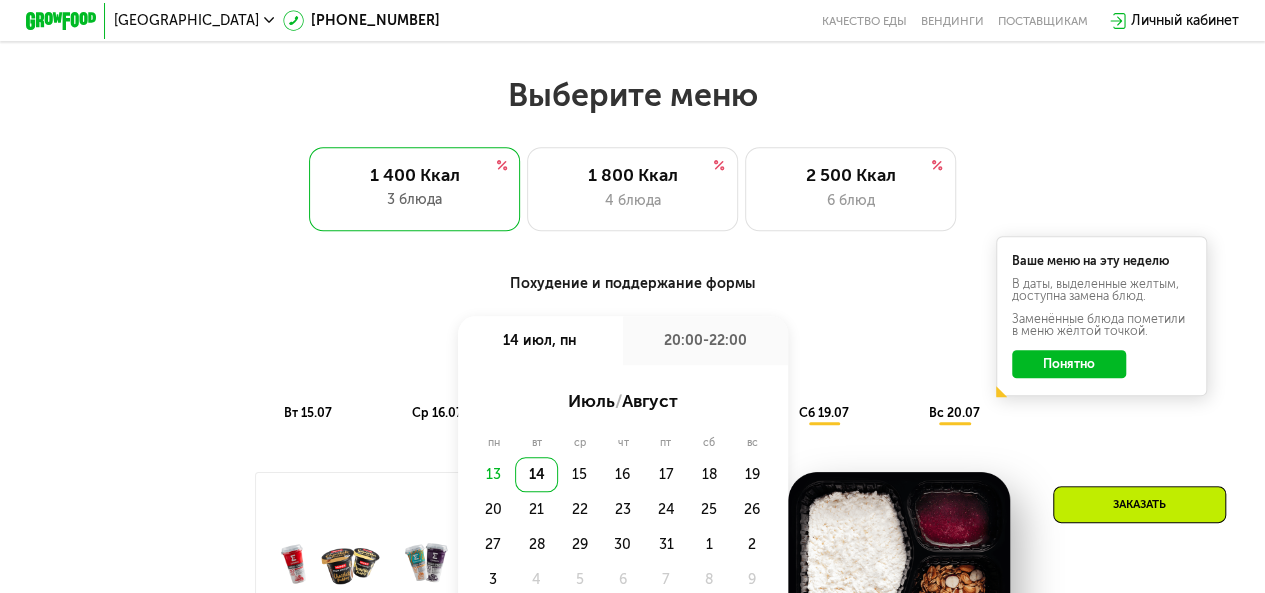 click on "14" 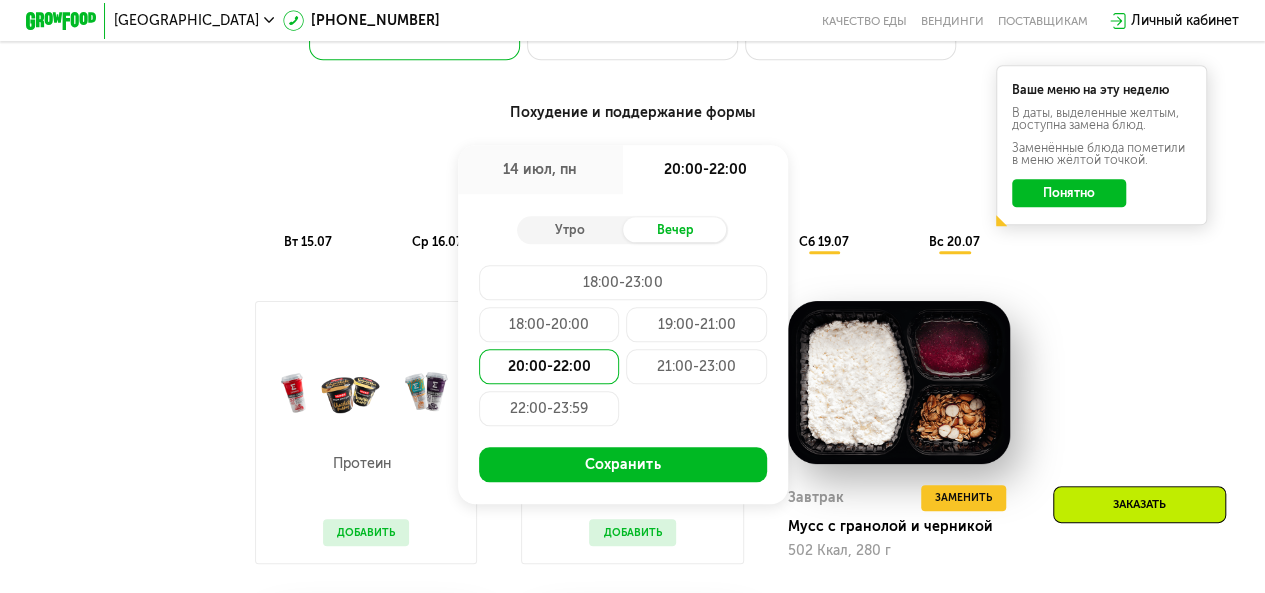 scroll, scrollTop: 934, scrollLeft: 0, axis: vertical 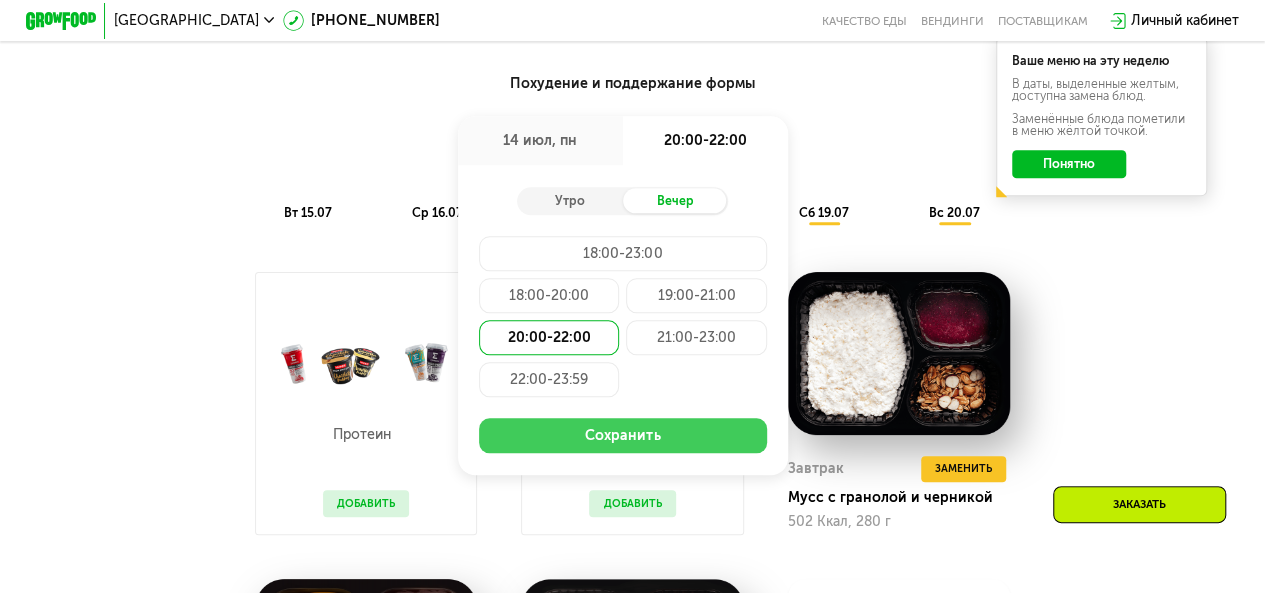 click on "Сохранить" at bounding box center [623, 435] 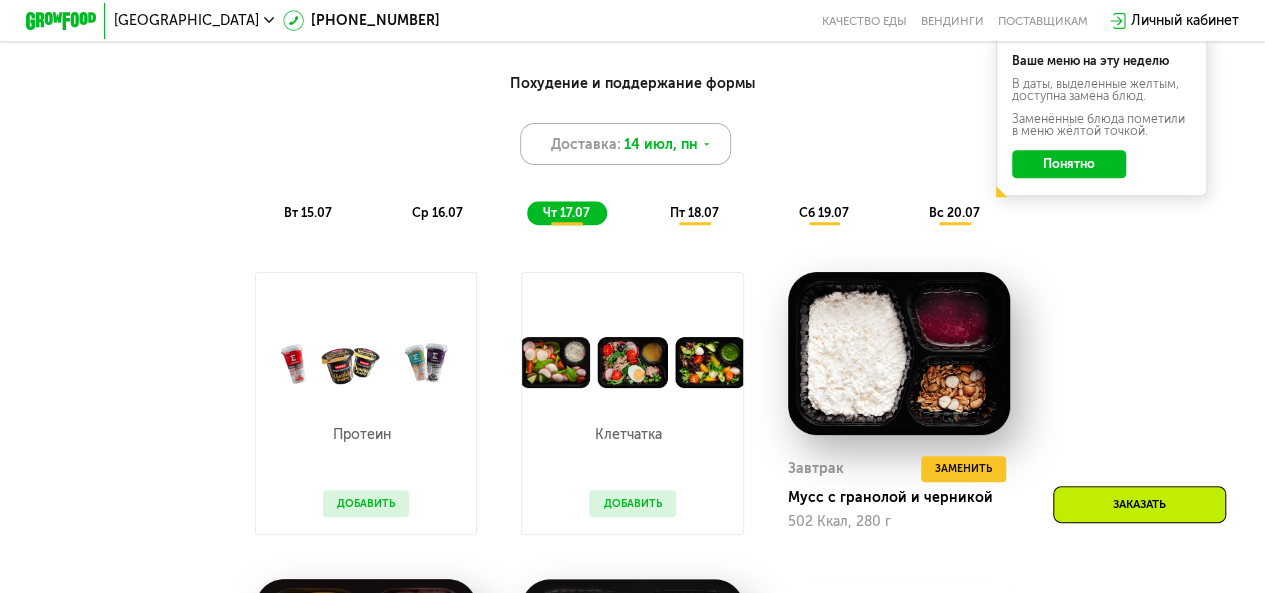 click on "14 июл, пн" at bounding box center (661, 144) 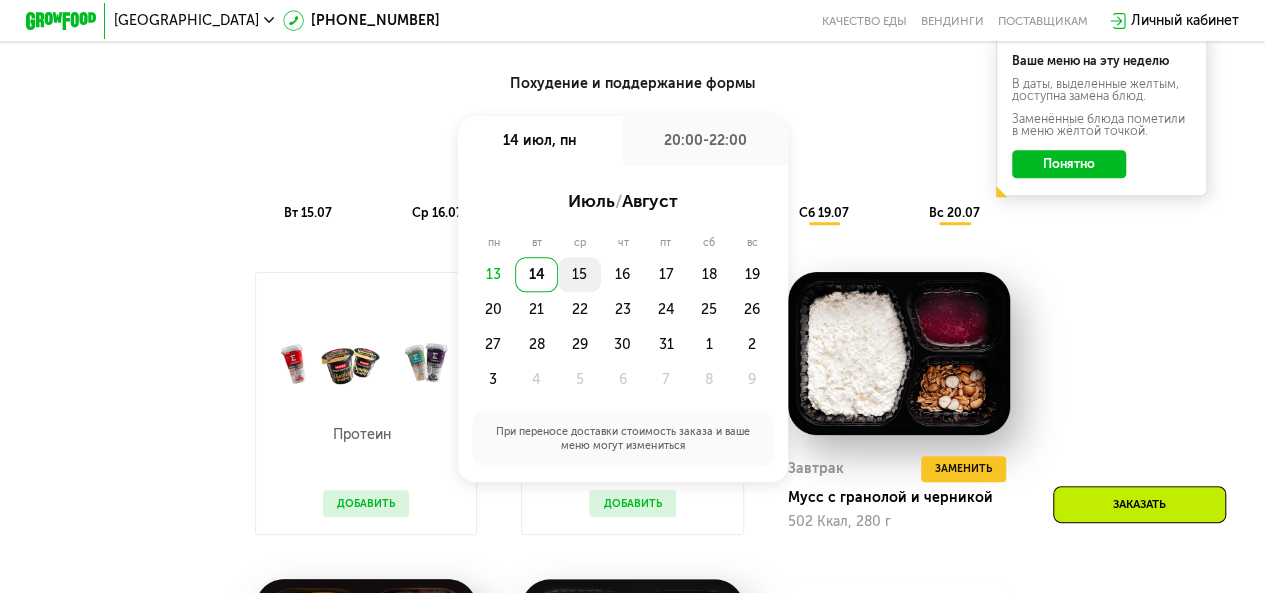 click on "15" 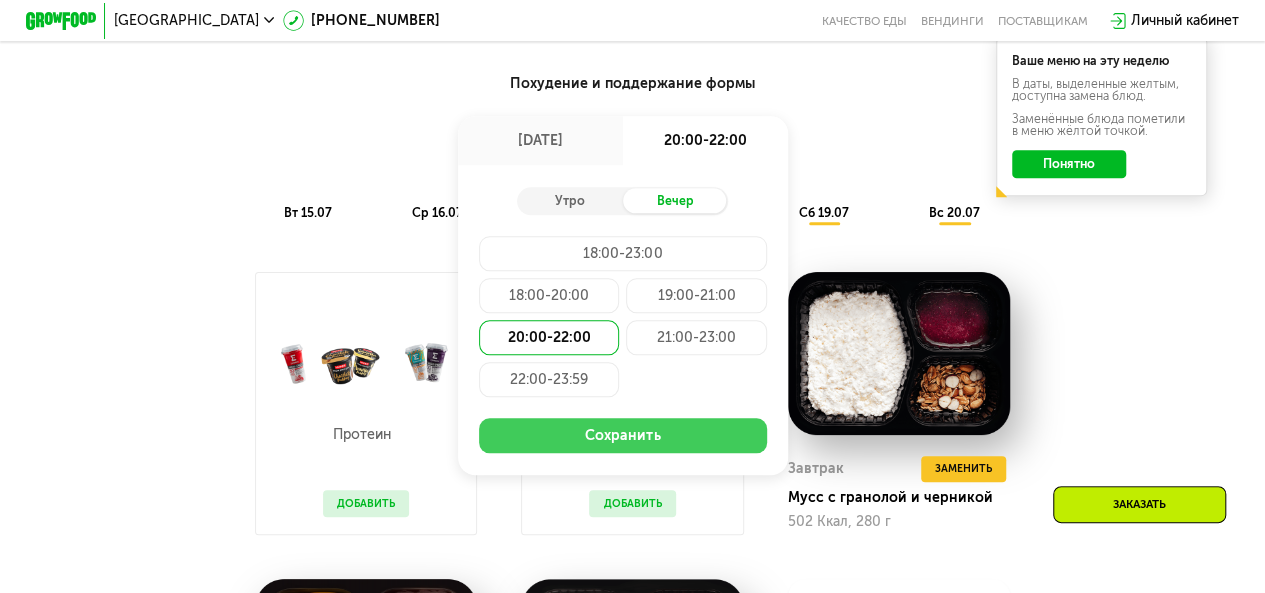 click on "Сохранить" at bounding box center (623, 435) 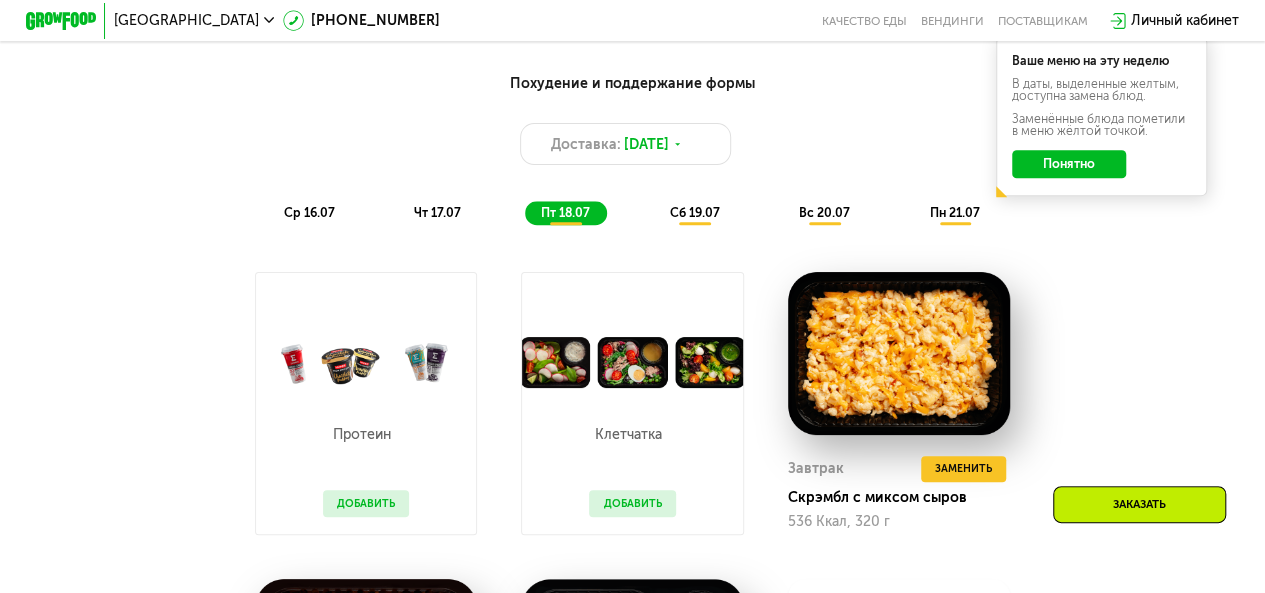 click on "ср 16.07" at bounding box center [309, 212] 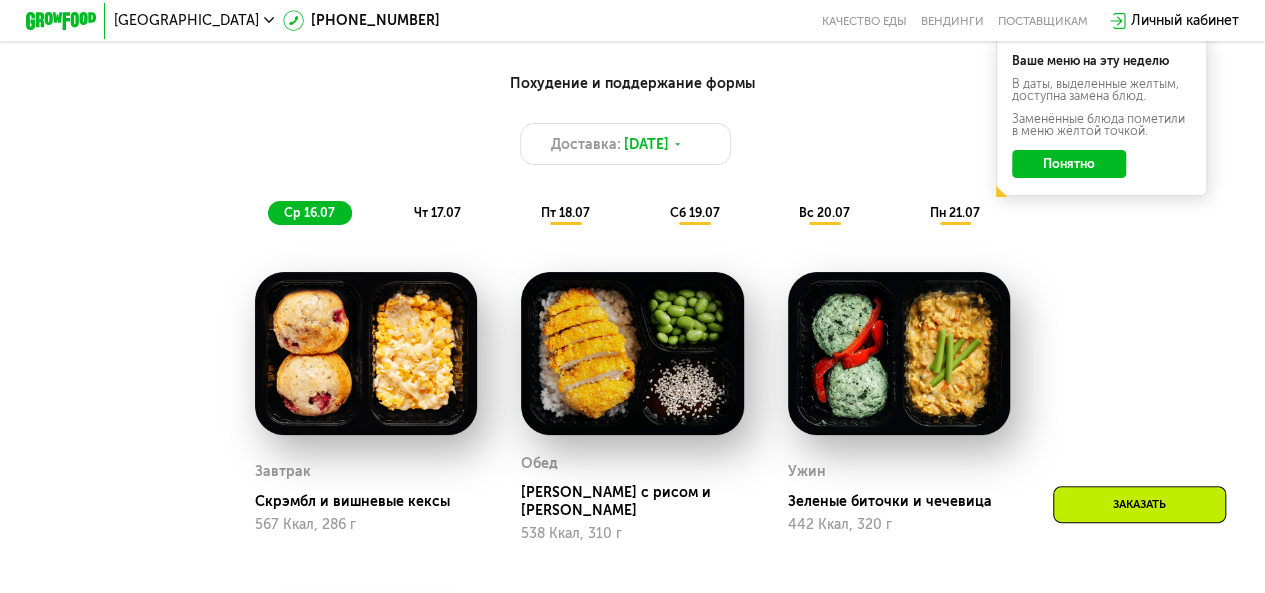 click on "чт 17.07" at bounding box center (437, 212) 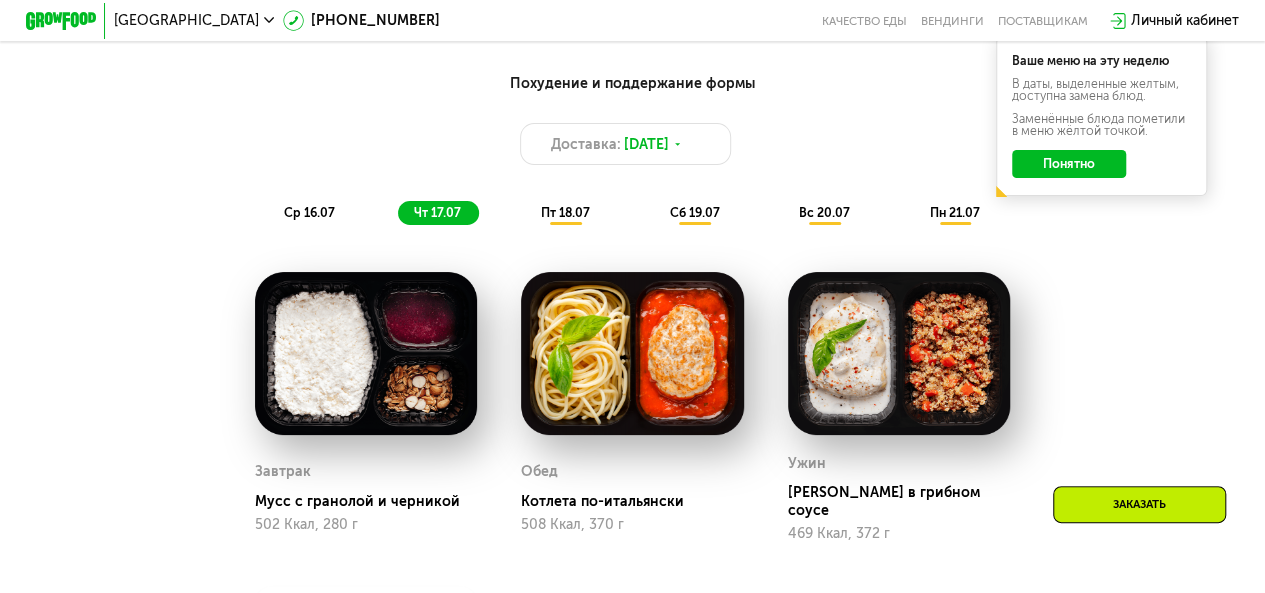 click on "пт 18.07" at bounding box center (565, 212) 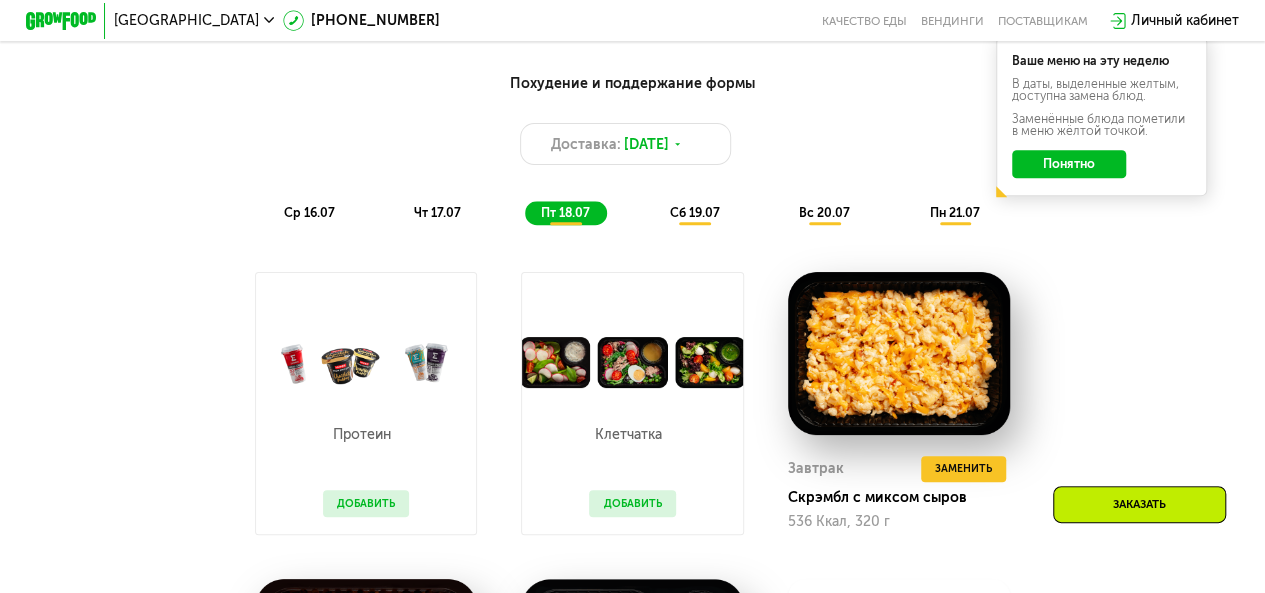 click on "сб 19.07" at bounding box center [694, 212] 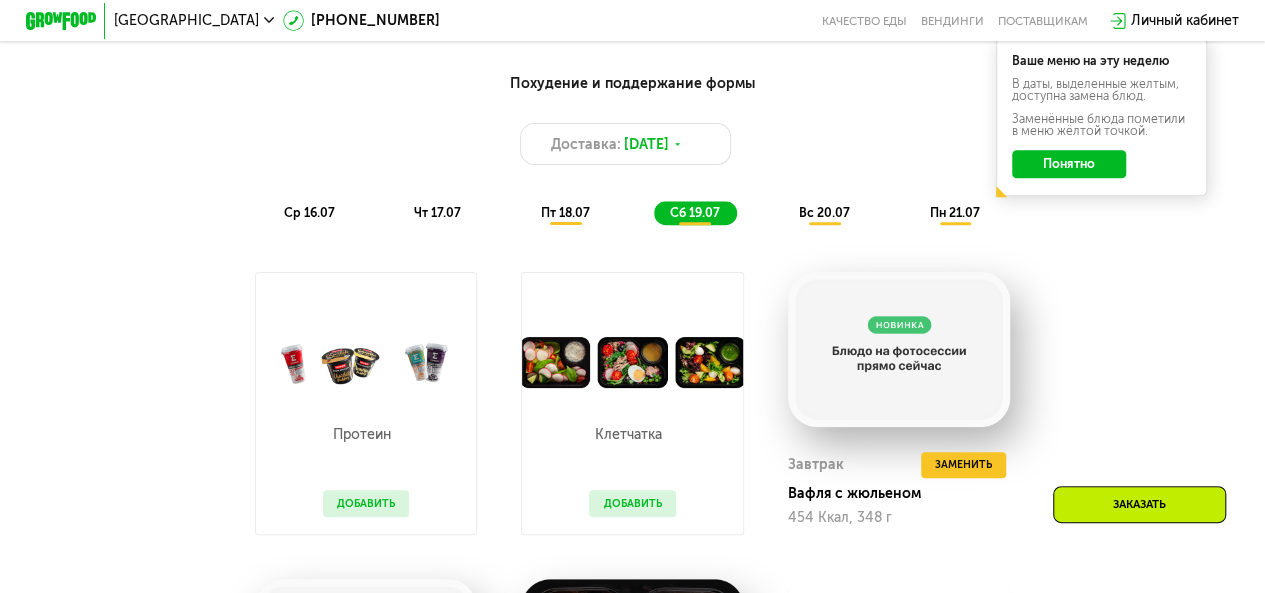 click on "вс 20.07" at bounding box center (824, 212) 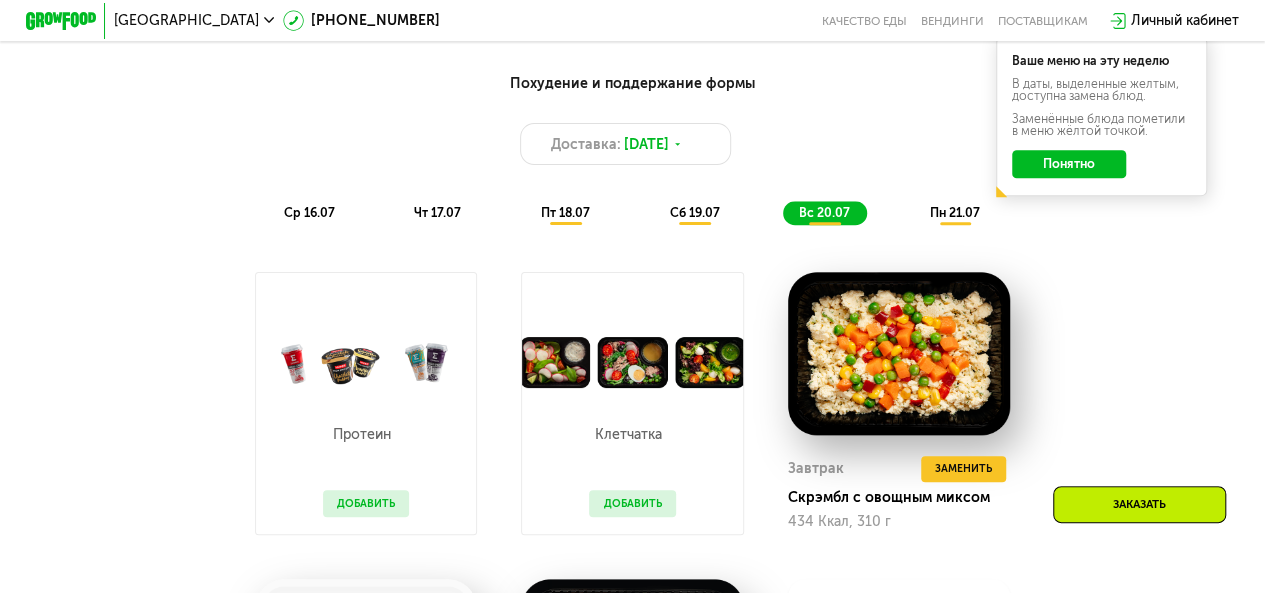 click on "пт 18.07" at bounding box center [565, 212] 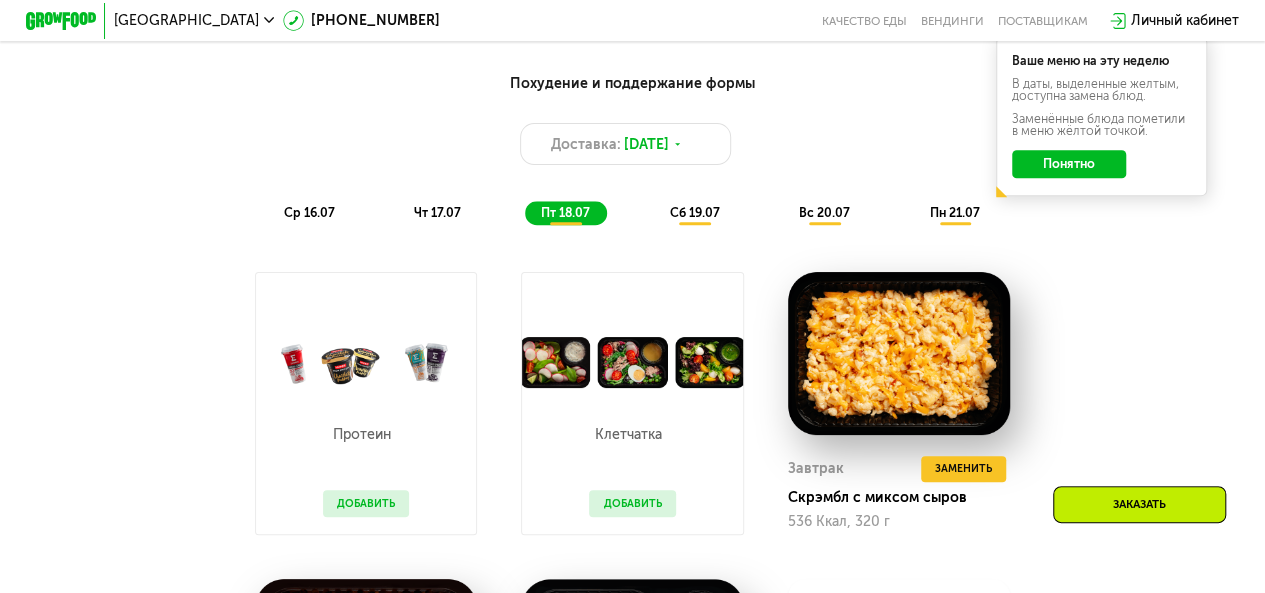 click on "сб 19.07" at bounding box center (694, 212) 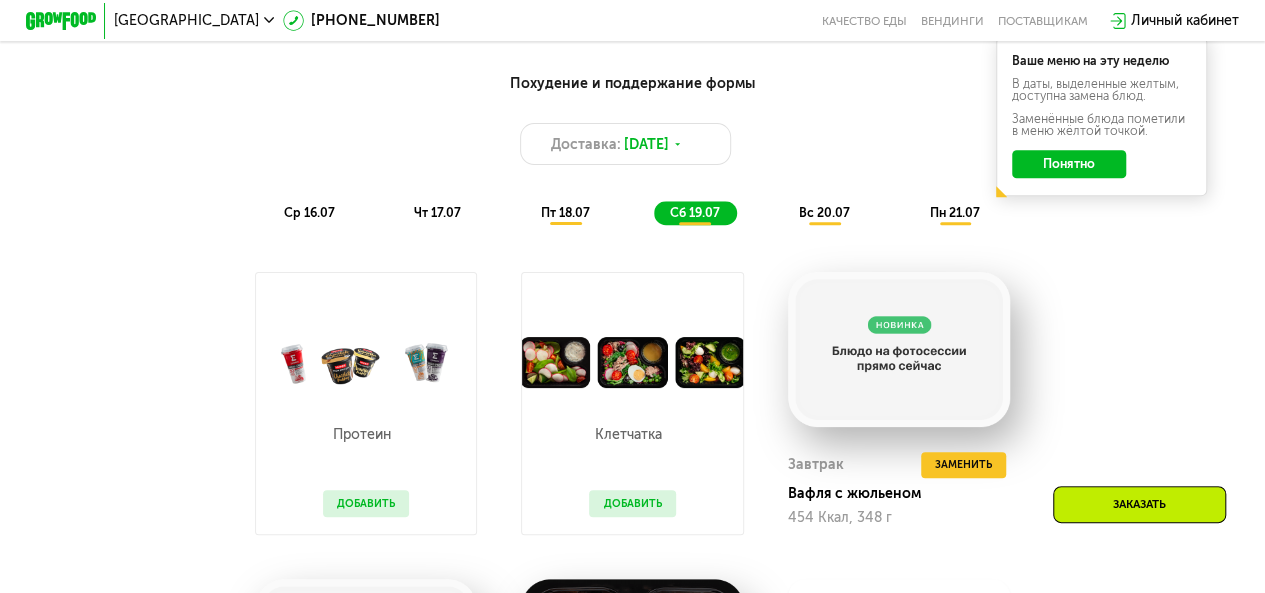 click on "вс 20.07" at bounding box center [824, 212] 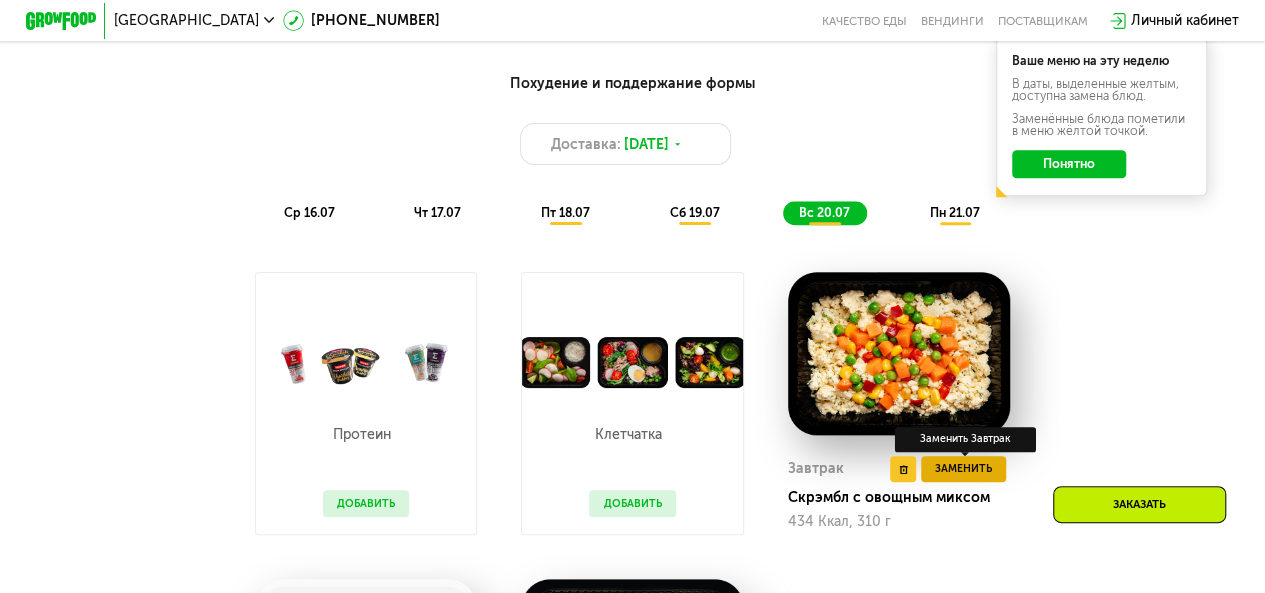click on "Заменить" at bounding box center [963, 469] 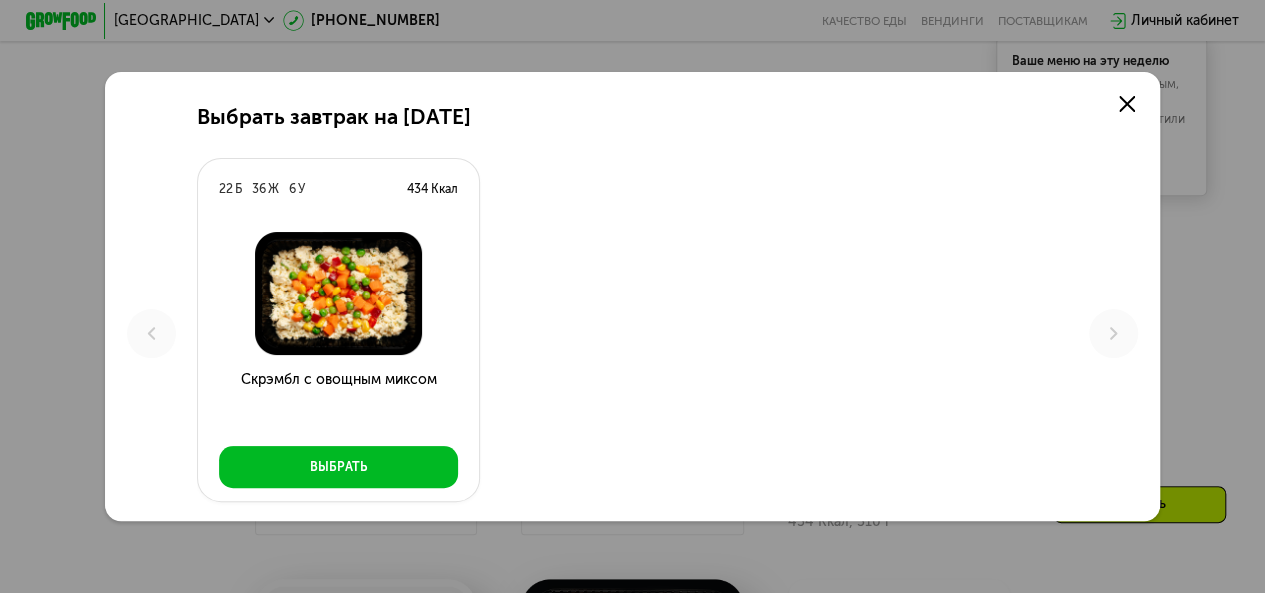 scroll, scrollTop: 0, scrollLeft: 0, axis: both 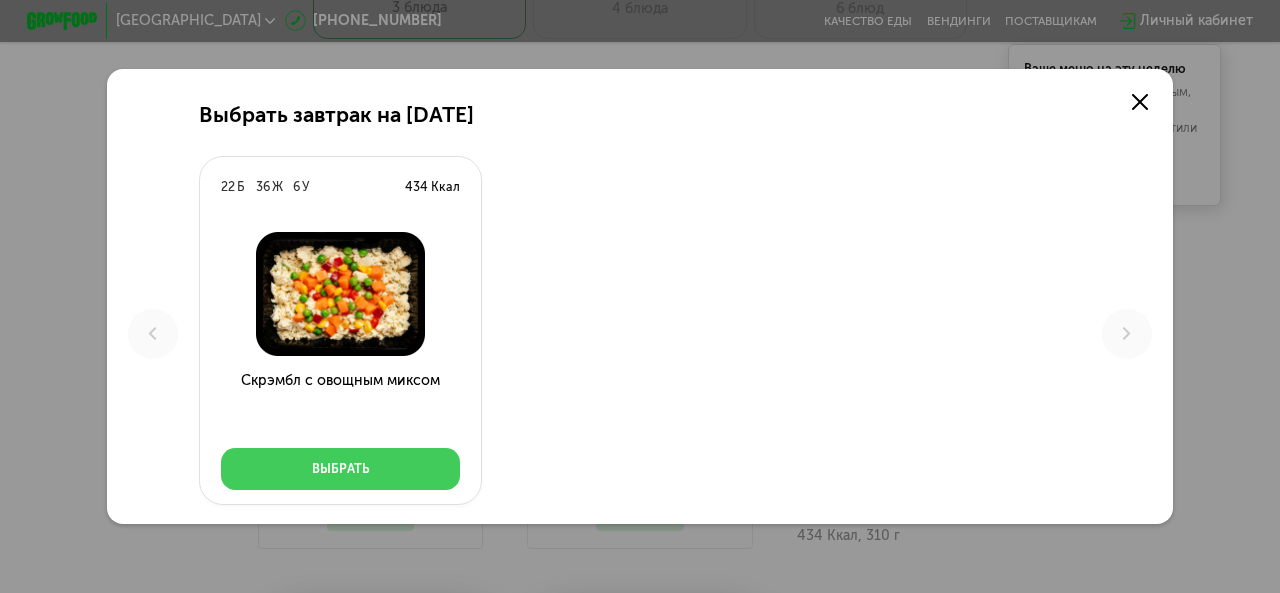 click on "Выбрать" at bounding box center (340, 469) 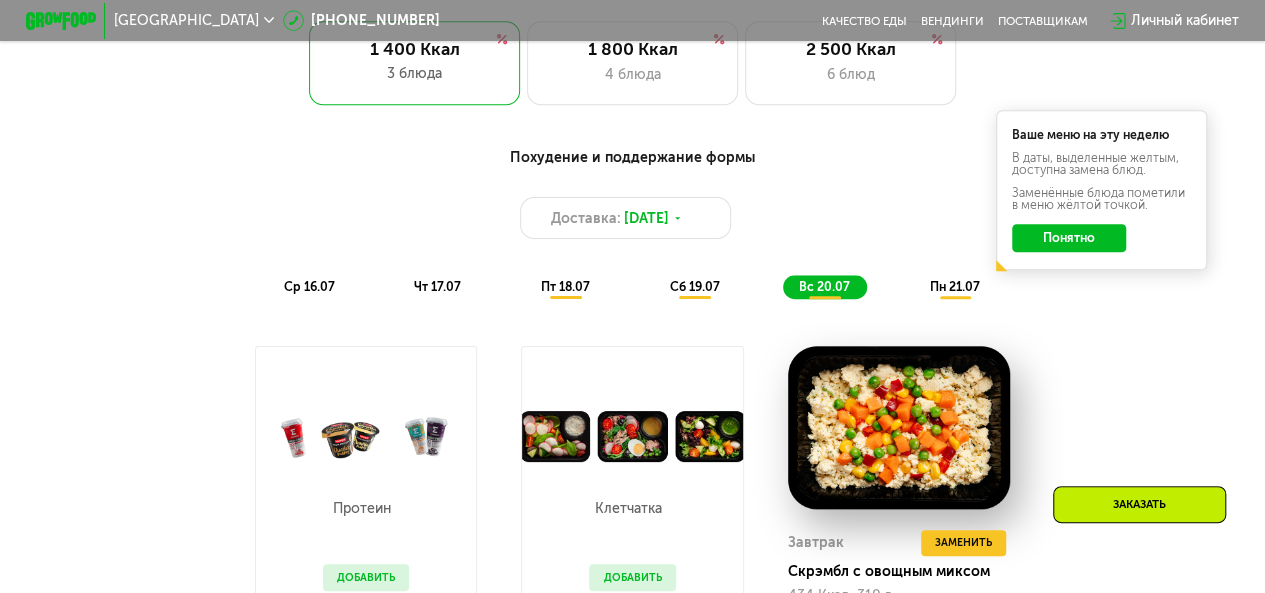 scroll, scrollTop: 934, scrollLeft: 0, axis: vertical 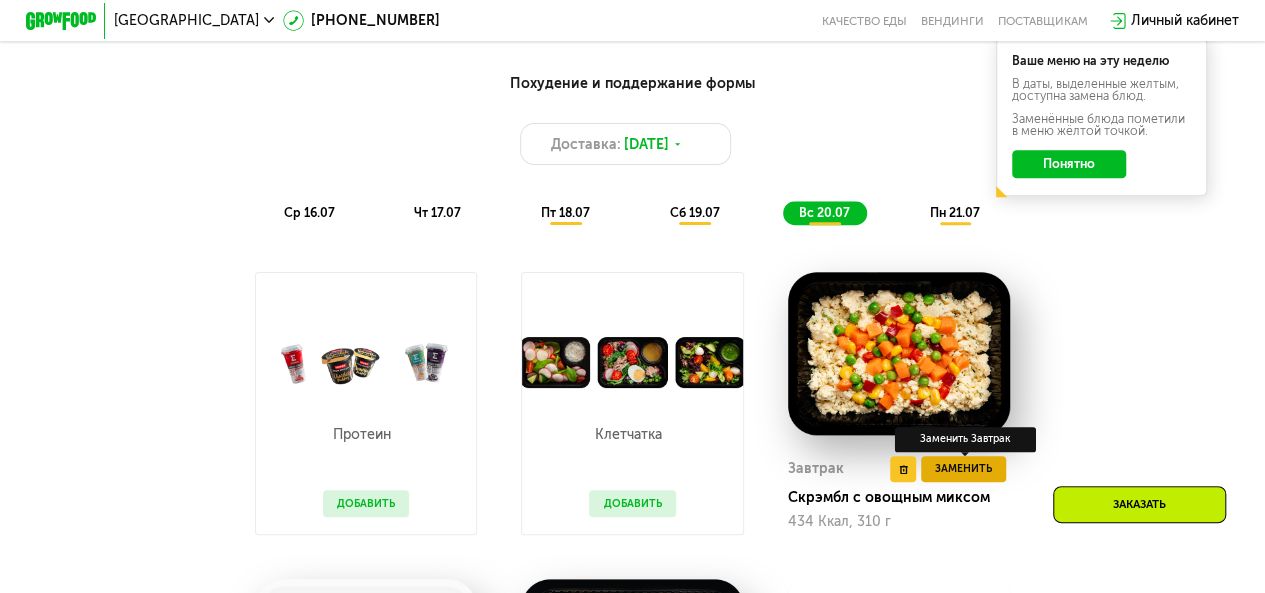 click on "Заменить" at bounding box center (963, 469) 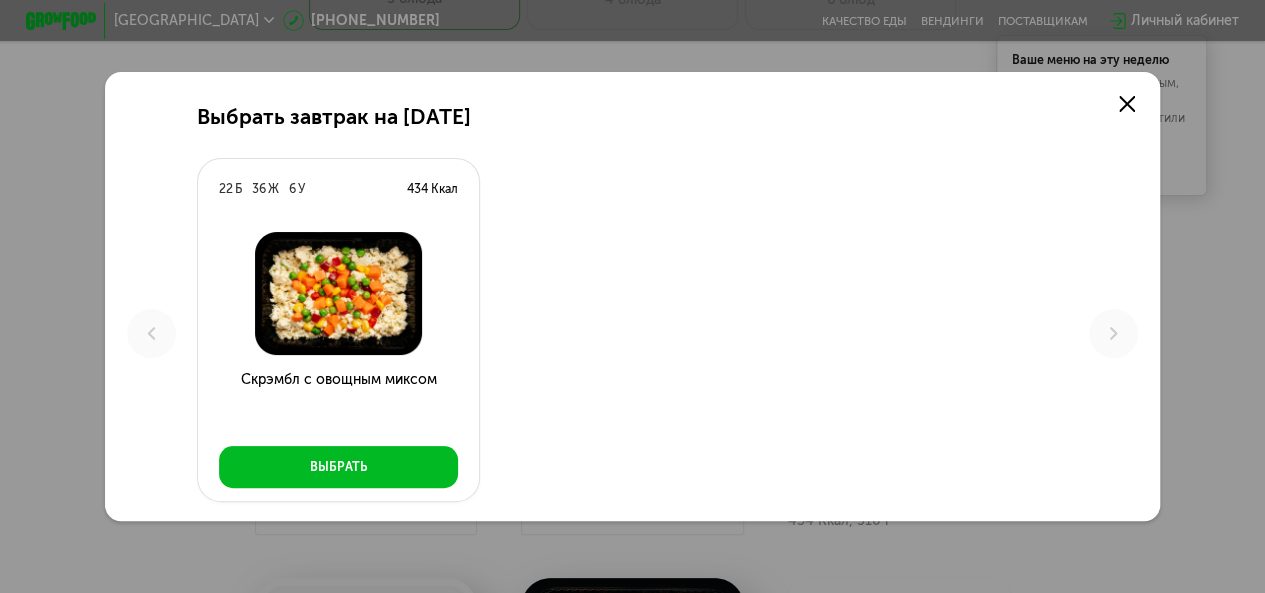 scroll, scrollTop: 0, scrollLeft: 0, axis: both 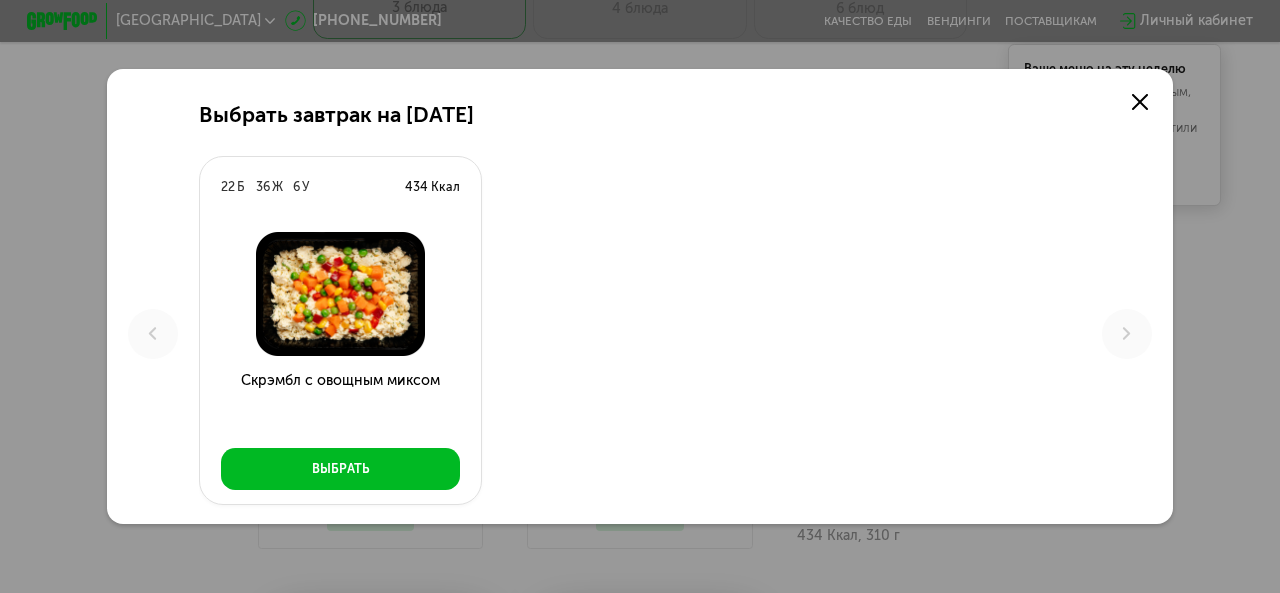 click on "22  Б  36  Ж  6  У  434 Ккал  Скрэмбл с овощным миксом Выбрать" 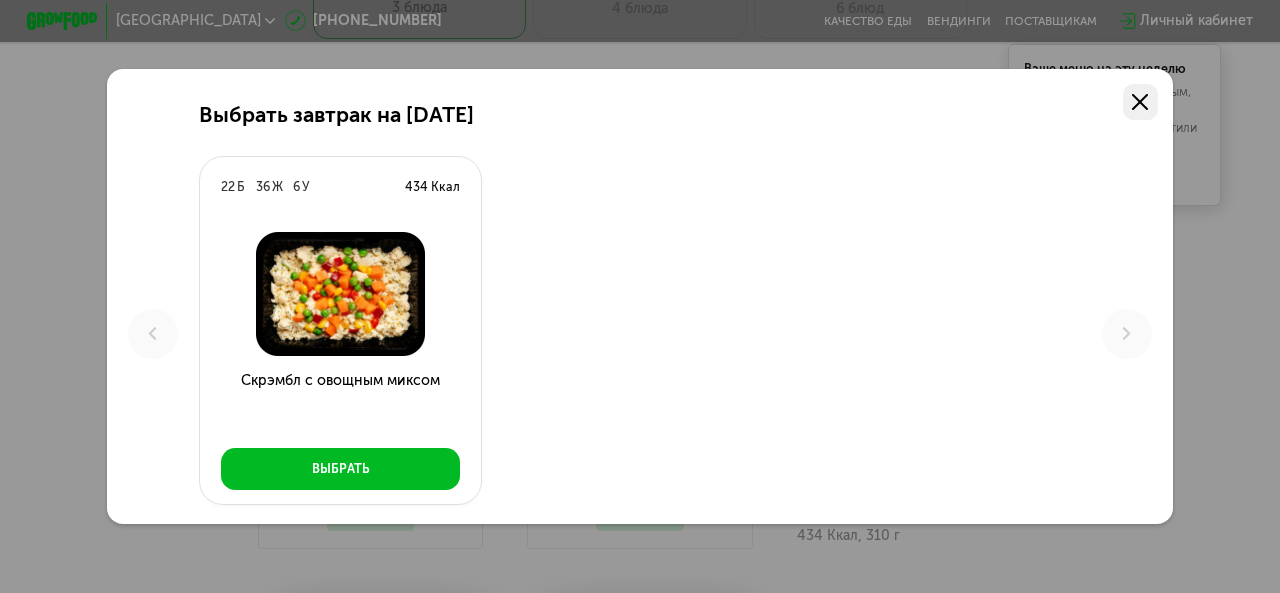 click 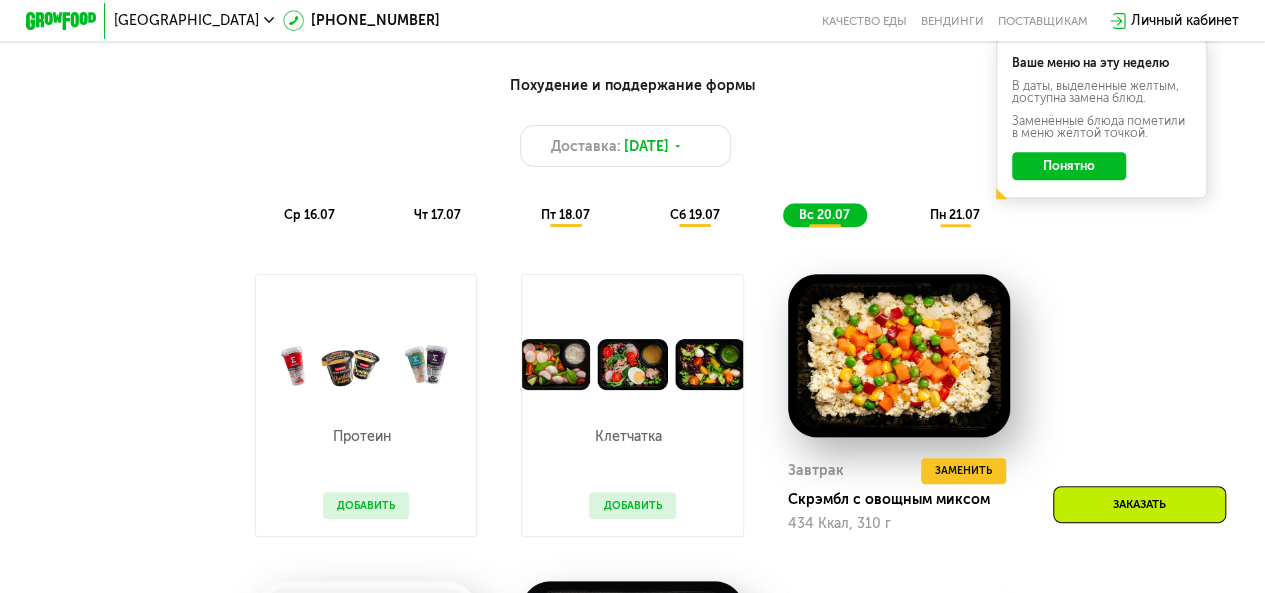 scroll, scrollTop: 934, scrollLeft: 0, axis: vertical 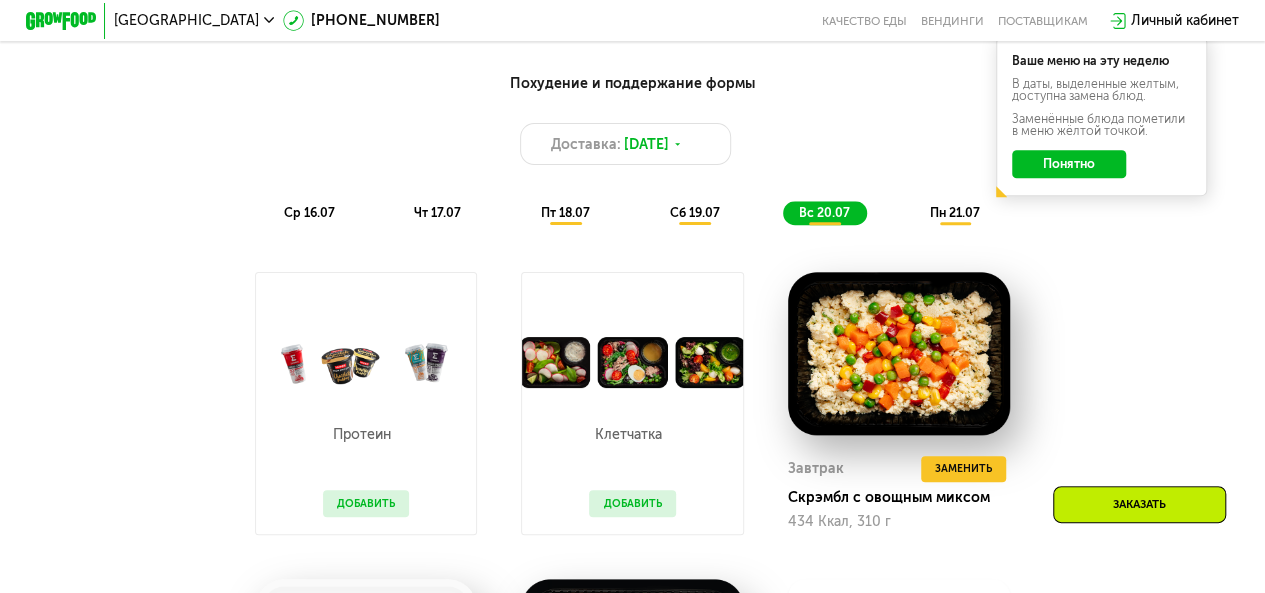 click on "пн 21.07" at bounding box center [954, 212] 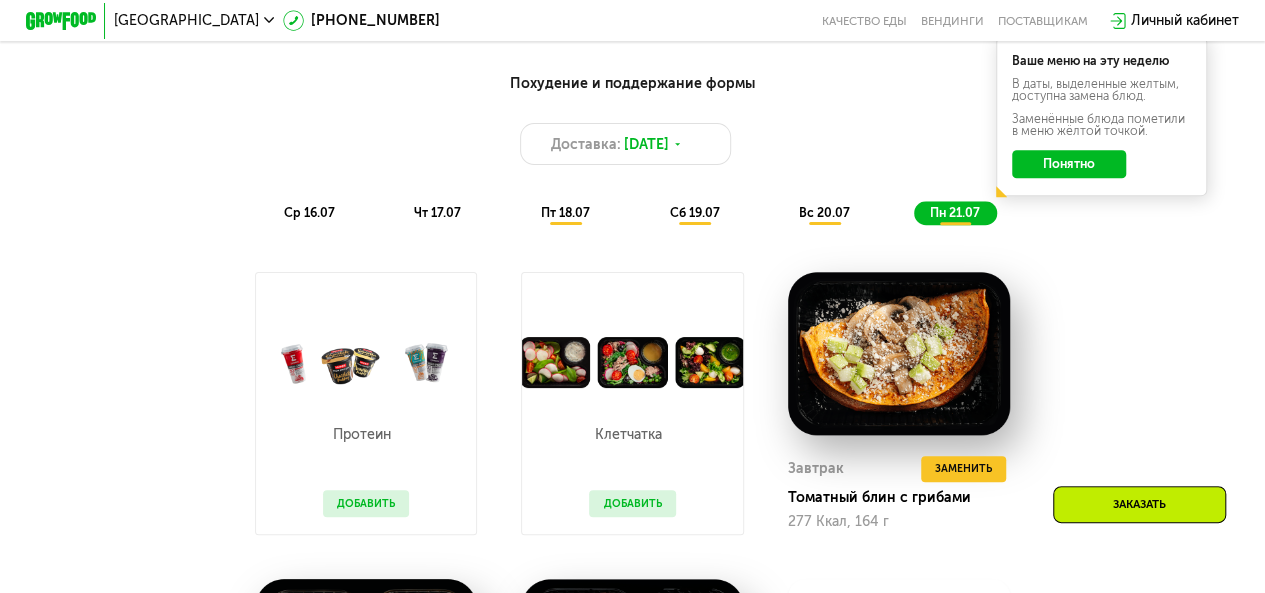 click on "Понятно" 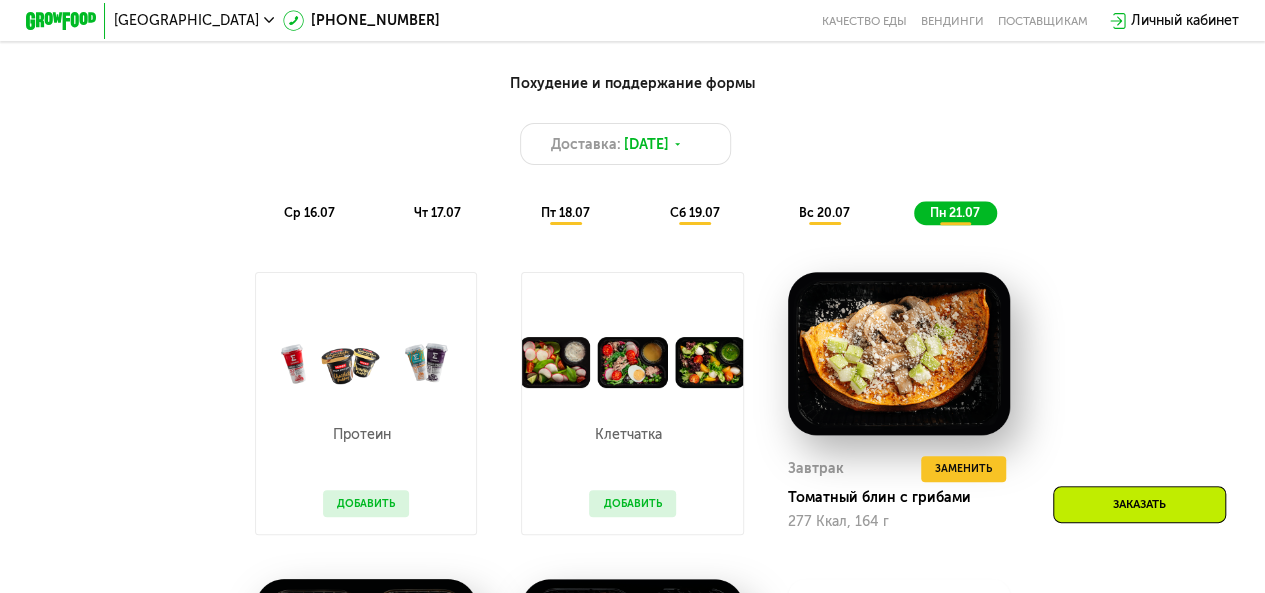 click on "ср 16.07" at bounding box center [309, 212] 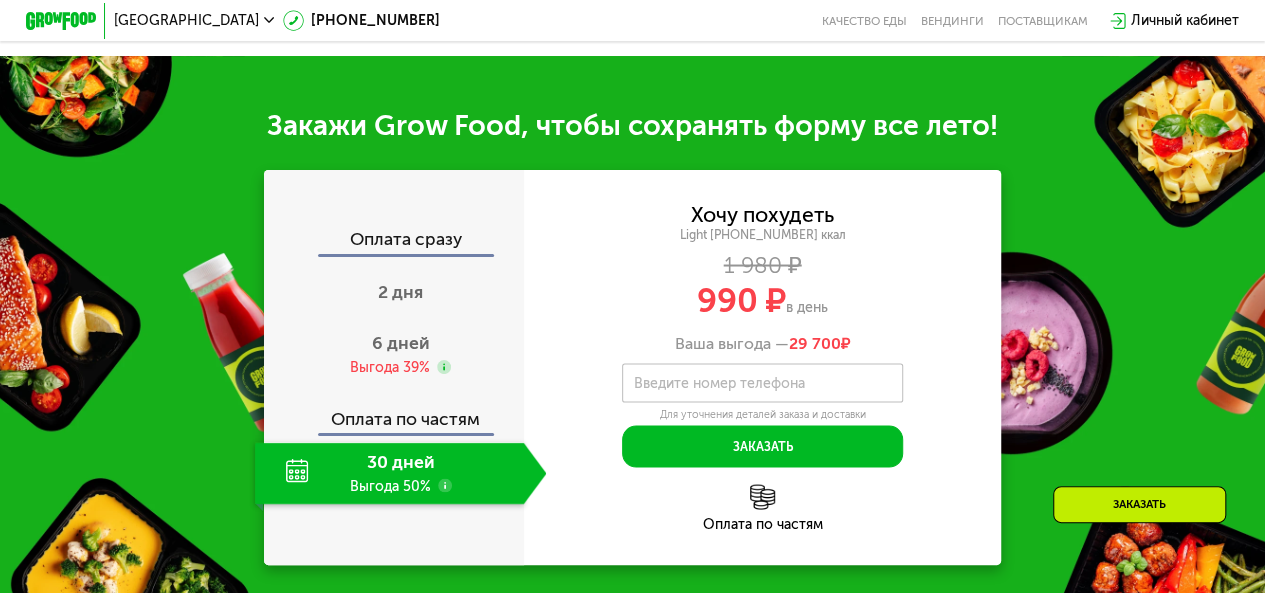 scroll, scrollTop: 1774, scrollLeft: 0, axis: vertical 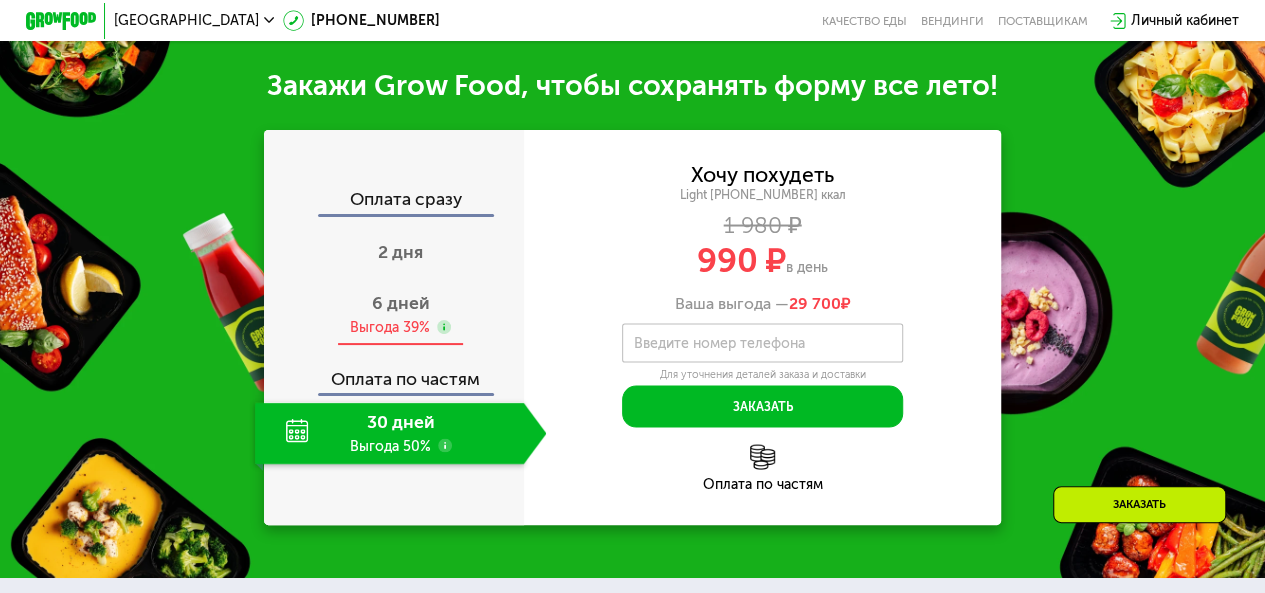 click on "6 дней Выгода 39%" at bounding box center [401, 315] 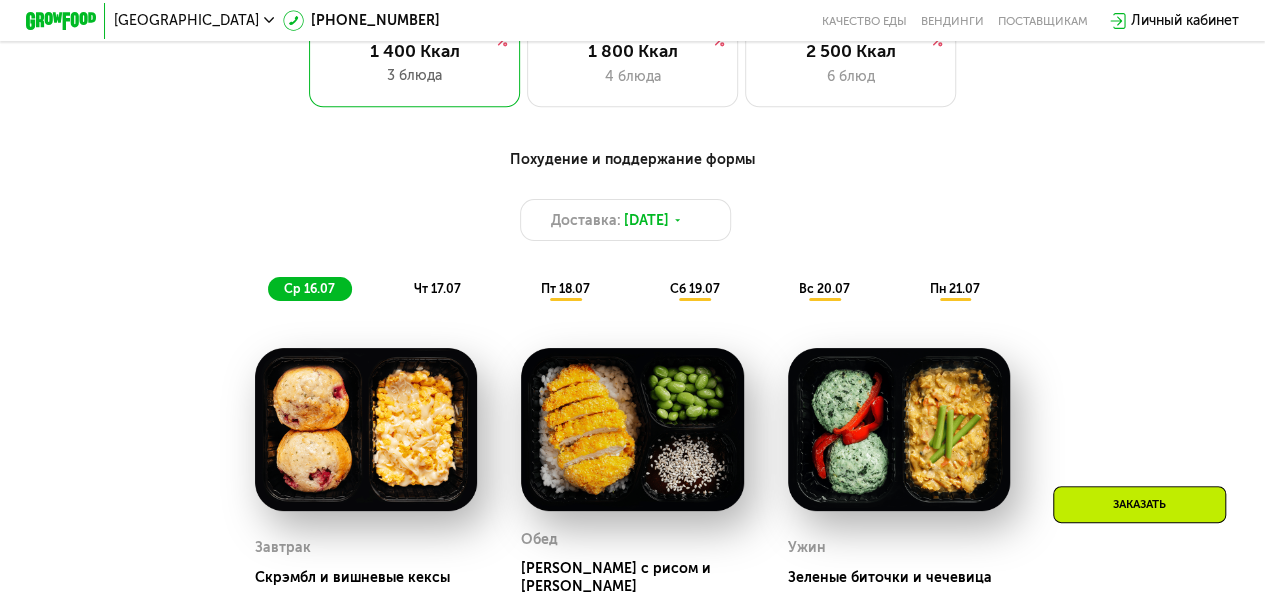 scroll, scrollTop: 840, scrollLeft: 0, axis: vertical 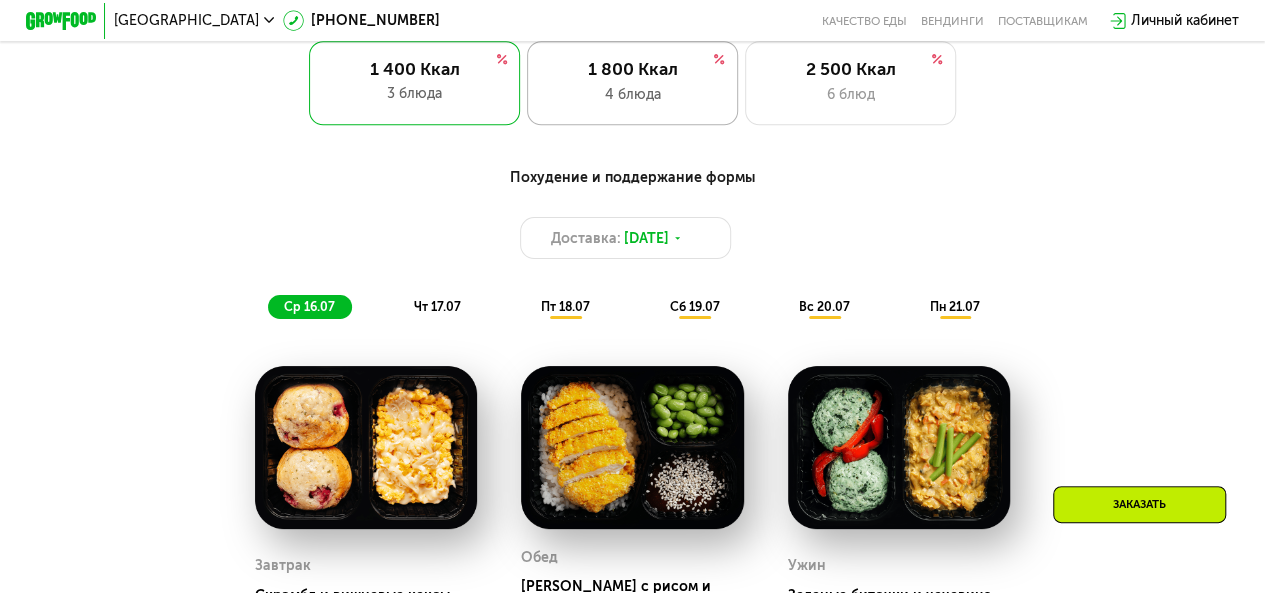 click on "1 800 Ккал" at bounding box center [633, 69] 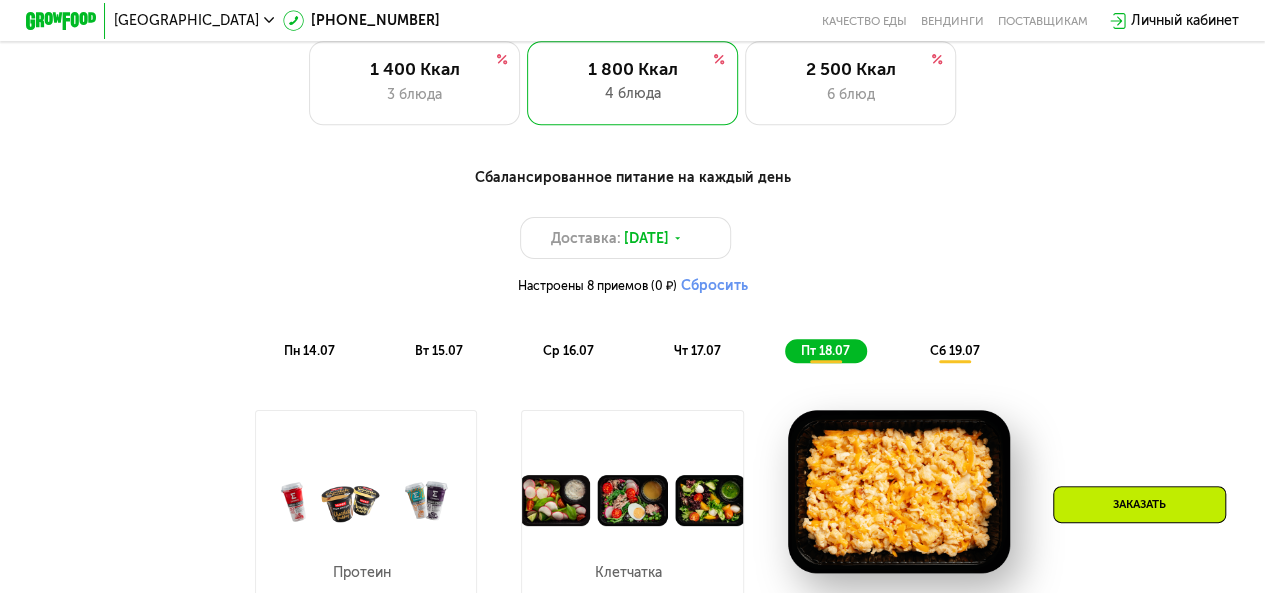 click on "ср 16.07" at bounding box center (568, 350) 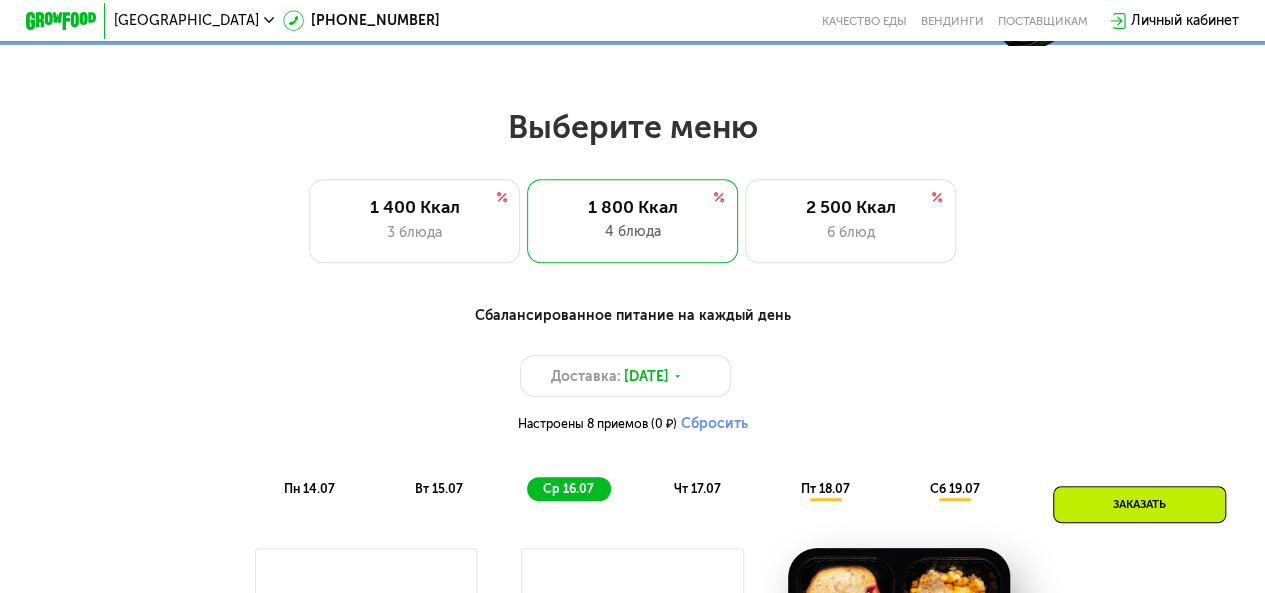 scroll, scrollTop: 720, scrollLeft: 0, axis: vertical 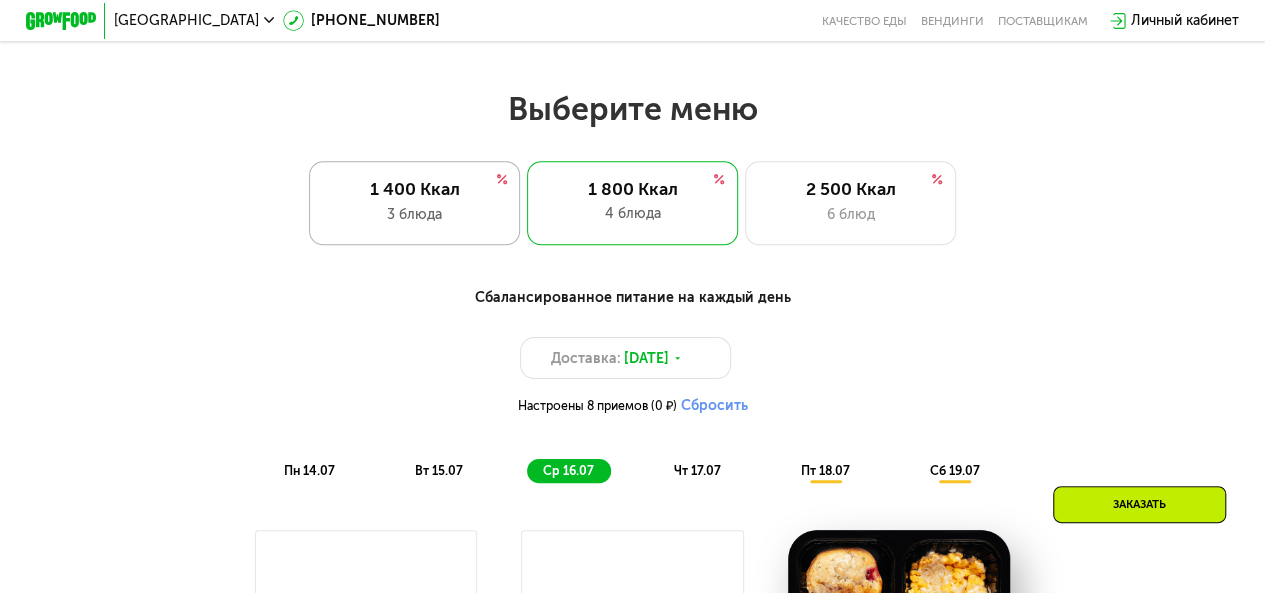 click on "3 блюда" at bounding box center (415, 214) 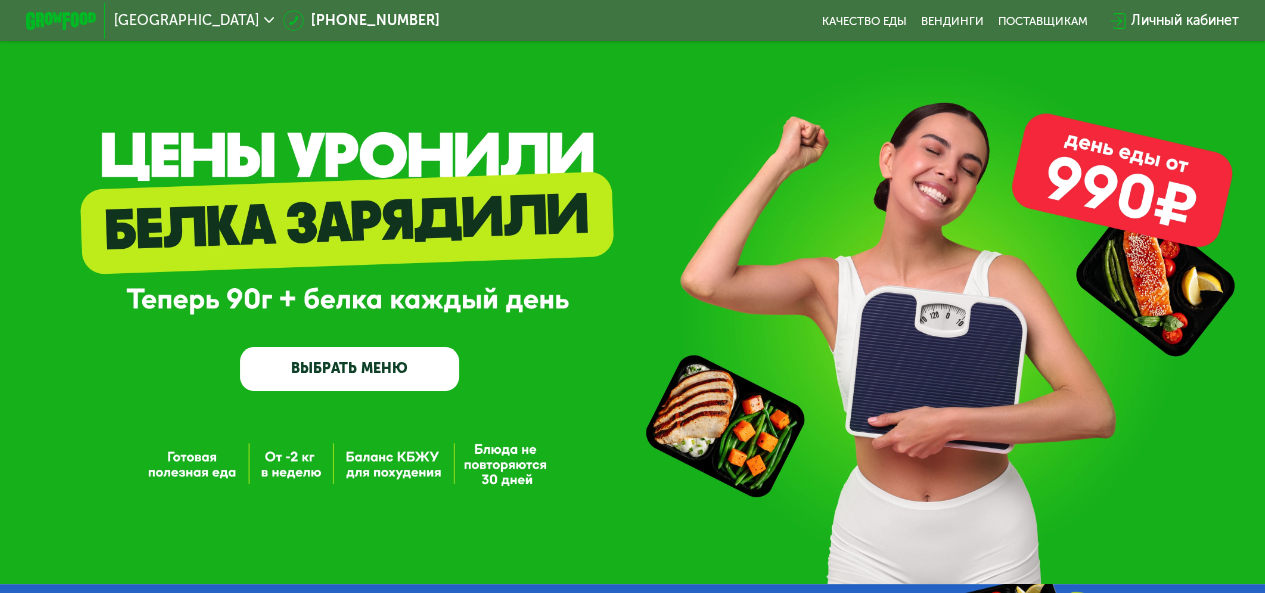 scroll, scrollTop: 0, scrollLeft: 0, axis: both 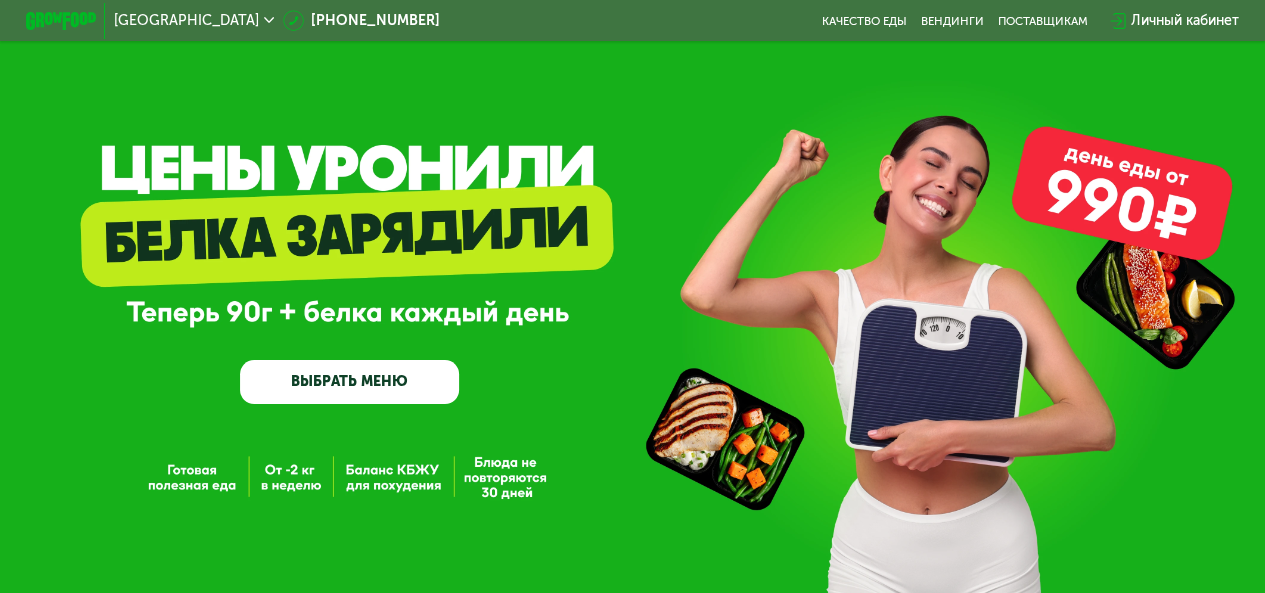 click on "Личный кабинет" at bounding box center [1185, 20] 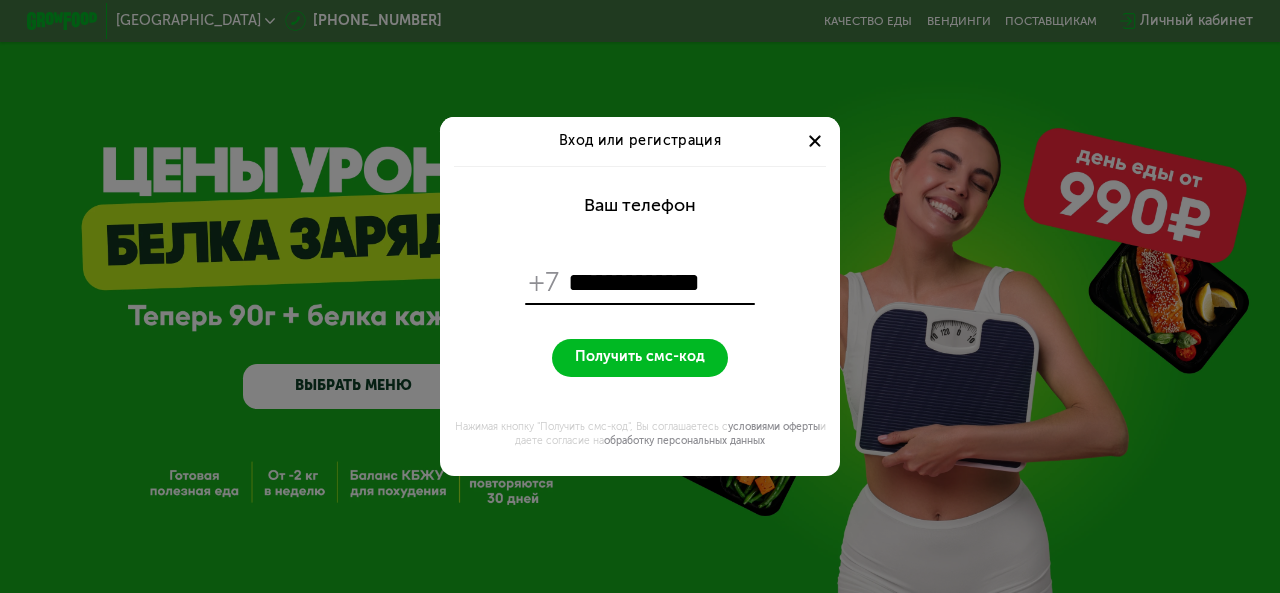type on "**********" 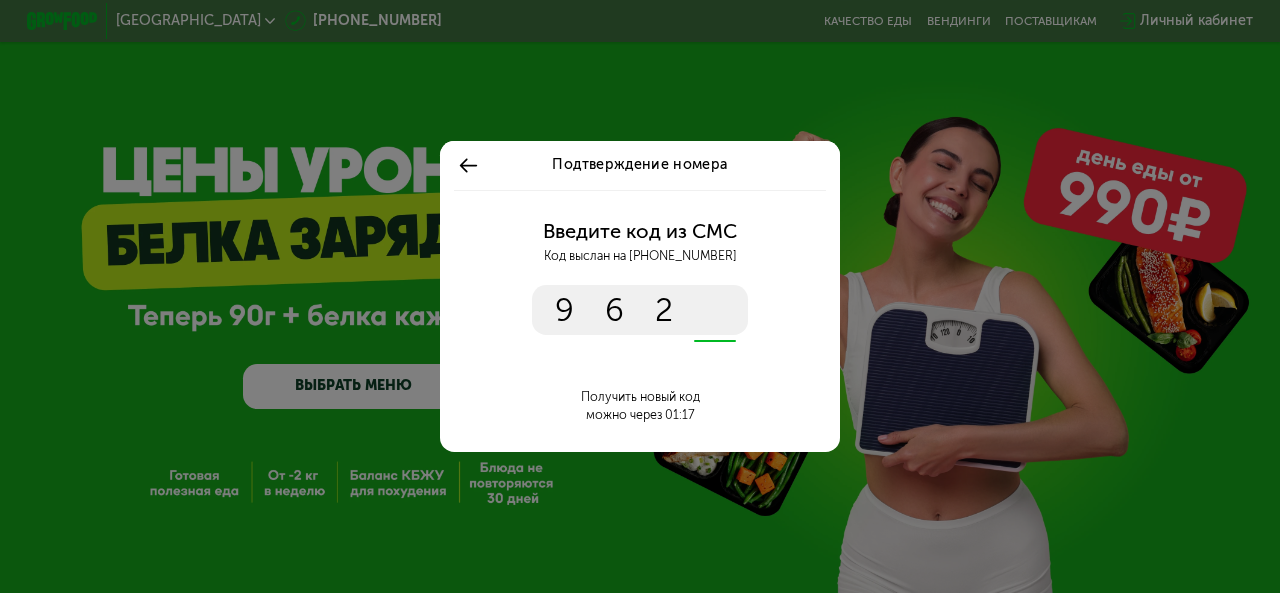 type on "****" 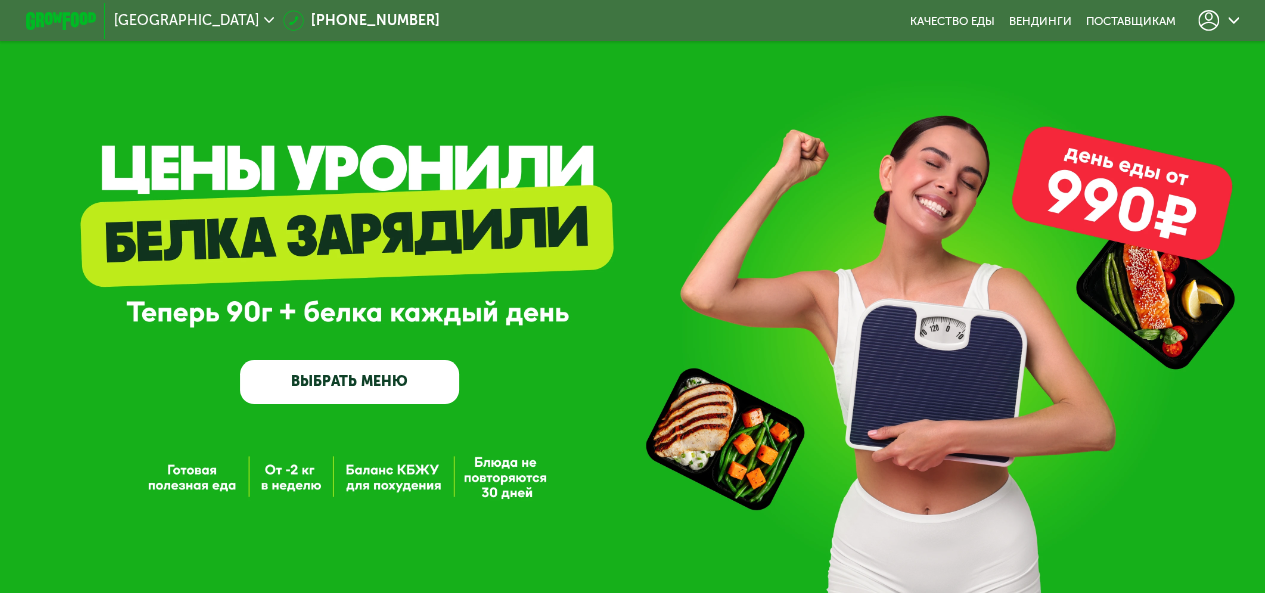 click 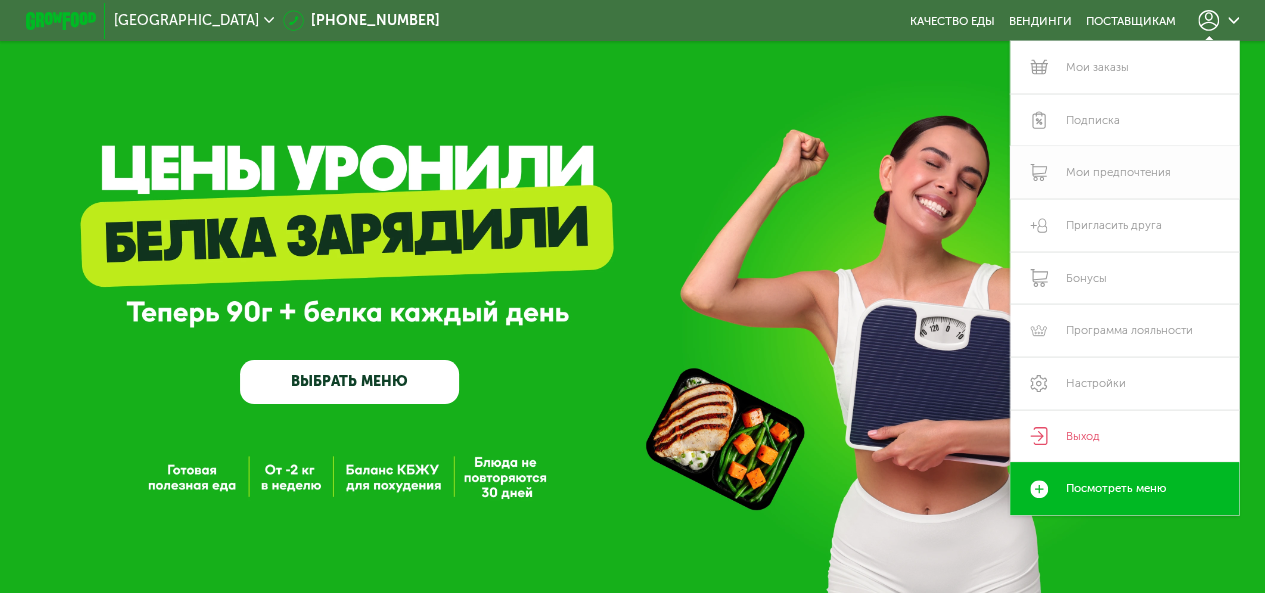 click on "Мои предпочтения" at bounding box center (1124, 172) 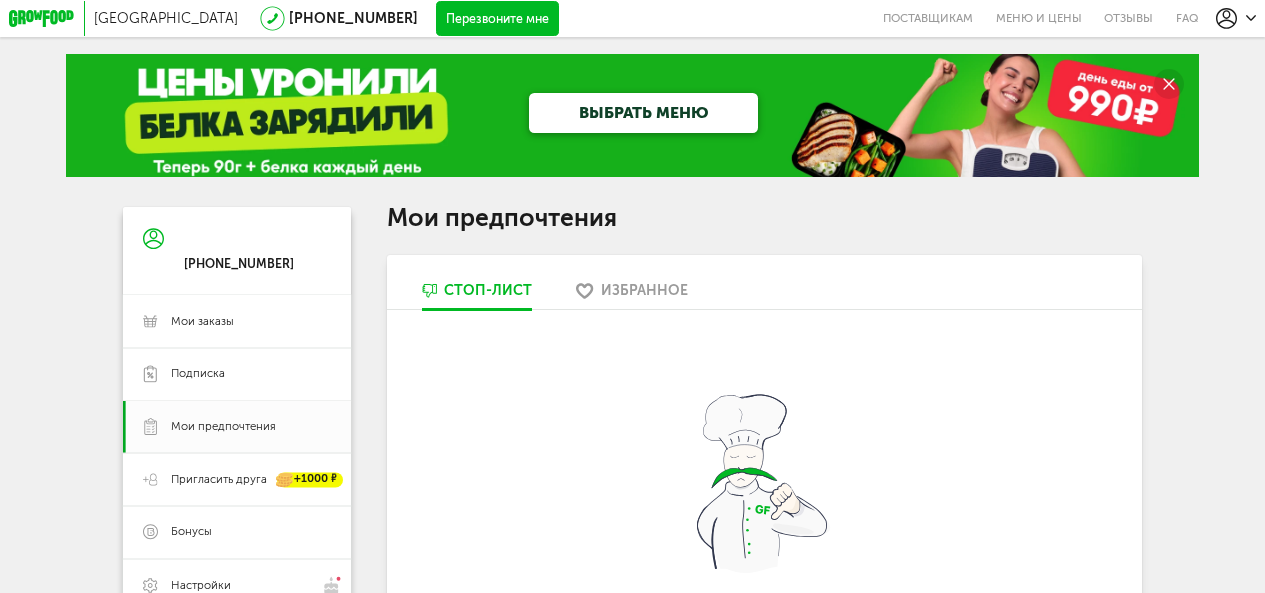 scroll, scrollTop: 0, scrollLeft: 0, axis: both 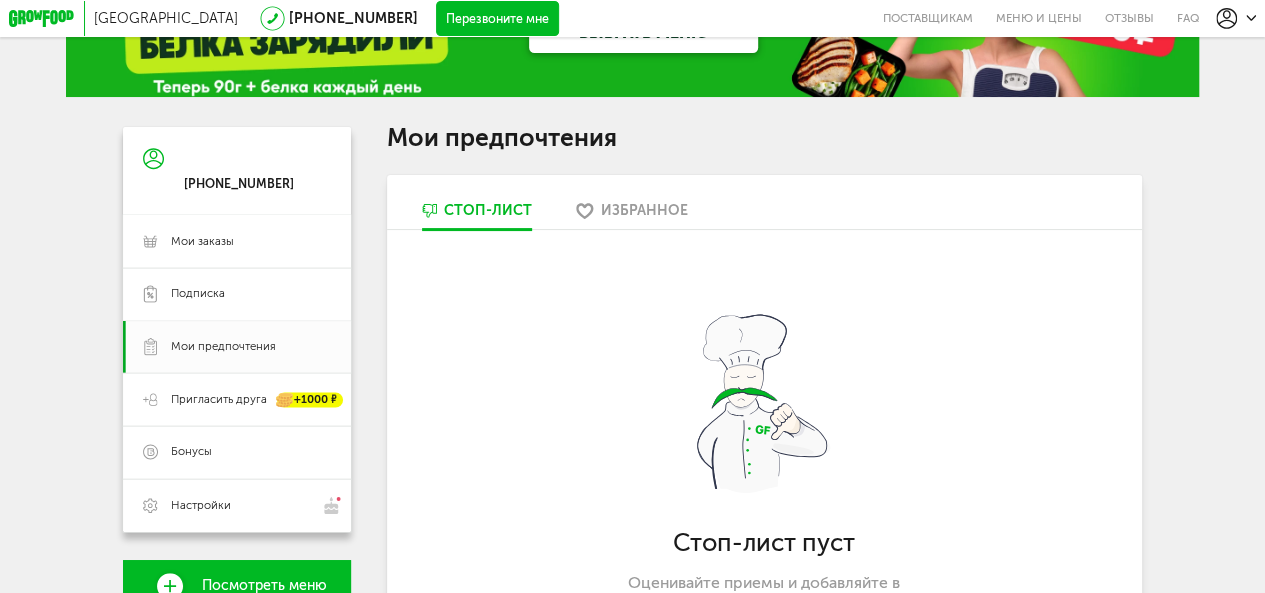 click on "Избранное" at bounding box center (644, 210) 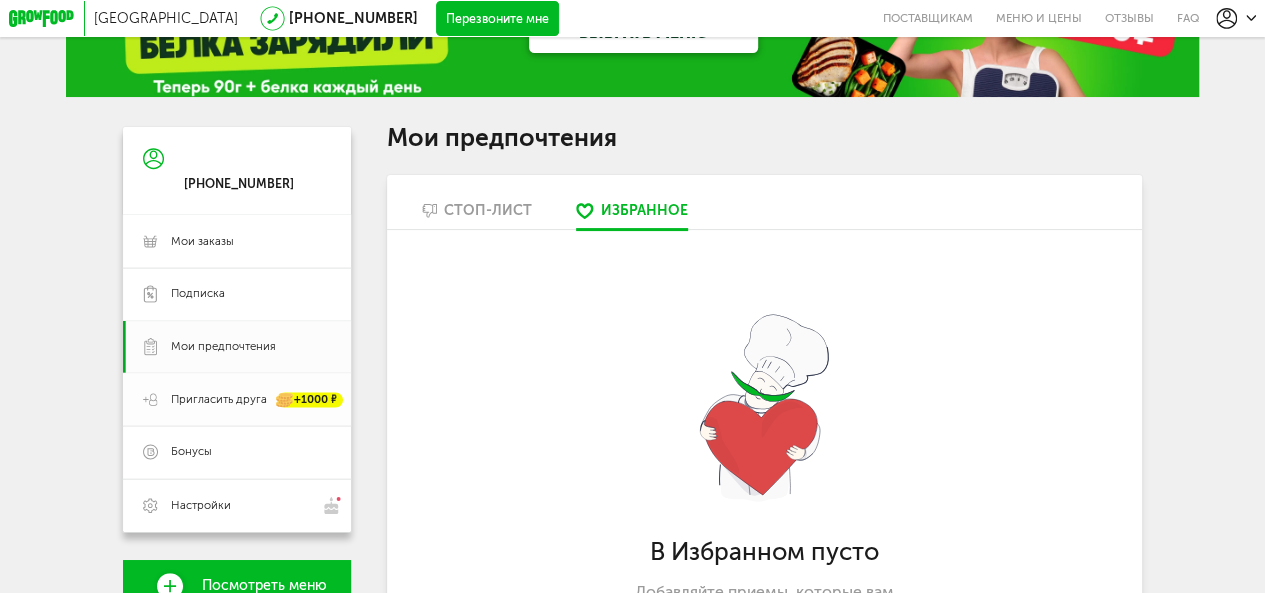 click on "Пригласить друга" at bounding box center (219, 400) 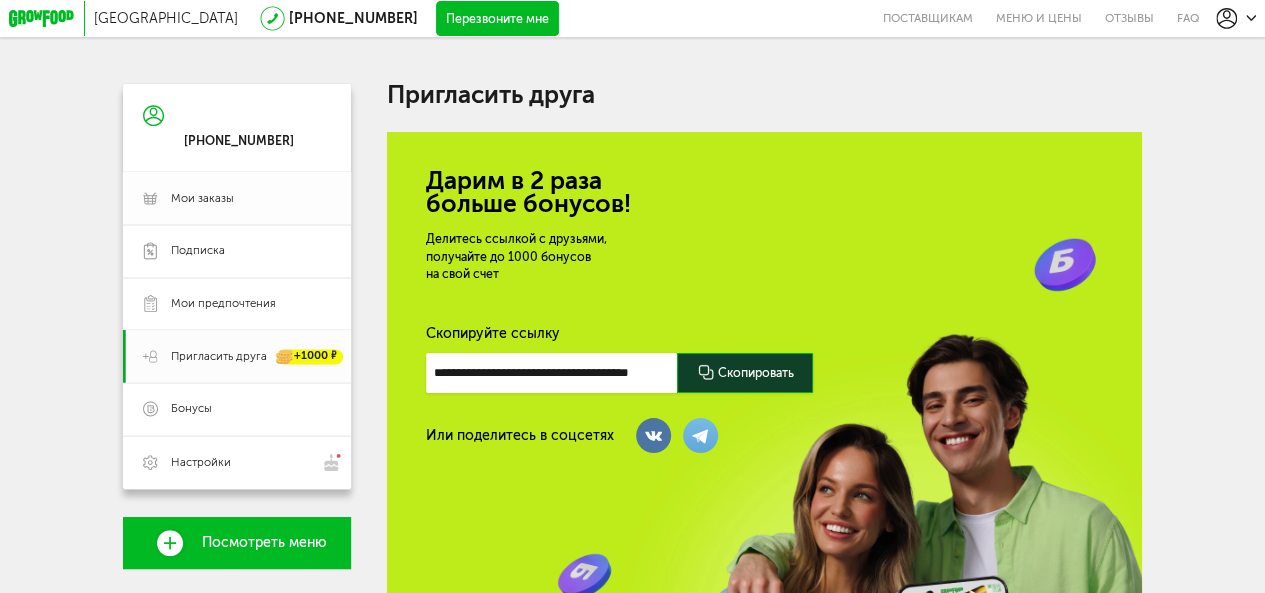 click on "Мои заказы" at bounding box center (202, 199) 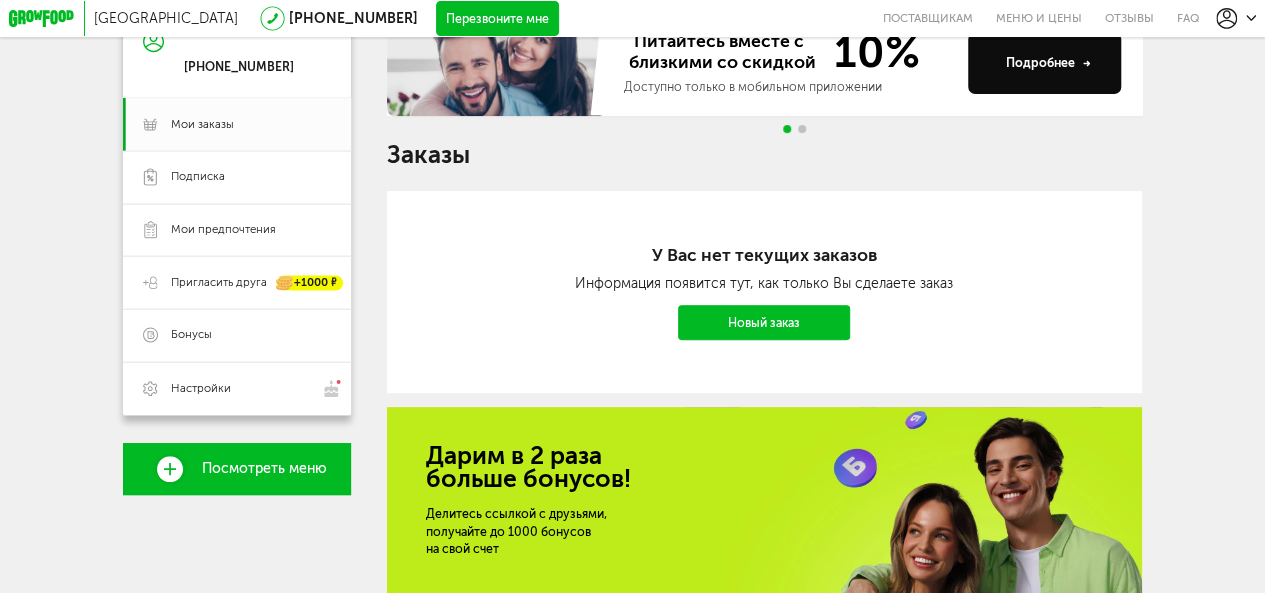 scroll, scrollTop: 200, scrollLeft: 0, axis: vertical 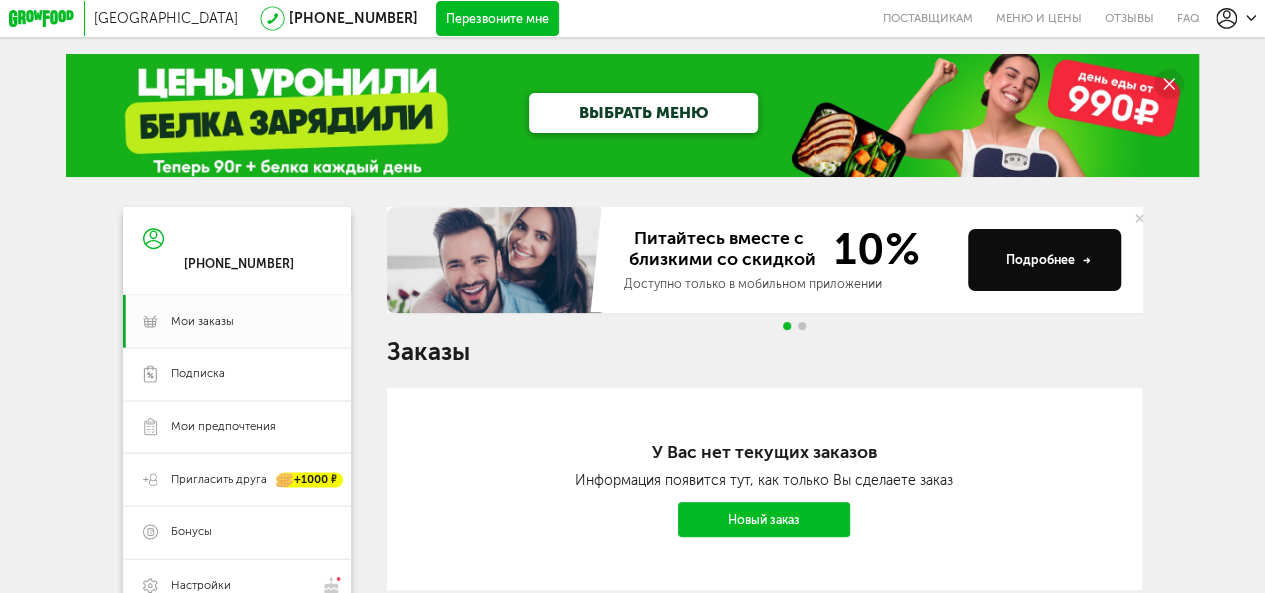 click on "ВЫБРАТЬ МЕНЮ" at bounding box center [643, 113] 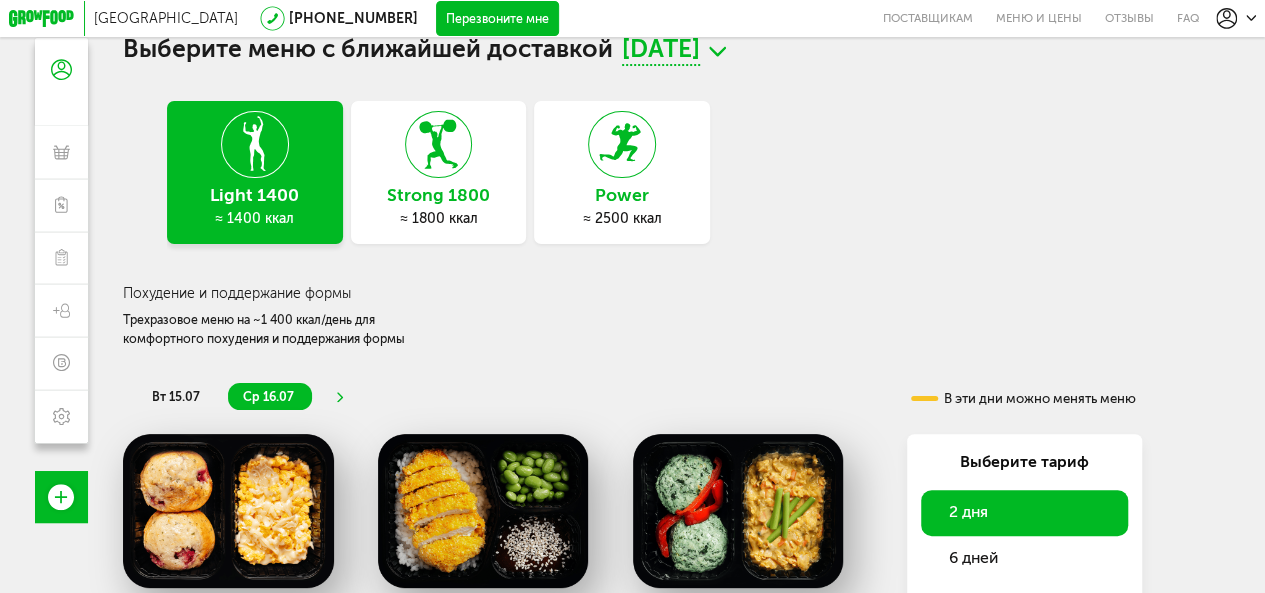 scroll, scrollTop: 80, scrollLeft: 0, axis: vertical 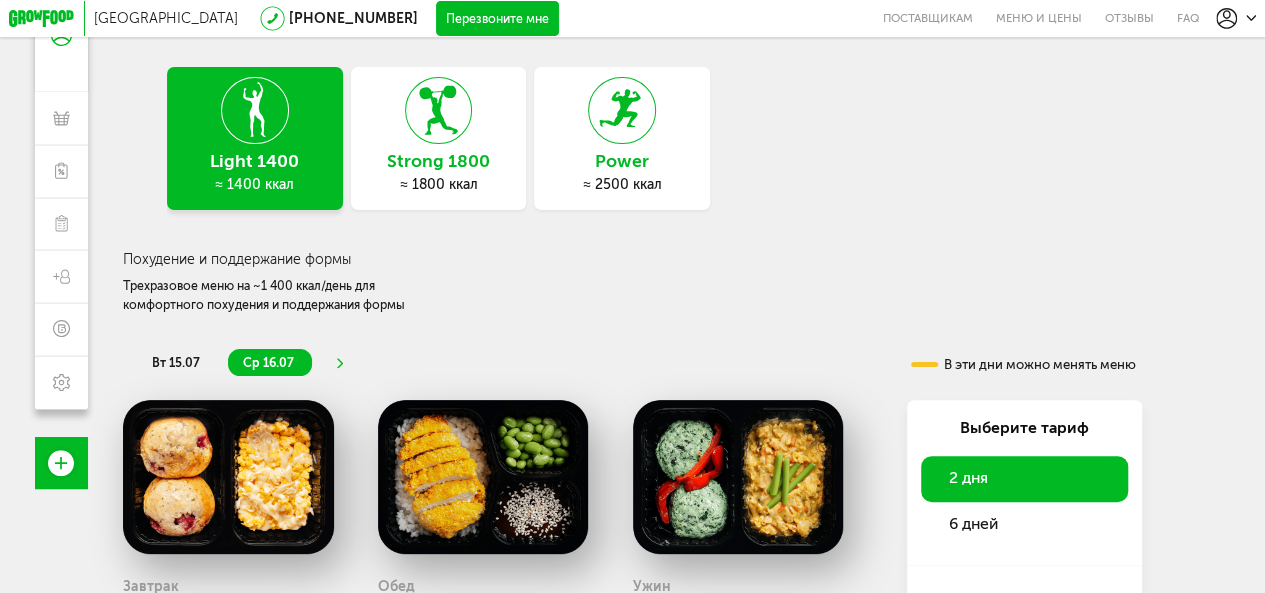 click on "Strong 1800" at bounding box center [439, 161] 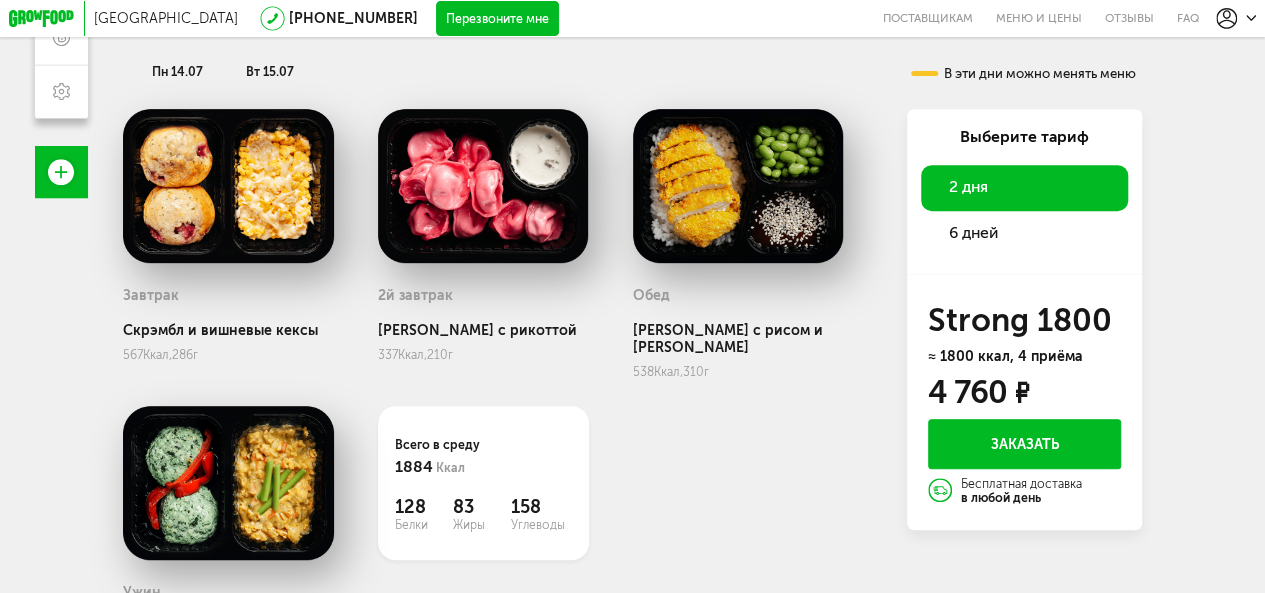 scroll, scrollTop: 400, scrollLeft: 0, axis: vertical 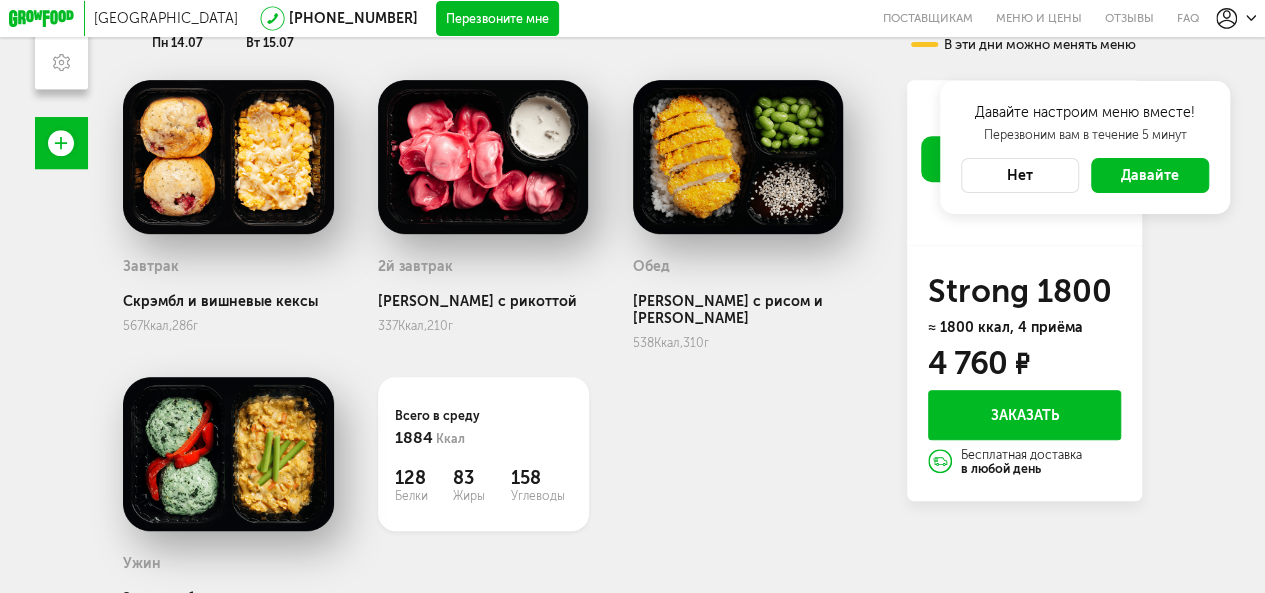 click on "Выберите меню с ближайшей доставкой  [DATE]           Light 1400   ≈ 1400 ккал     Strong 1800   ≈ 1800 ккал     Power   ≈ 2500 ккал                    Сбалансированное питание на каждый день   Пятиразовое меню на ~1 800 ккал/день для поддержания оптимальной формы при активных тренировках             пн 14.07 вт 15.07        В эти дни можно менять меню
Завтрак       Скрэмбл и вишневые кексы
567  Ккал,
286  г                     2й завтрак       [PERSON_NAME] с рикоттой
337  Ккал,
210  г                     [PERSON_NAME] с рисом и эдамаме
538  Ккал,
310  г                     Ужин         Ккал," at bounding box center [632, 185] 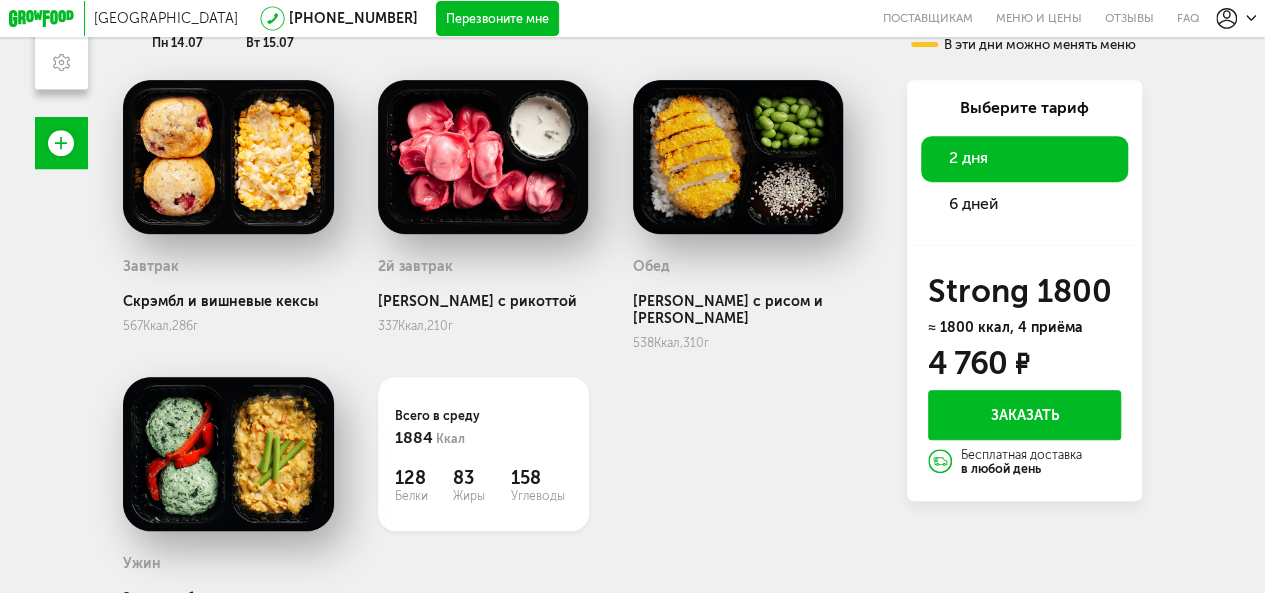 click on "6 дней" at bounding box center (973, 203) 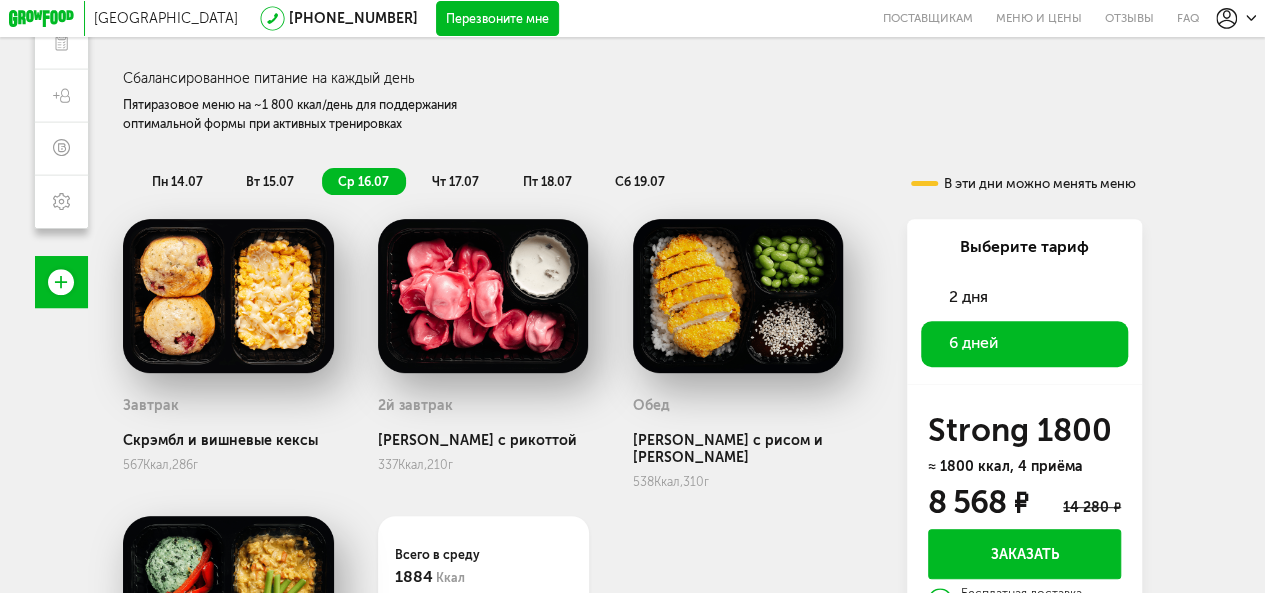scroll, scrollTop: 240, scrollLeft: 0, axis: vertical 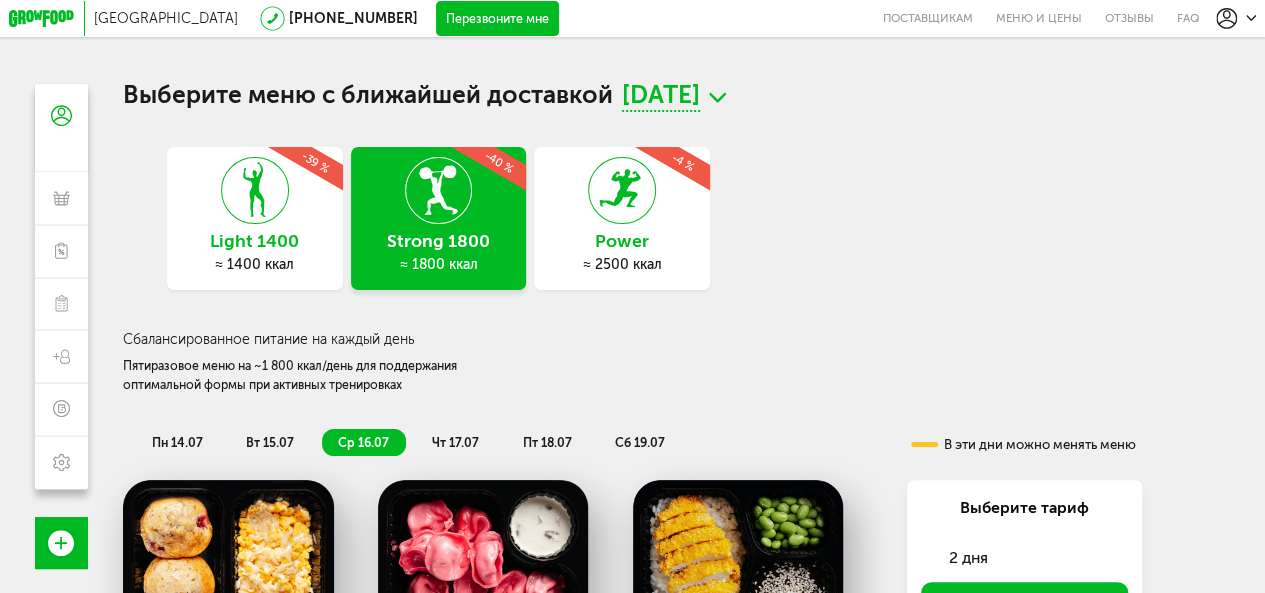 click on "Light 1400   ≈ 1400 ккал   -39 %" at bounding box center [255, 218] 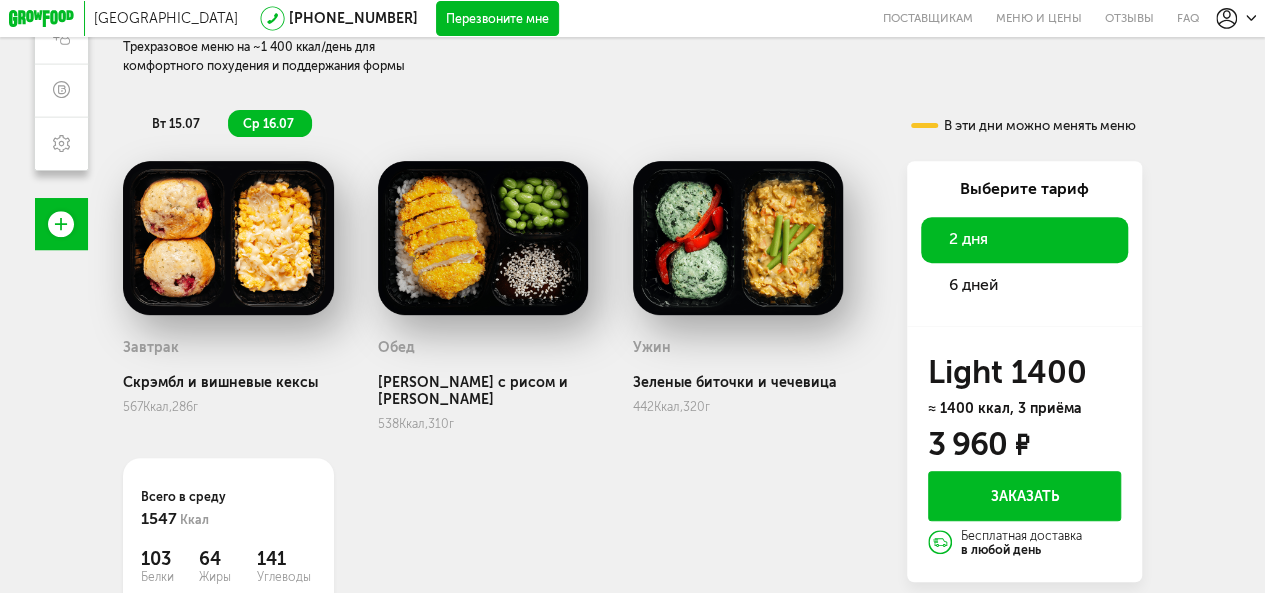scroll, scrollTop: 320, scrollLeft: 0, axis: vertical 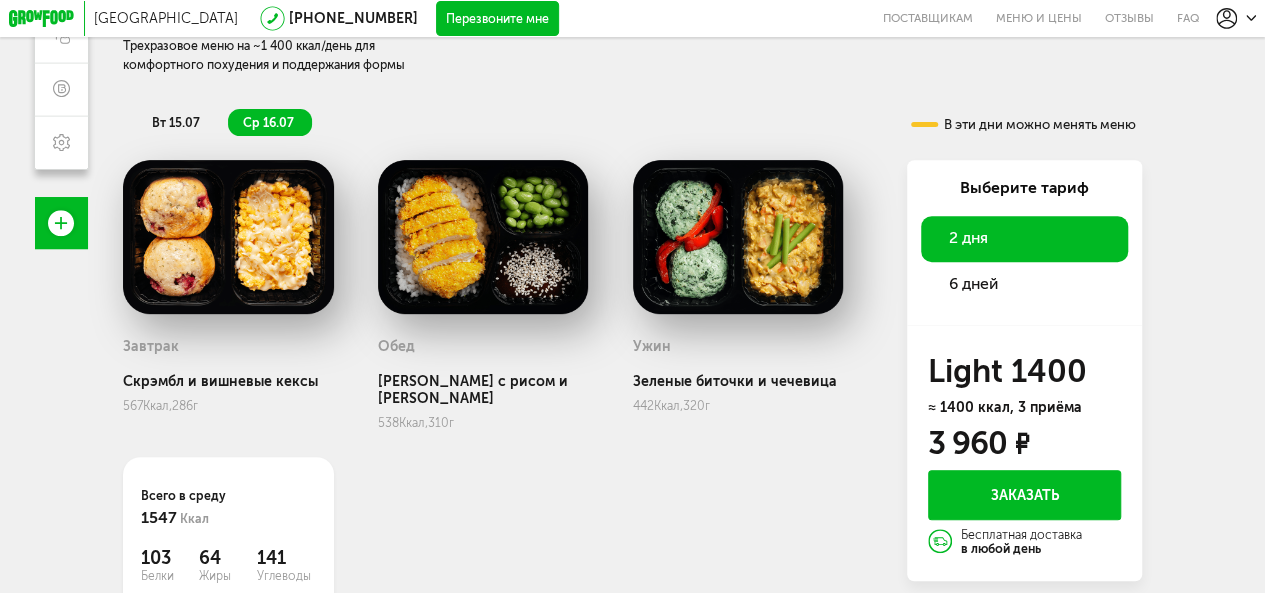 click on "6 дней" at bounding box center [1024, 284] 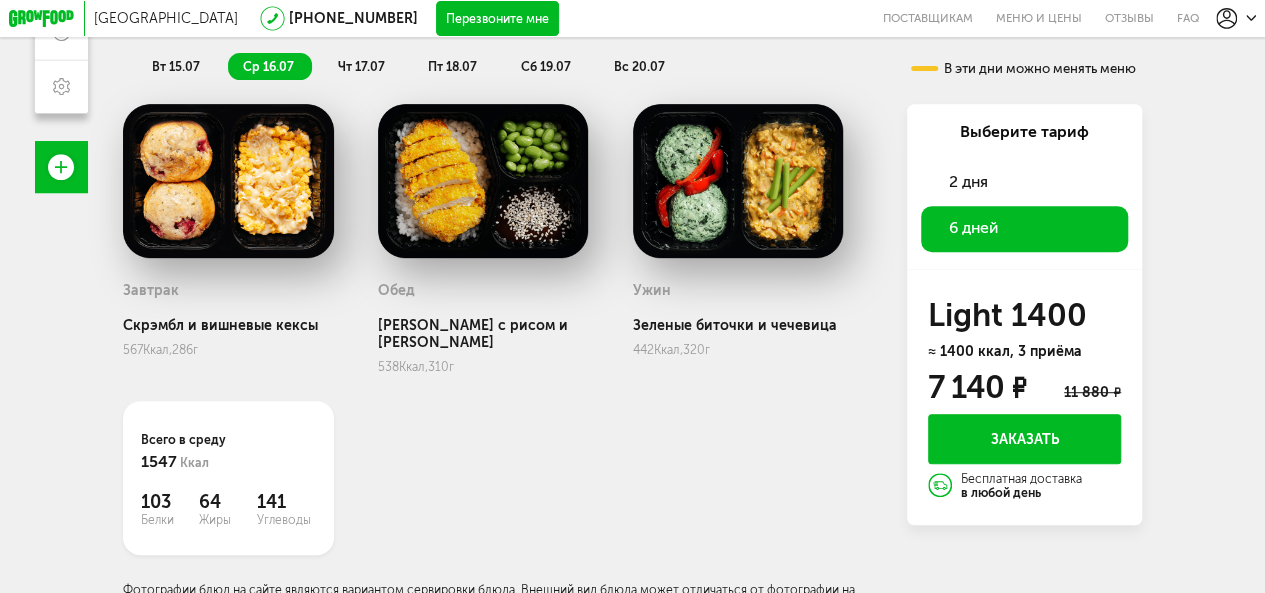 scroll, scrollTop: 390, scrollLeft: 0, axis: vertical 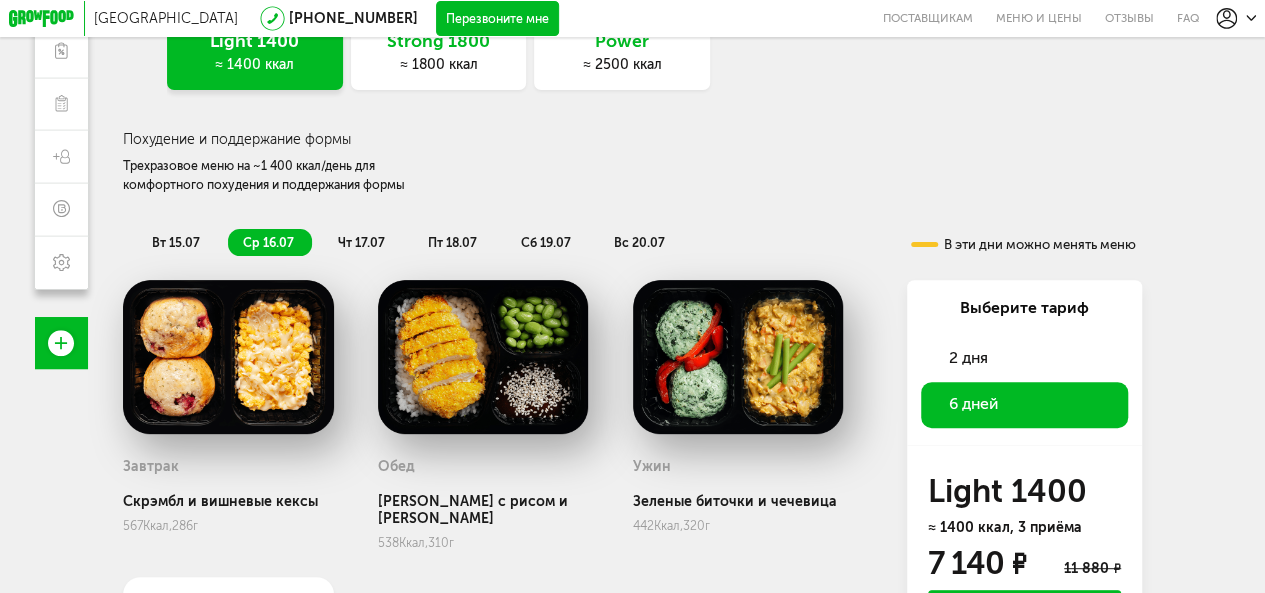 click on "вт 15.07" at bounding box center (176, 242) 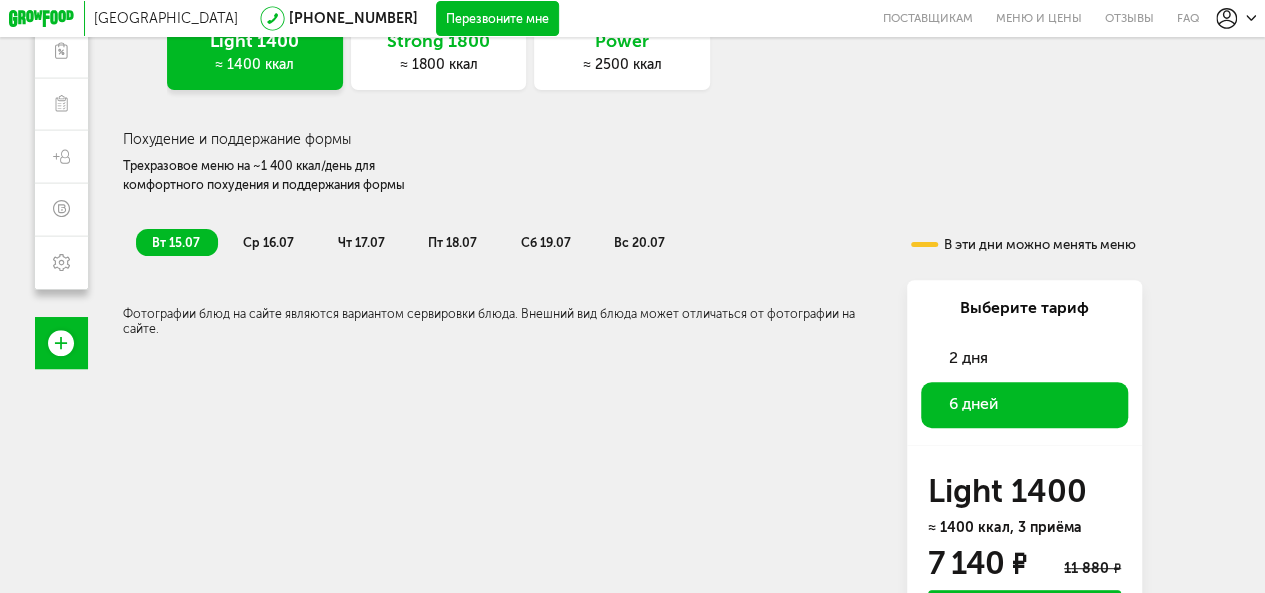 click on "ср 16.07" at bounding box center (268, 242) 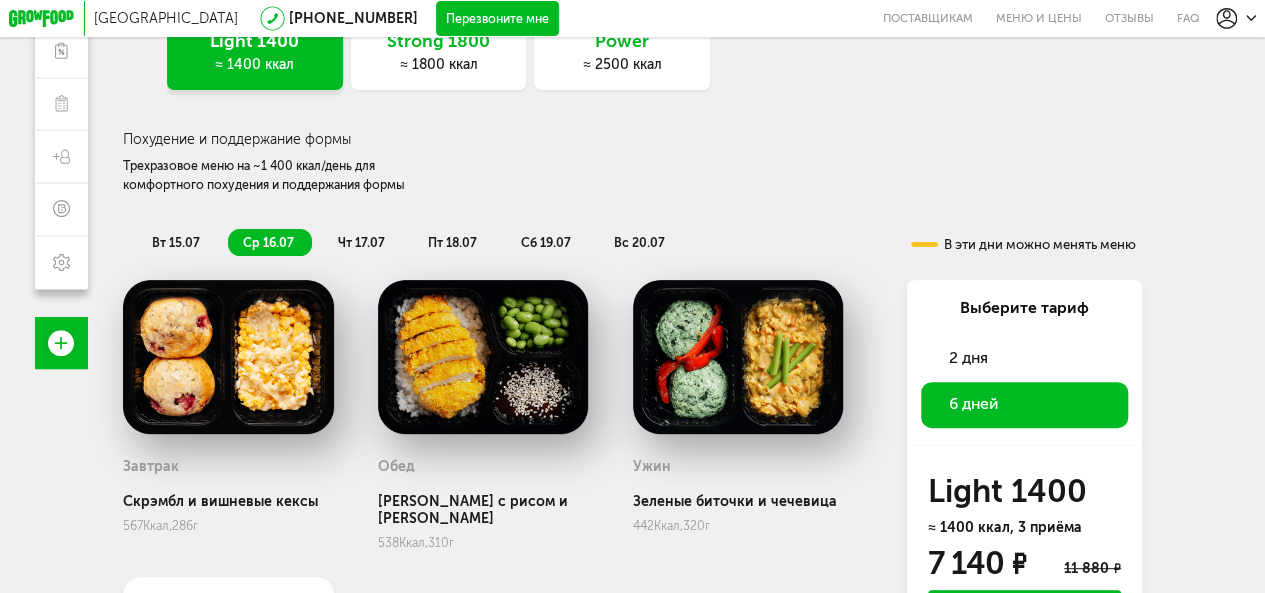 click on "чт 17.07" at bounding box center (361, 242) 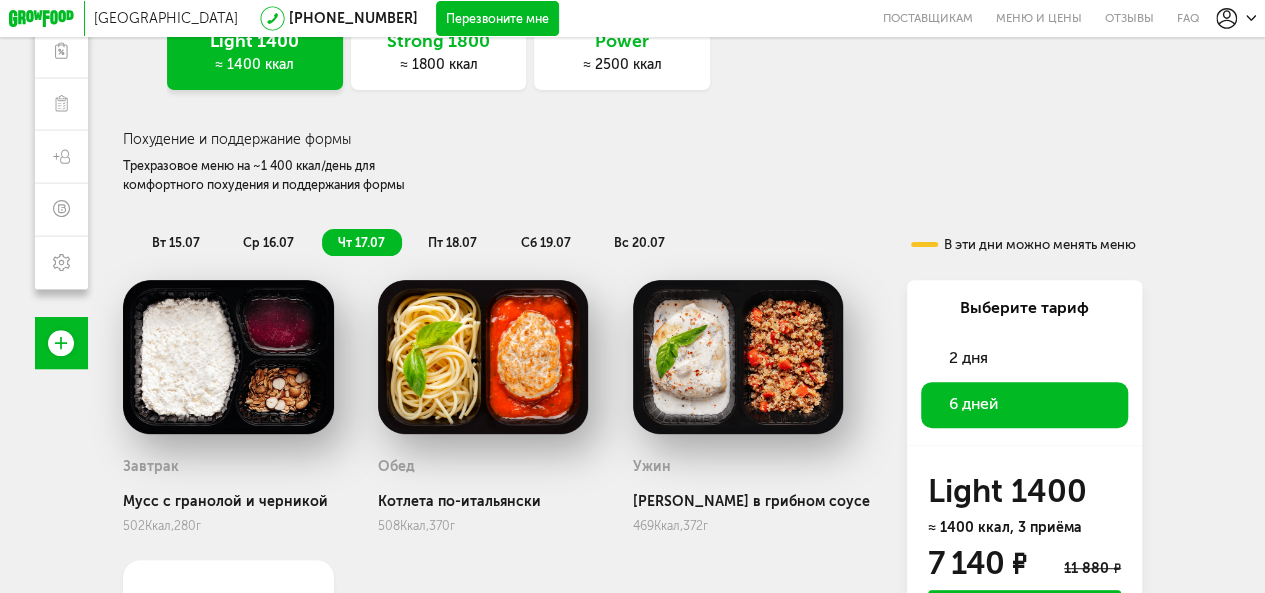 click on "пт 18.07" at bounding box center [452, 242] 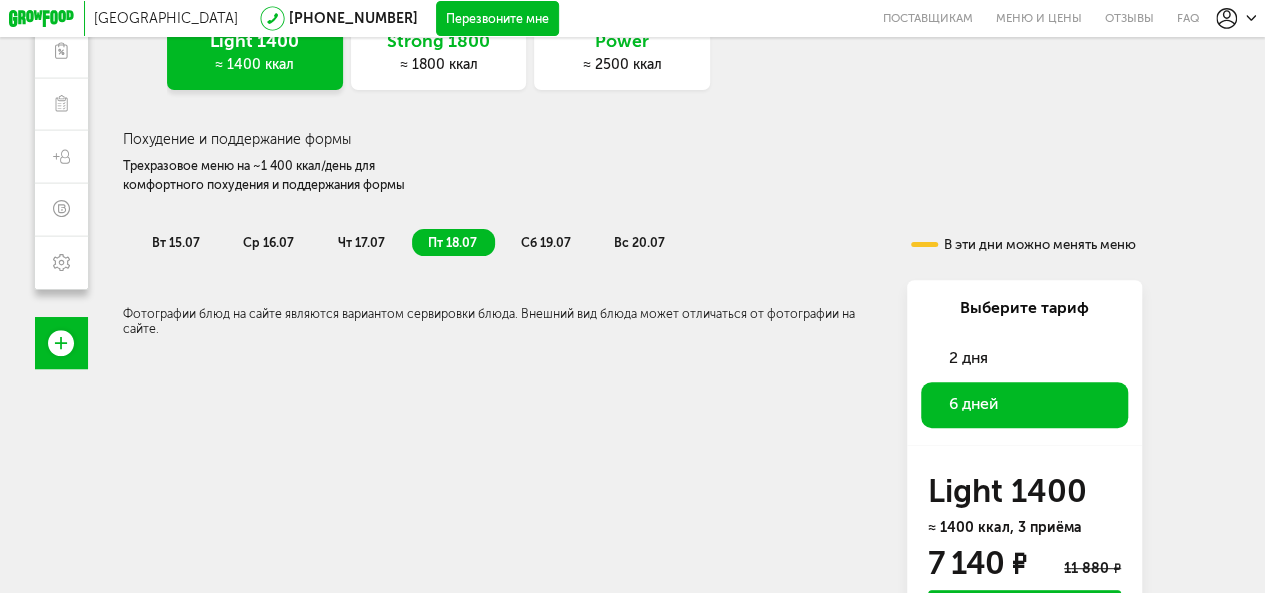 click on "сб 19.07" at bounding box center (545, 242) 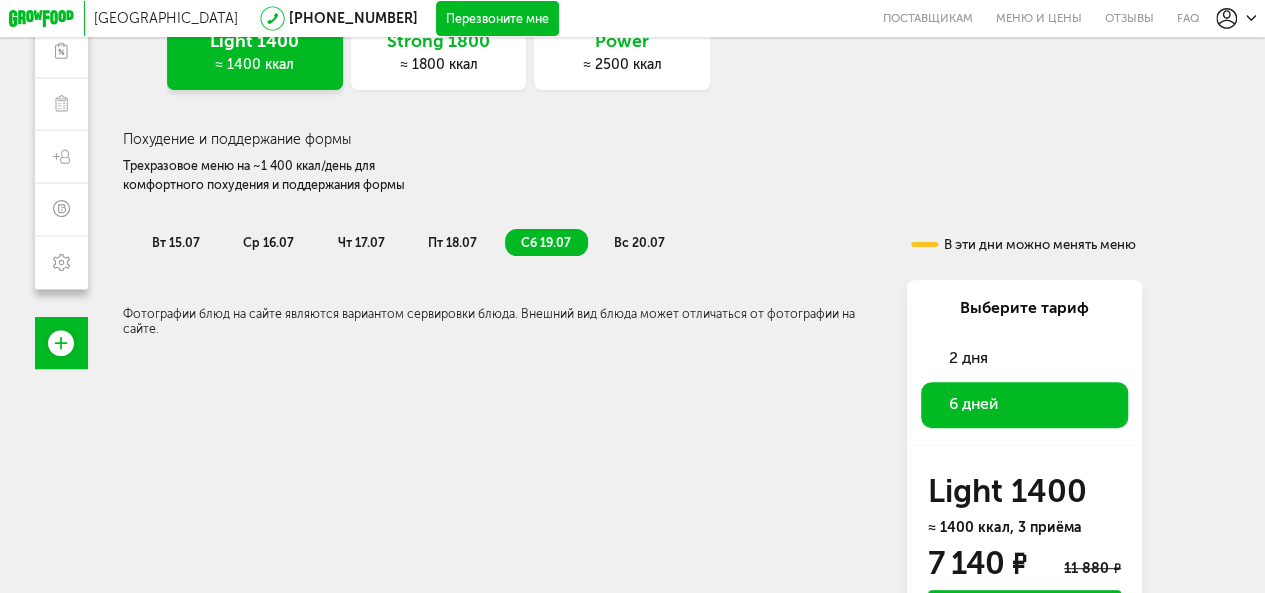 click on "вс 20.07" at bounding box center [639, 242] 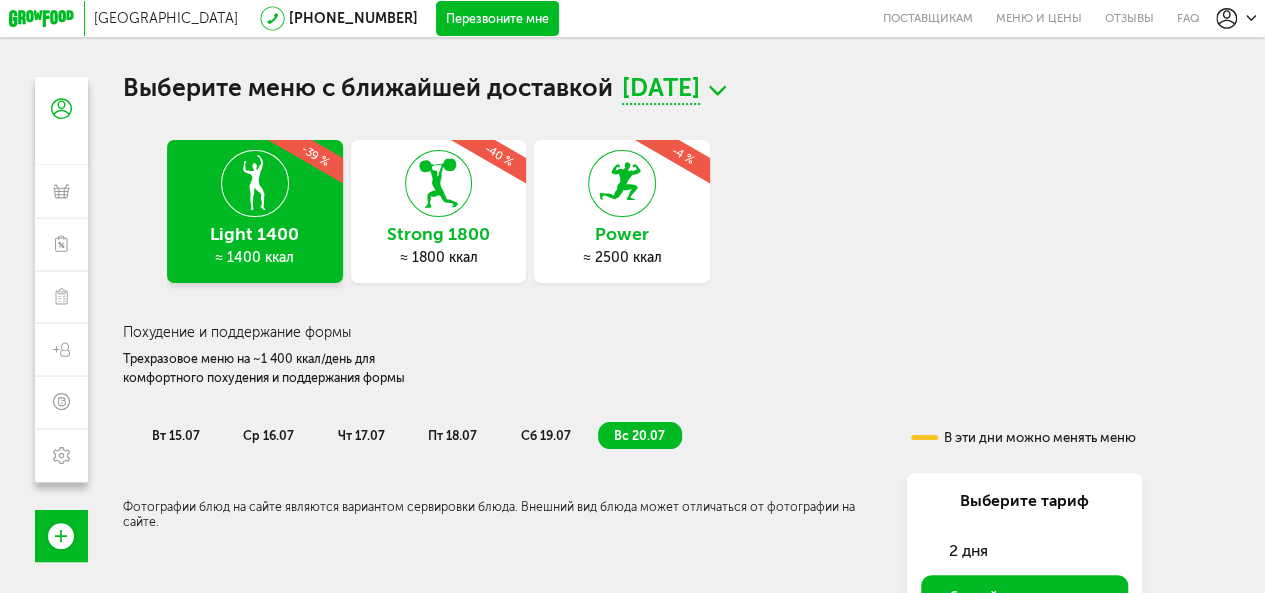 scroll, scrollTop: 0, scrollLeft: 0, axis: both 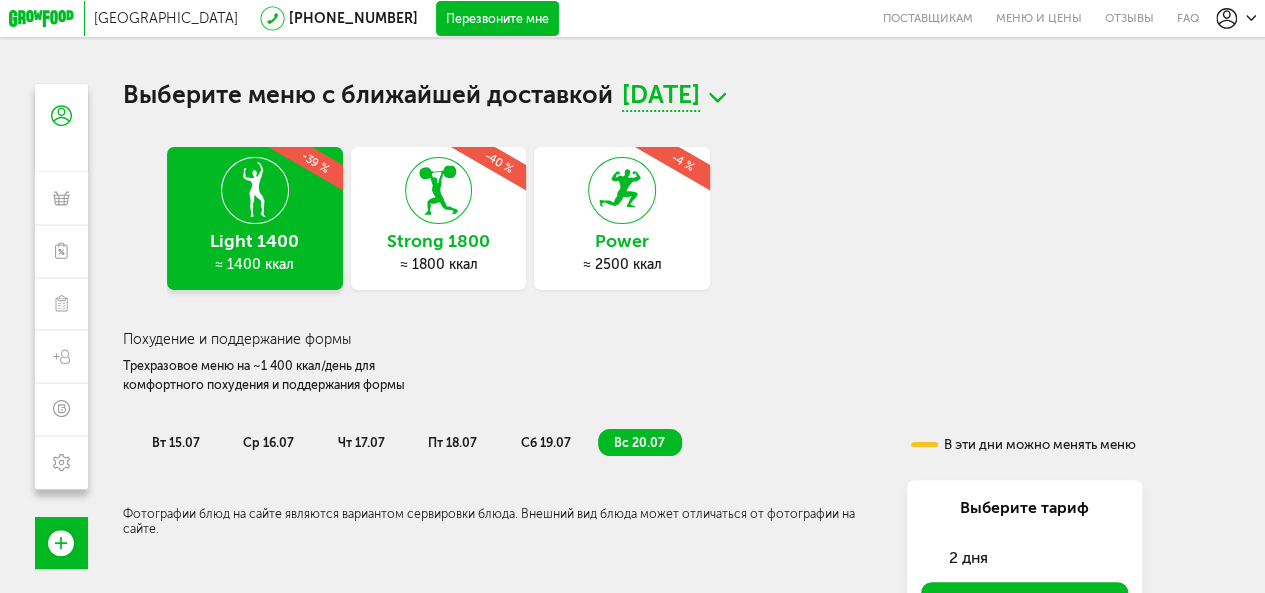 click 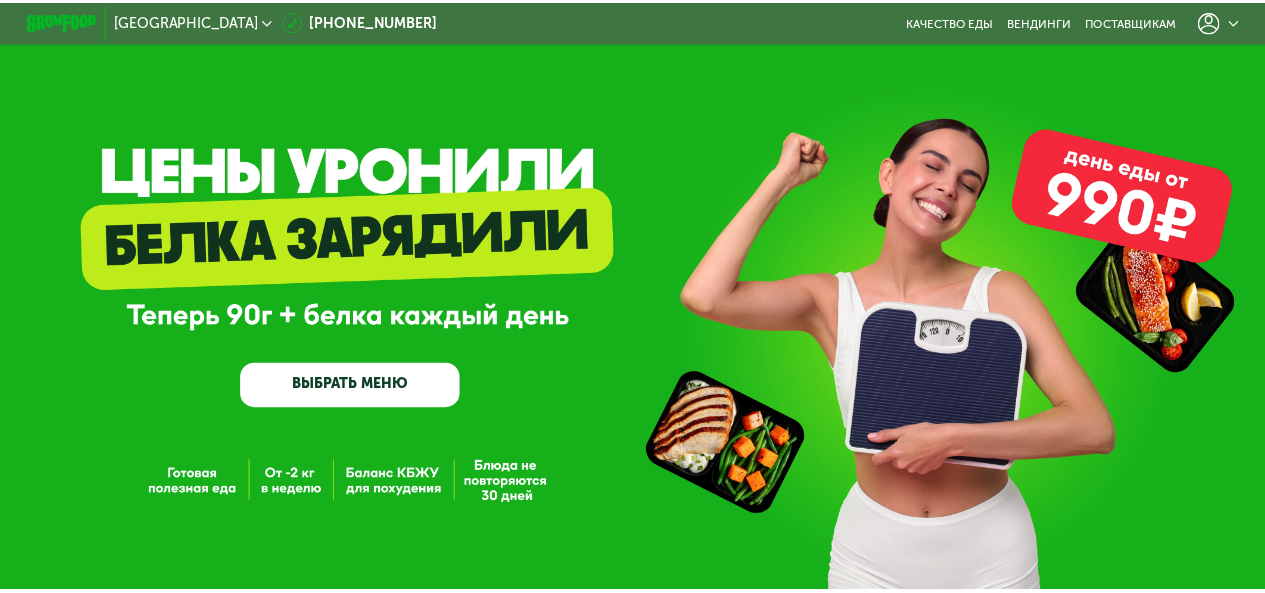 scroll, scrollTop: 0, scrollLeft: 0, axis: both 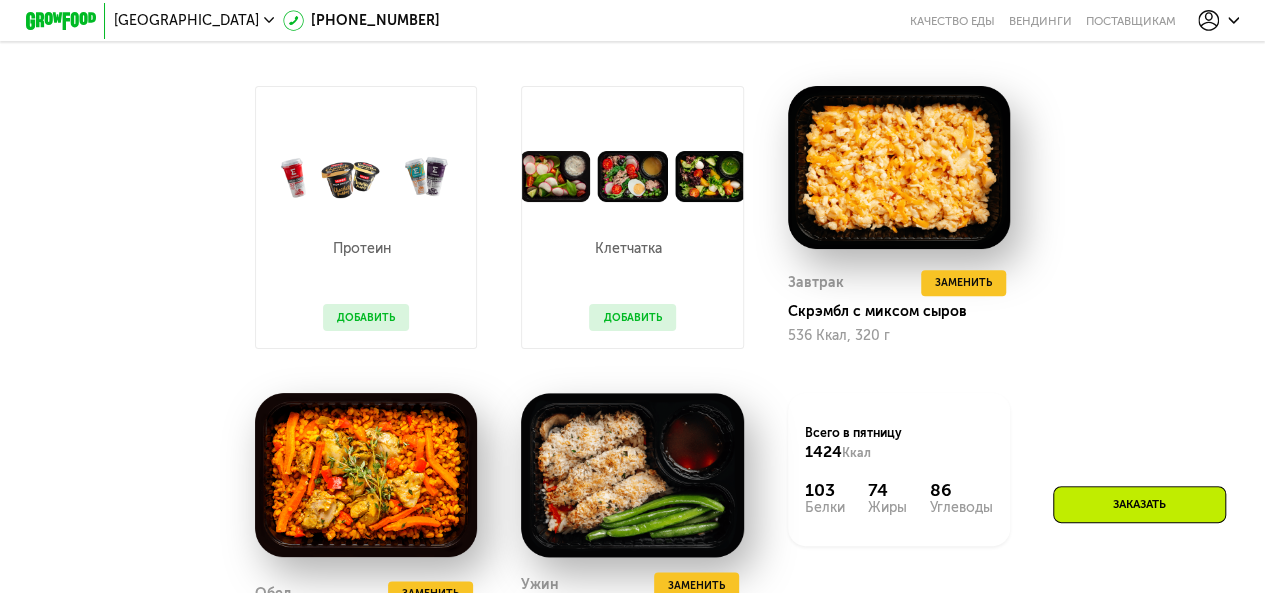 click on "Добавить" at bounding box center [632, 317] 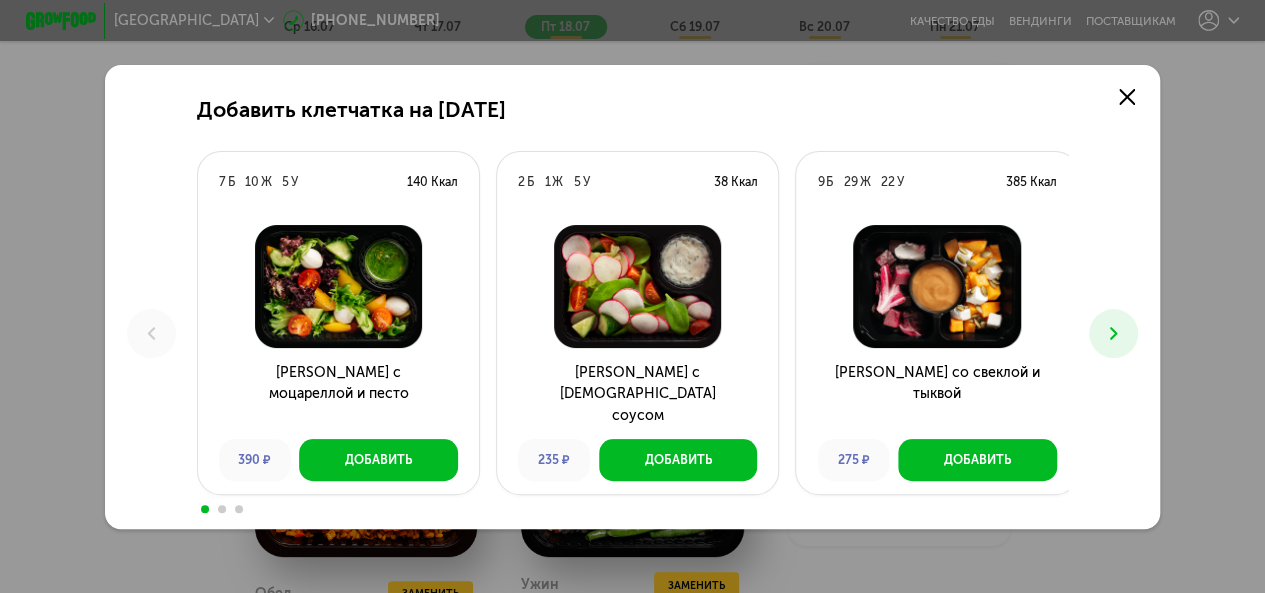 scroll, scrollTop: 0, scrollLeft: 0, axis: both 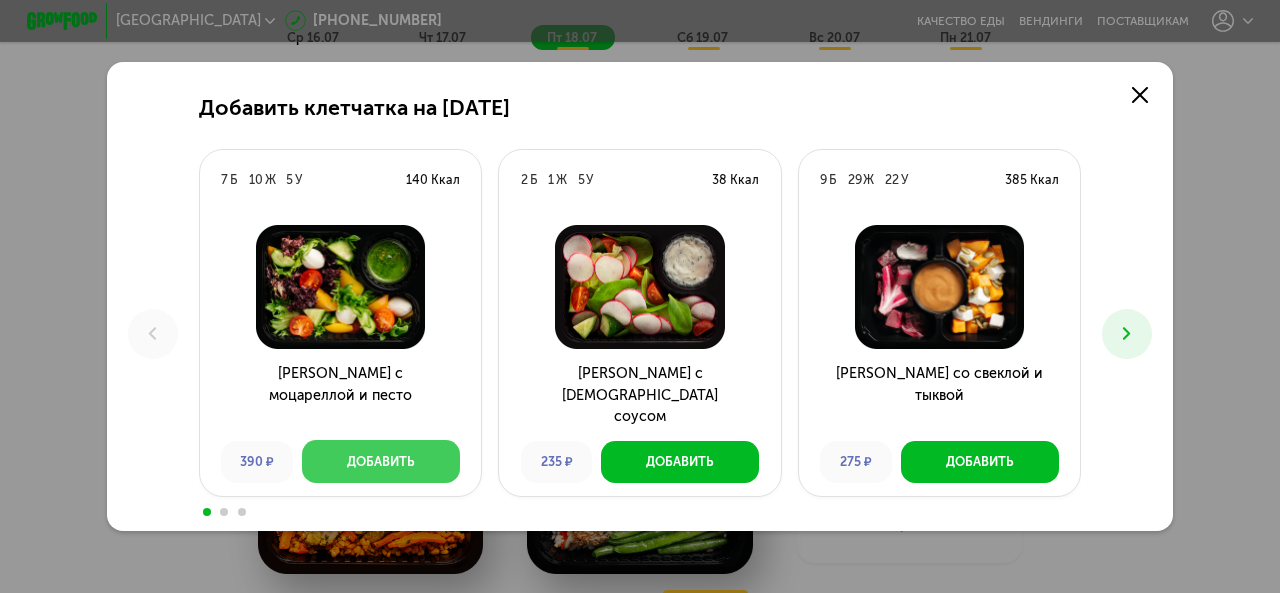 click on "Добавить" at bounding box center (381, 462) 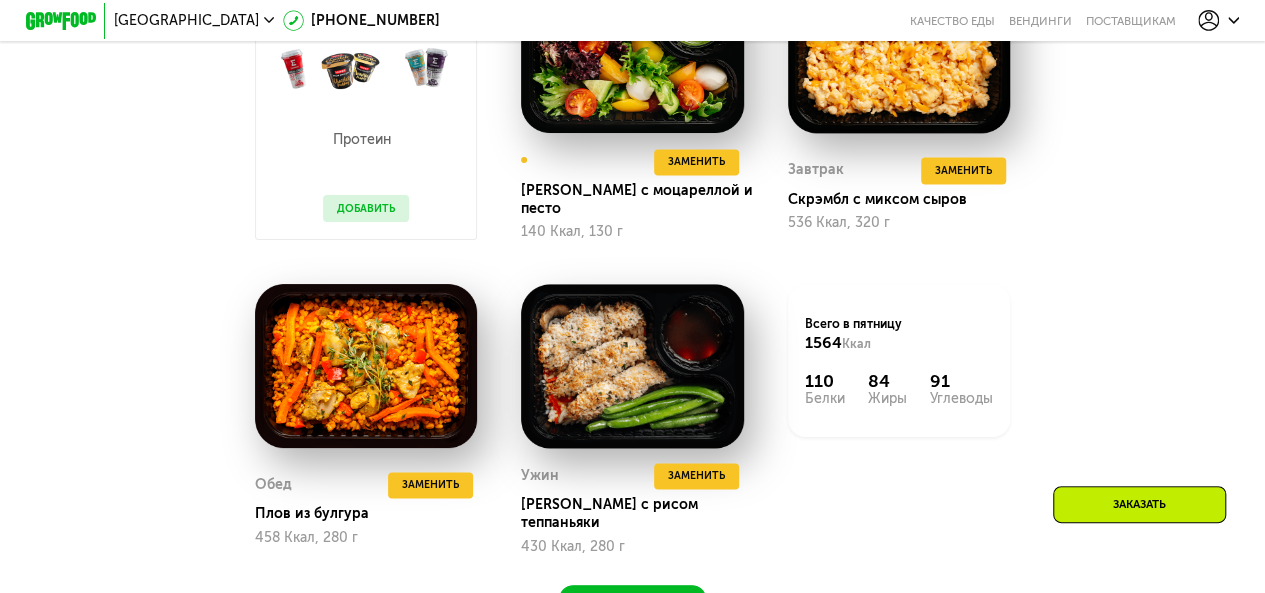 scroll, scrollTop: 1240, scrollLeft: 0, axis: vertical 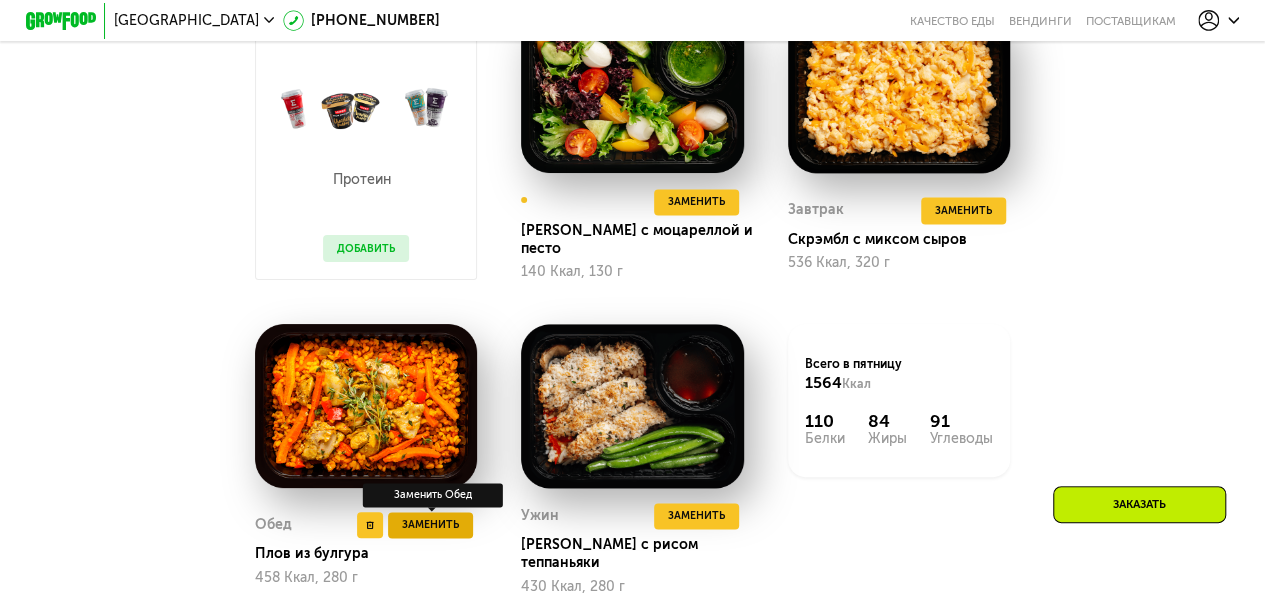 click on "Заменить" at bounding box center [430, 525] 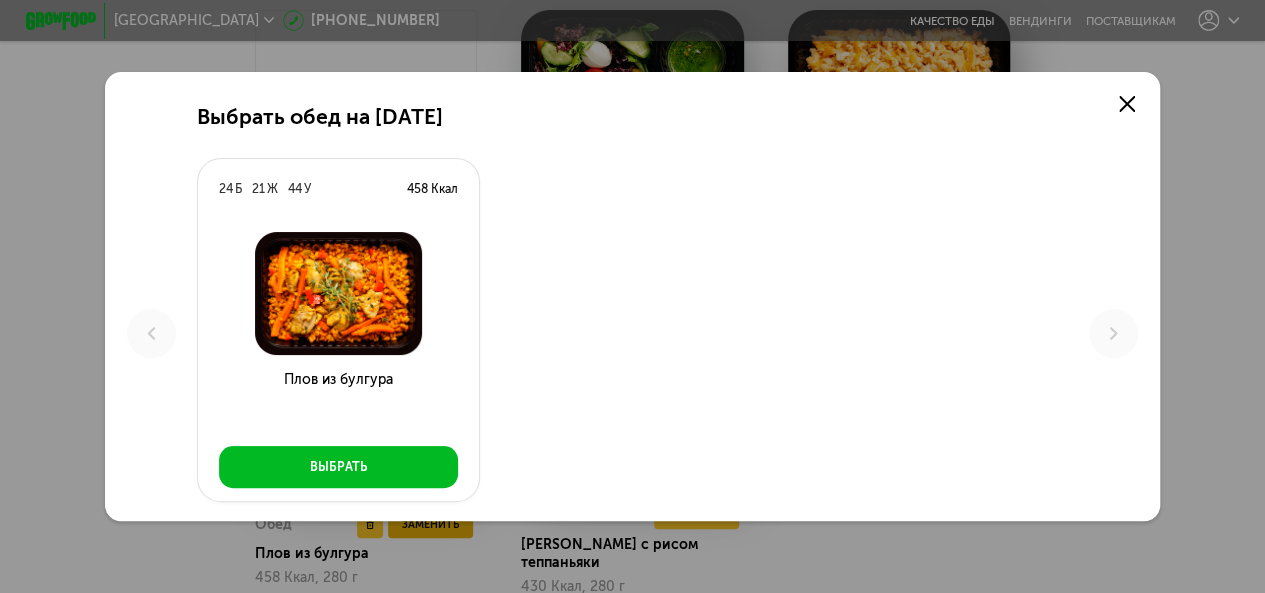 scroll, scrollTop: 0, scrollLeft: 0, axis: both 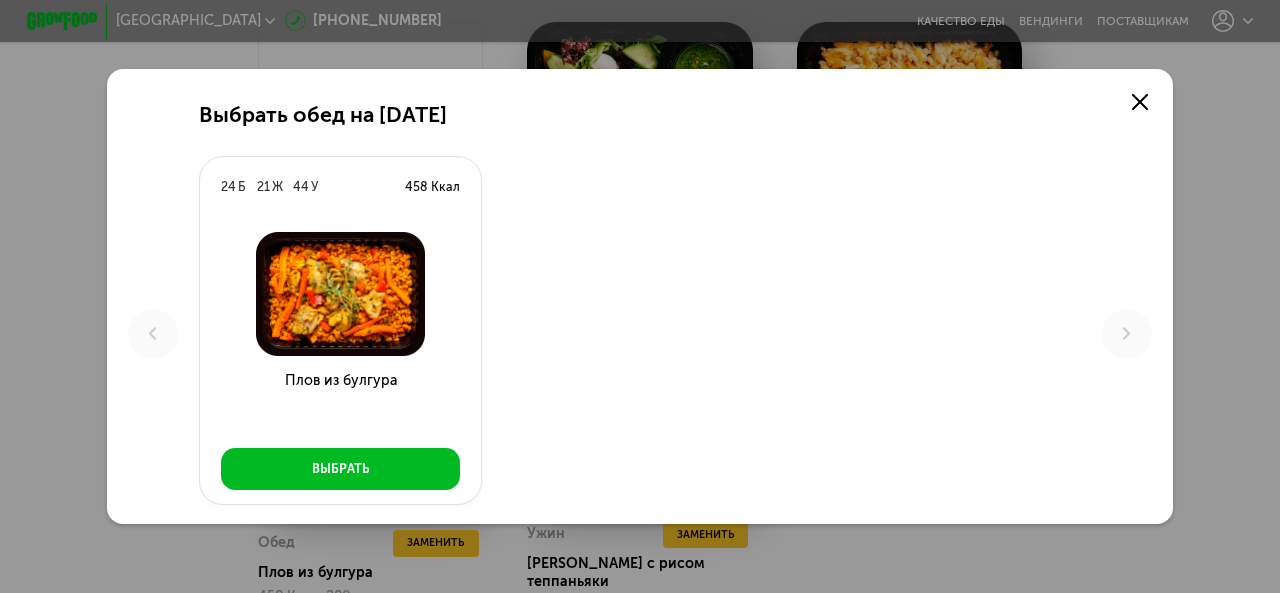 click 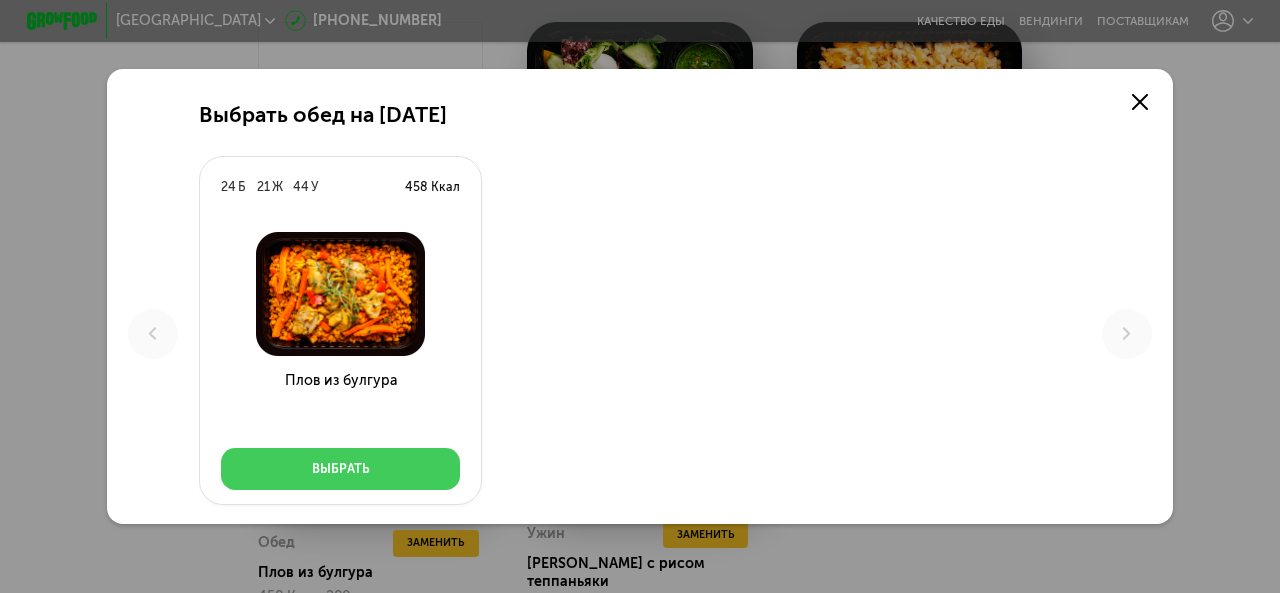 click on "Выбрать" at bounding box center [341, 469] 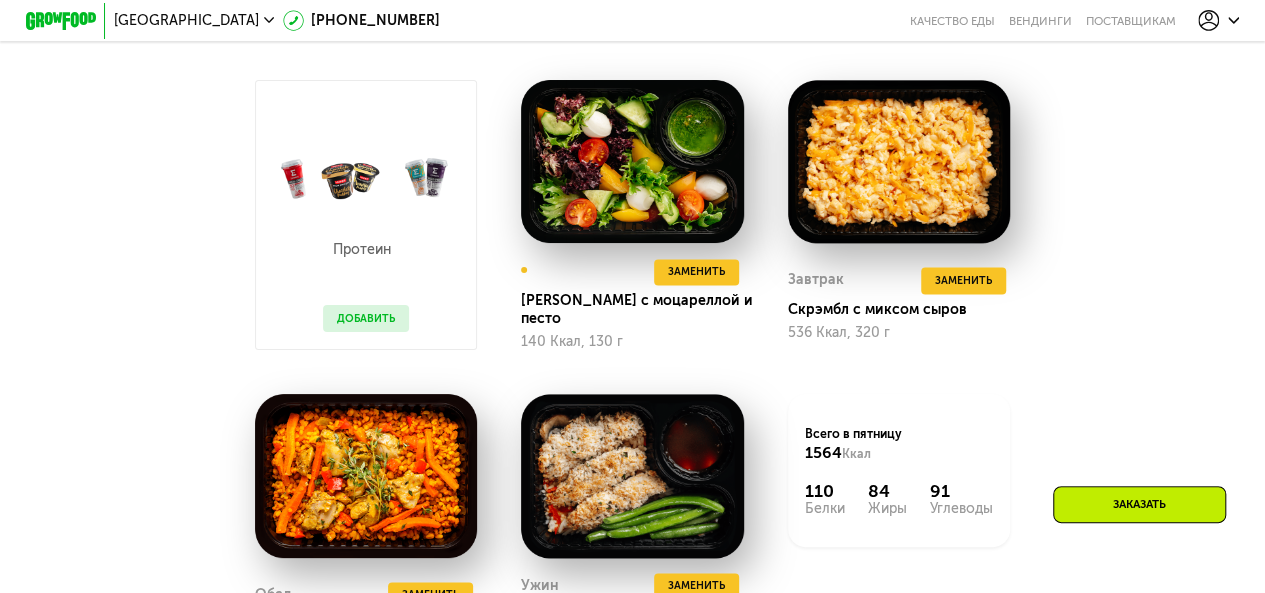 scroll, scrollTop: 1240, scrollLeft: 0, axis: vertical 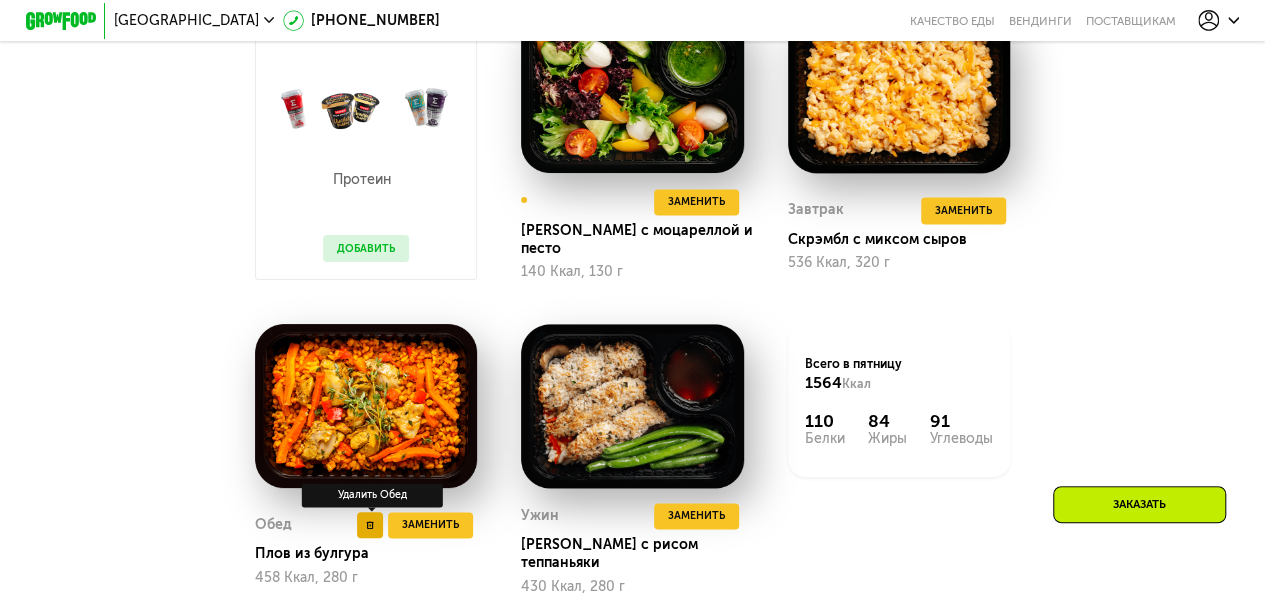click at bounding box center (370, 525) 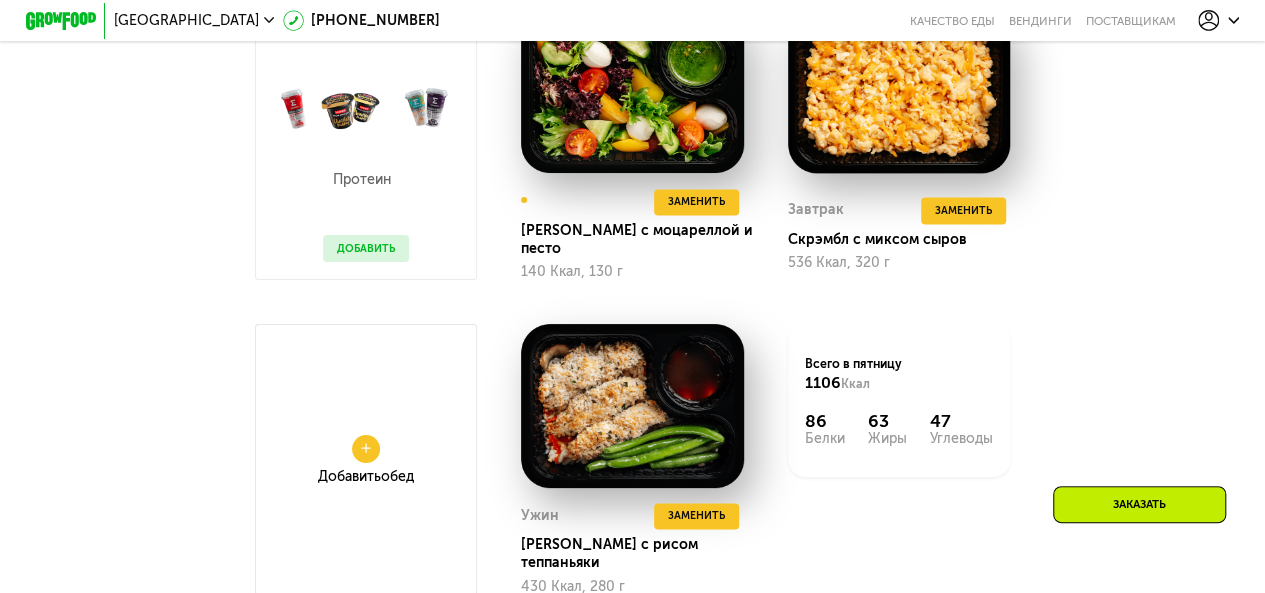 click 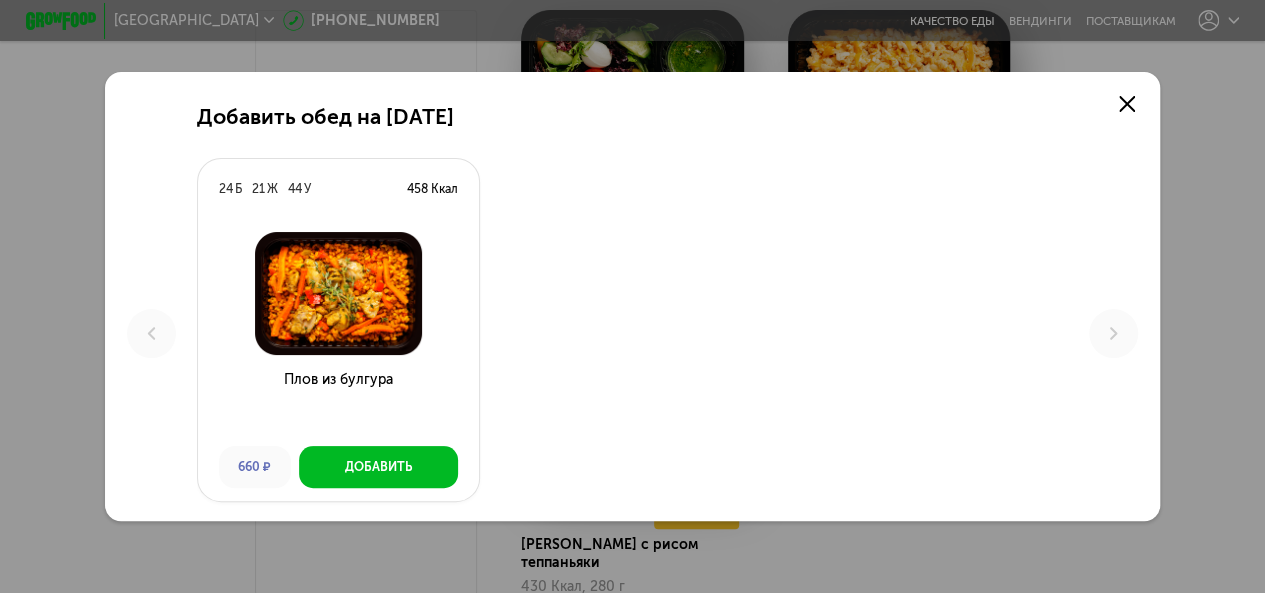 scroll, scrollTop: 0, scrollLeft: 0, axis: both 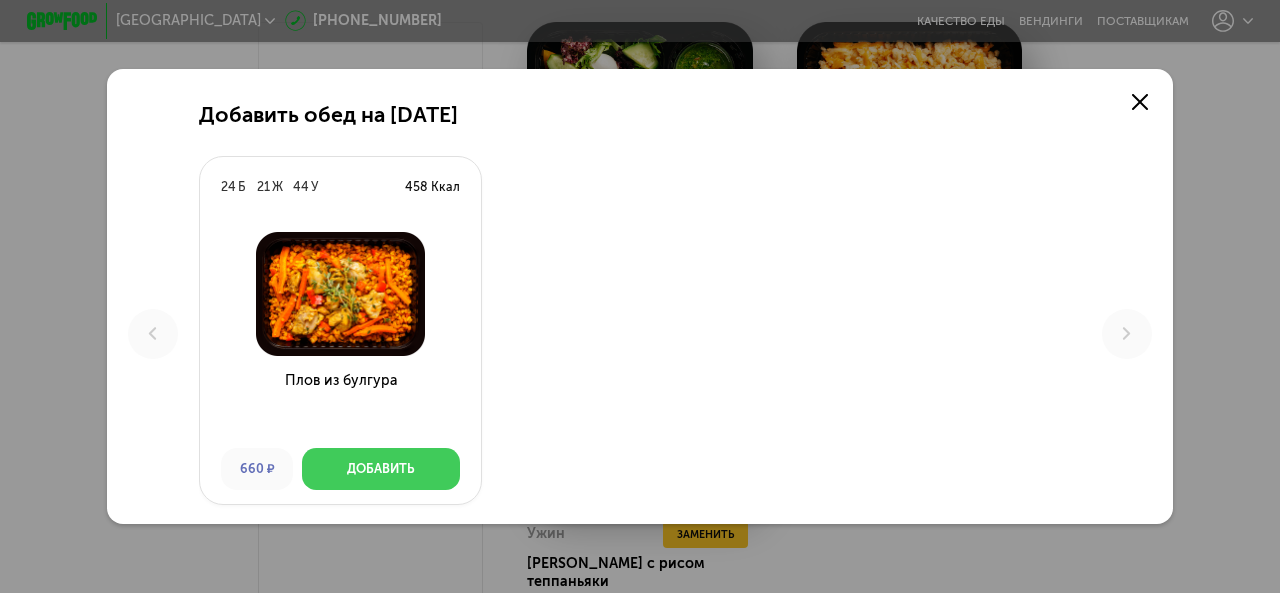 click on "Добавить" at bounding box center (381, 469) 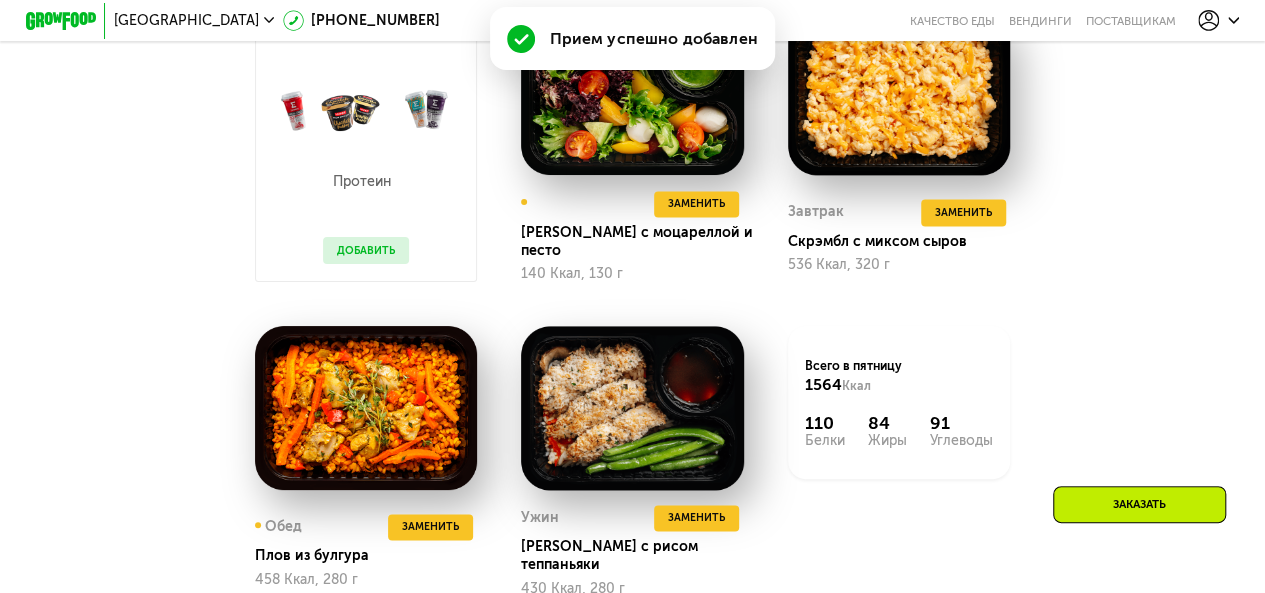 scroll, scrollTop: 1240, scrollLeft: 0, axis: vertical 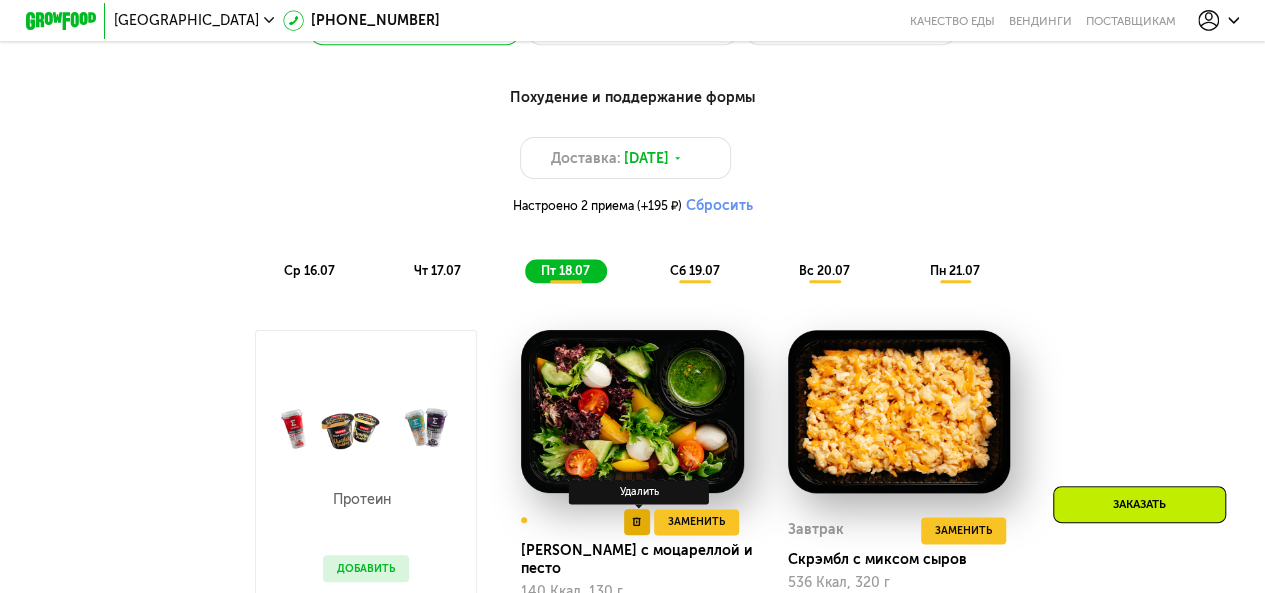 click at bounding box center [637, 522] 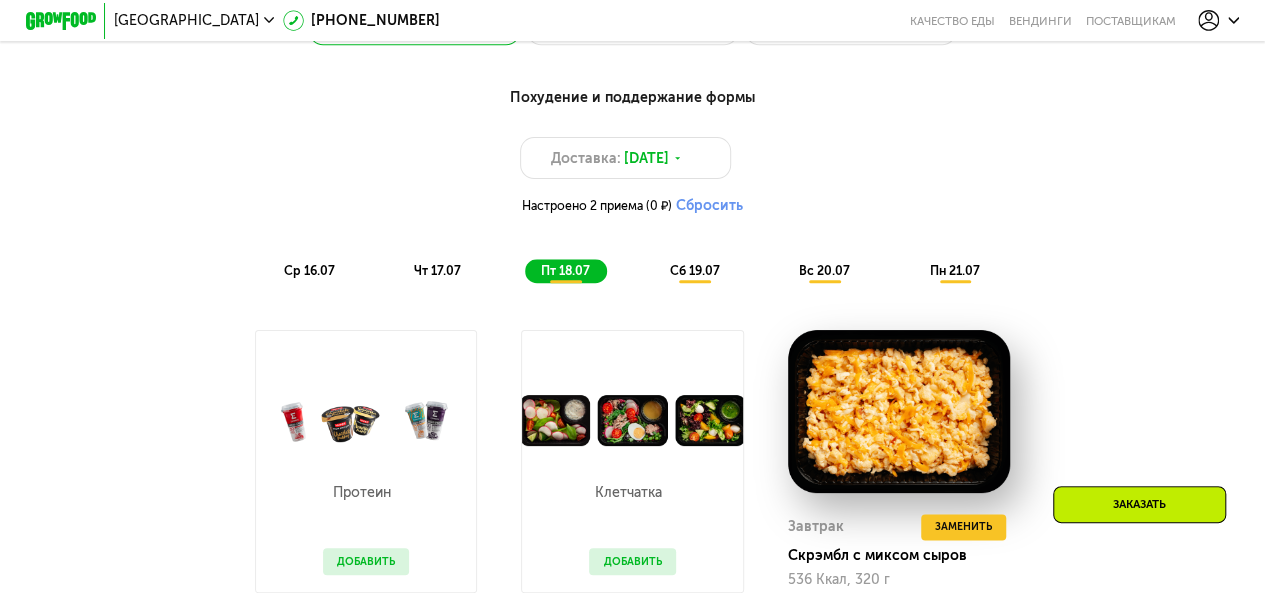 click on "сб 19.07" at bounding box center (694, 270) 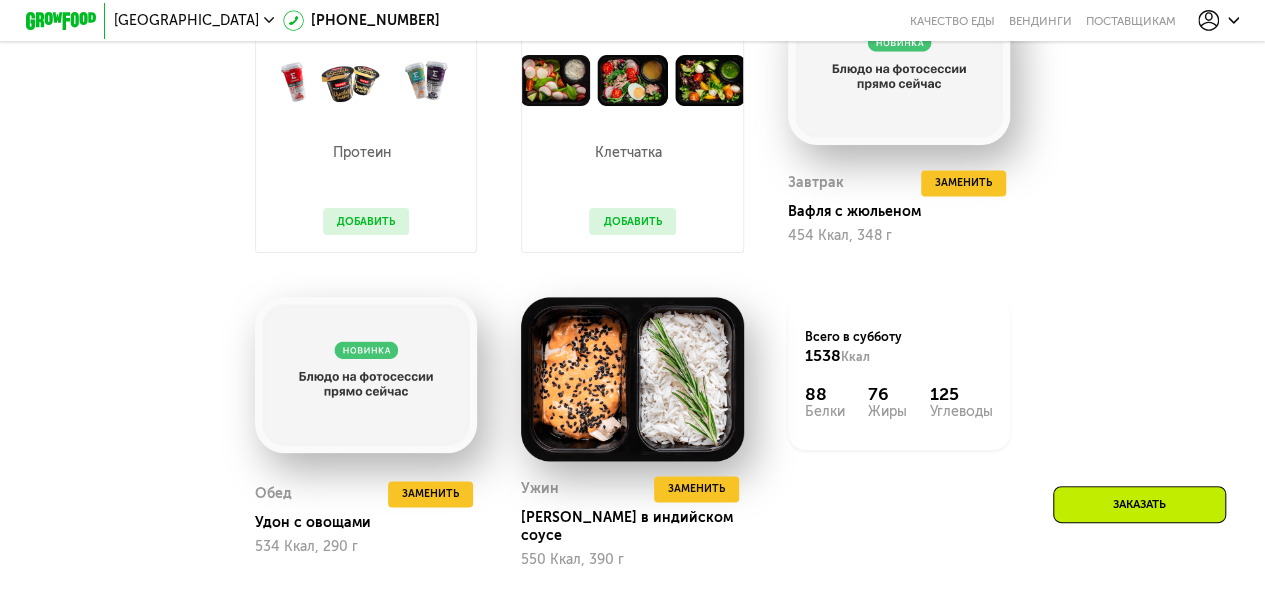 scroll, scrollTop: 1280, scrollLeft: 0, axis: vertical 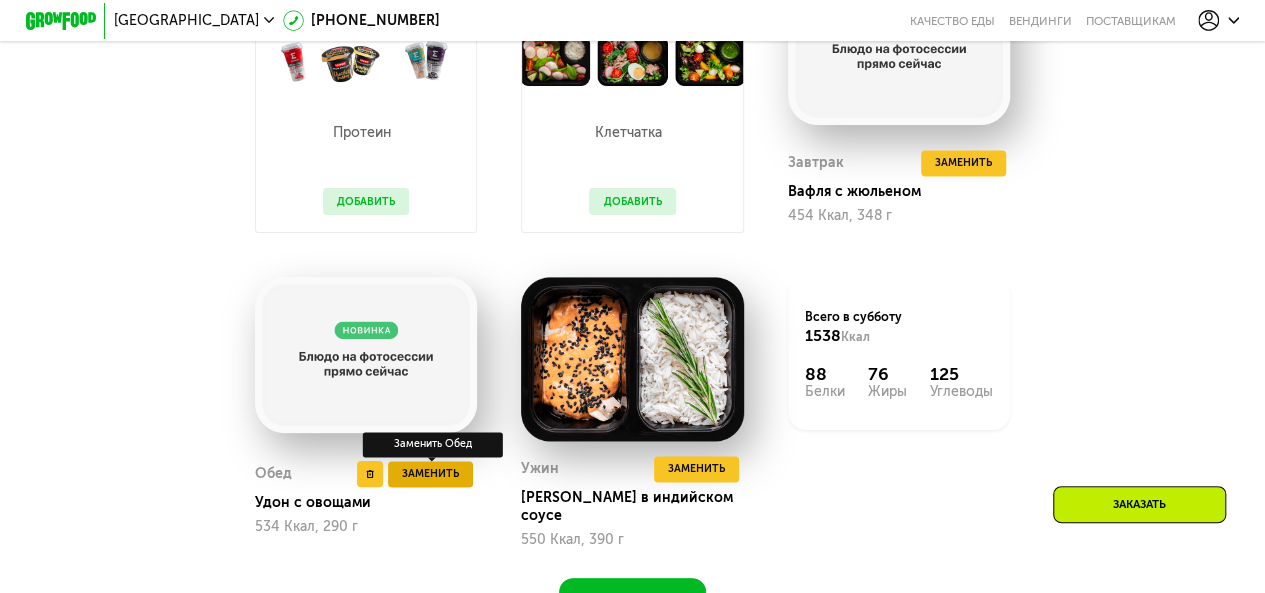 click on "Заменить" at bounding box center [430, 474] 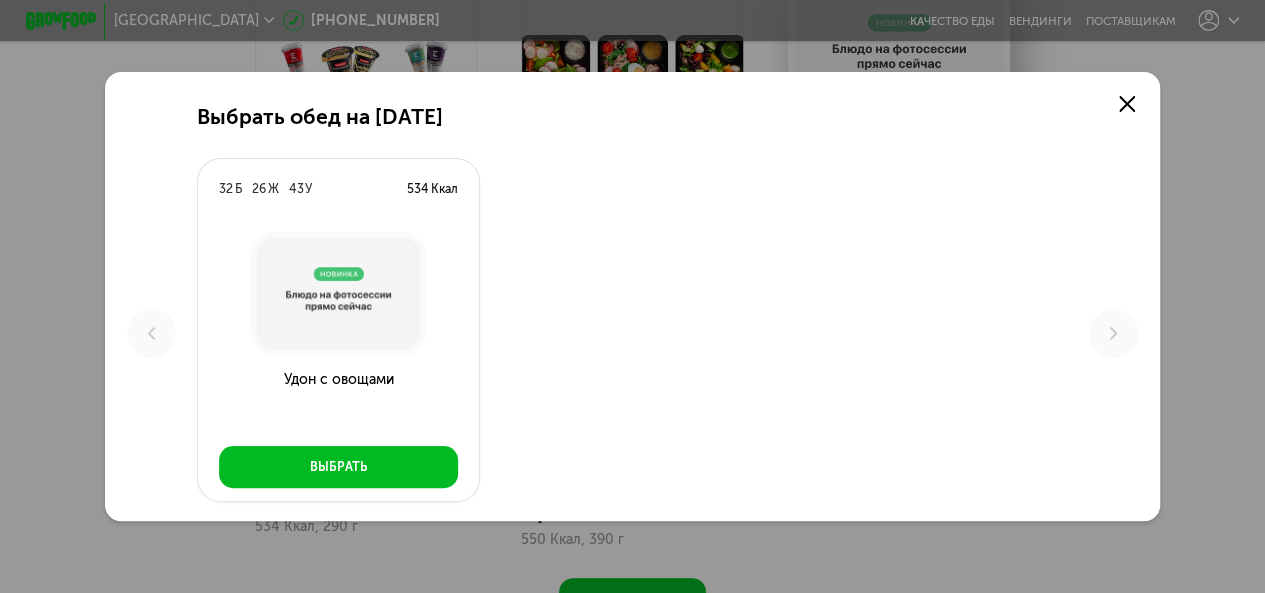 scroll, scrollTop: 0, scrollLeft: 0, axis: both 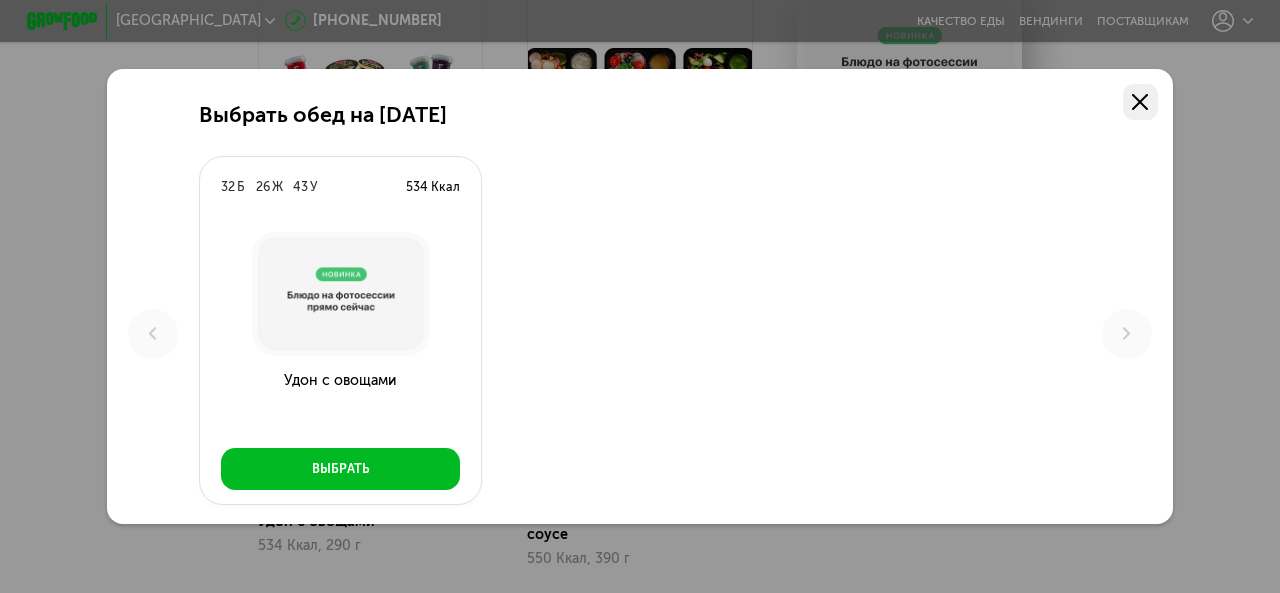 click 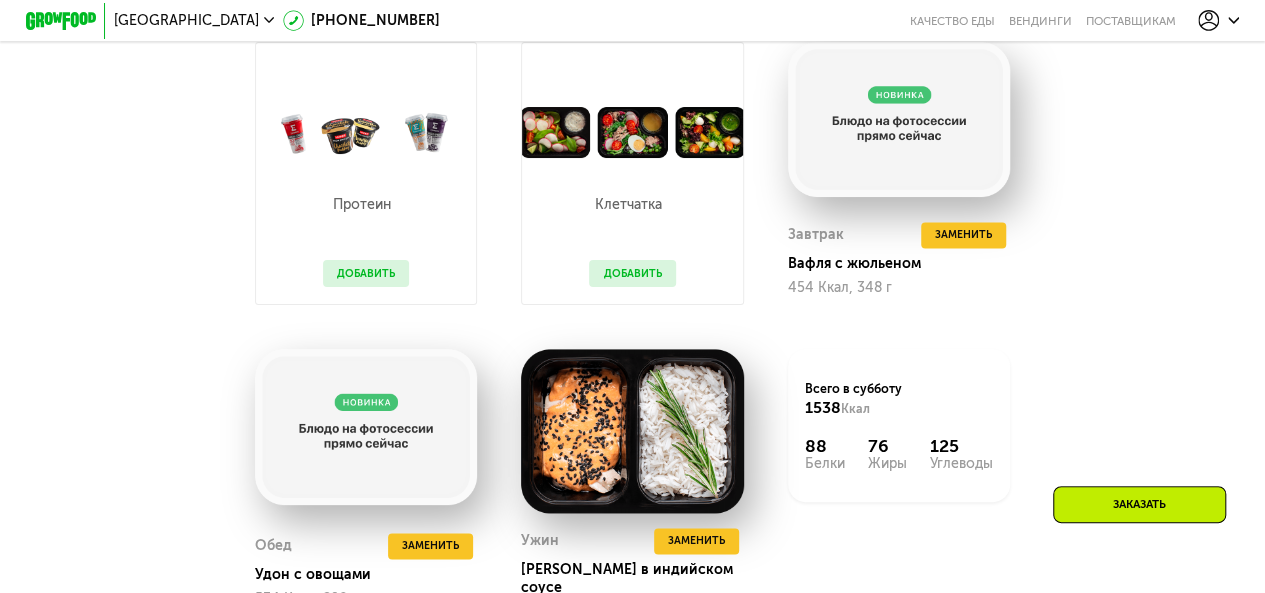 scroll, scrollTop: 1280, scrollLeft: 0, axis: vertical 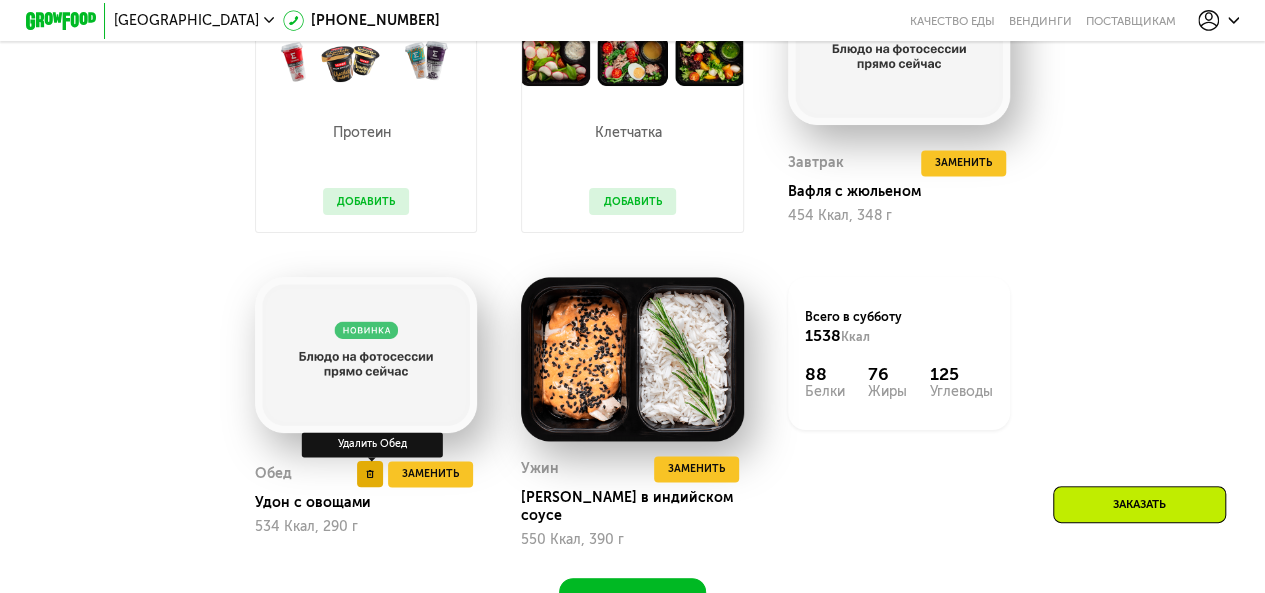 click 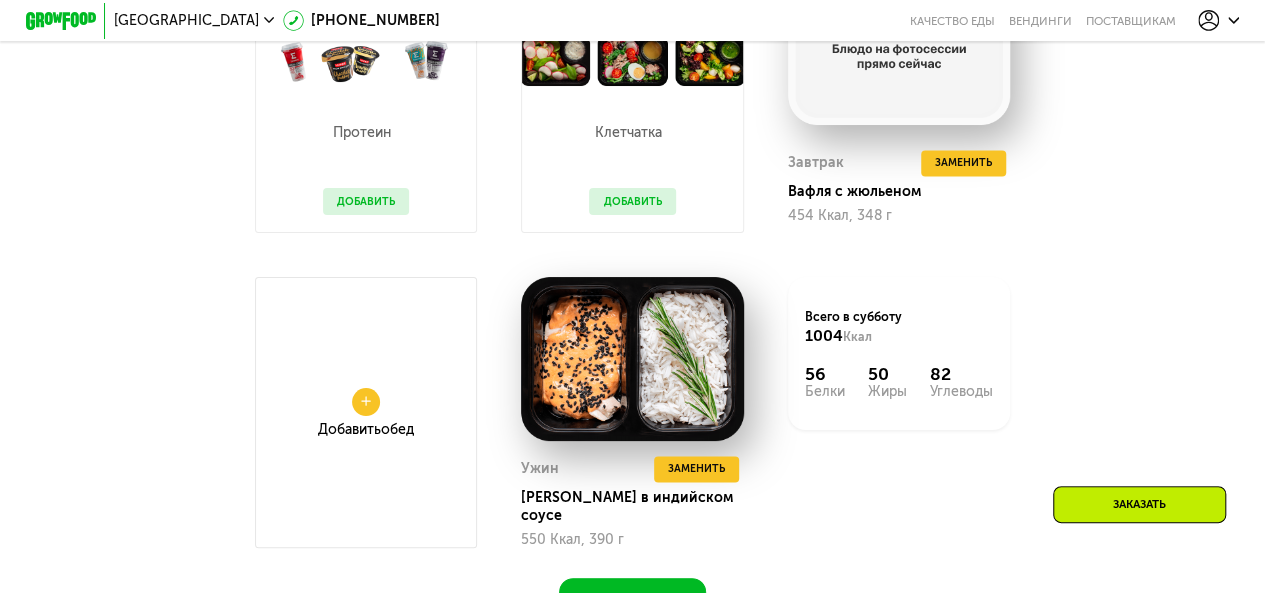 click on "Добавить" at bounding box center [632, 201] 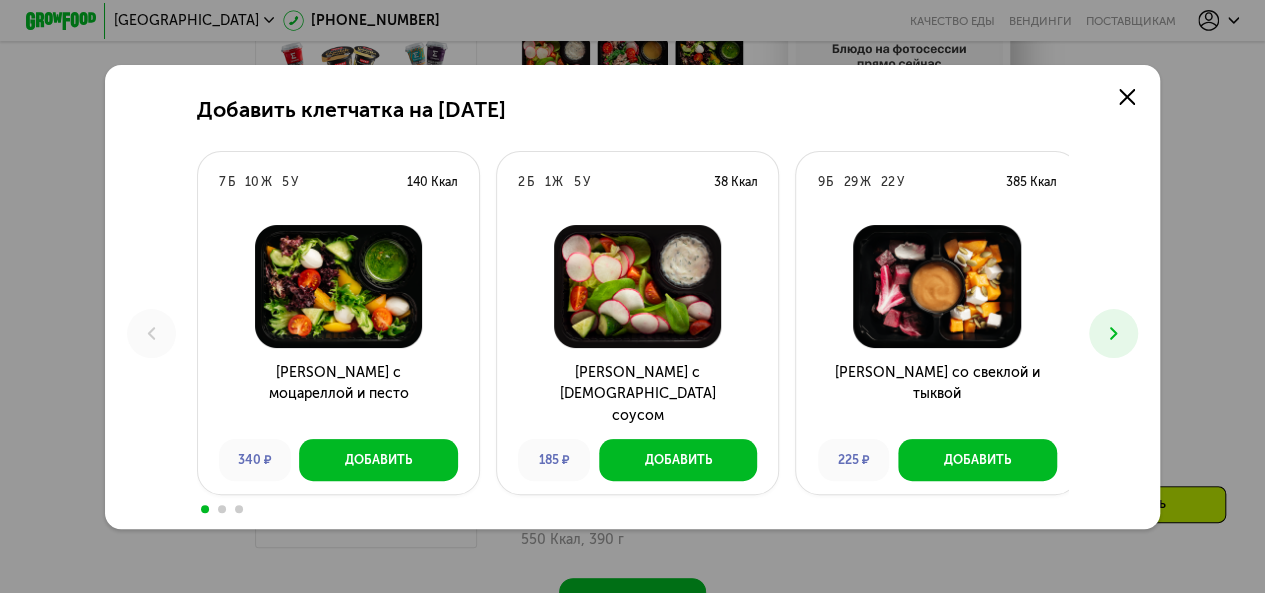 scroll, scrollTop: 0, scrollLeft: 0, axis: both 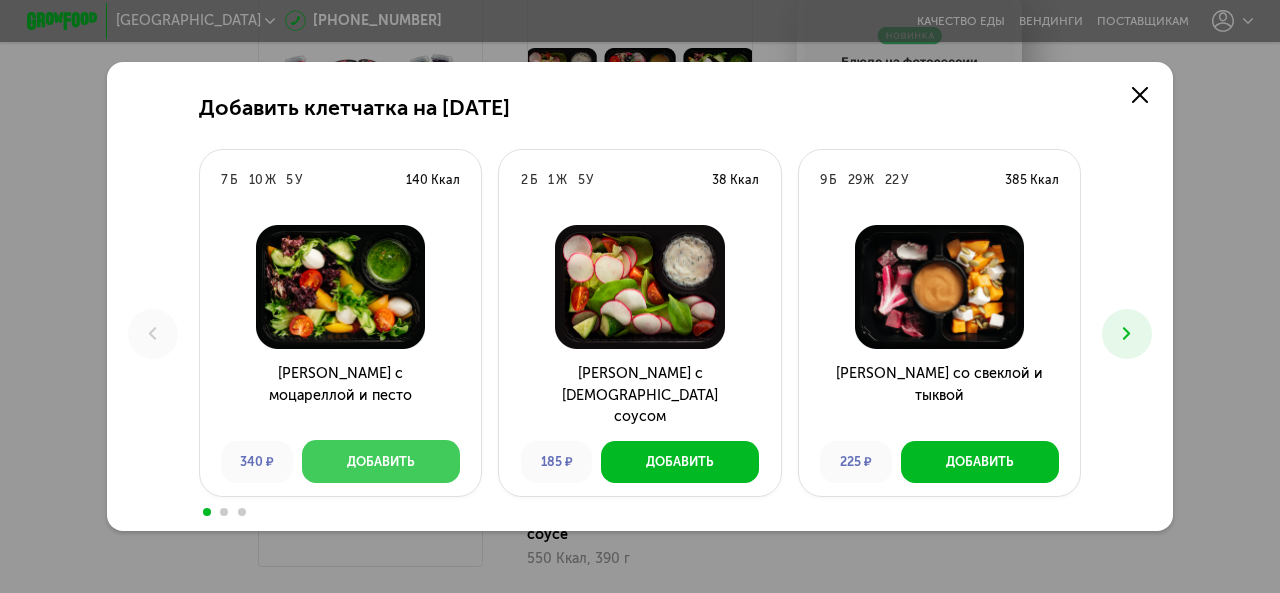 click on "Добавить" at bounding box center (381, 461) 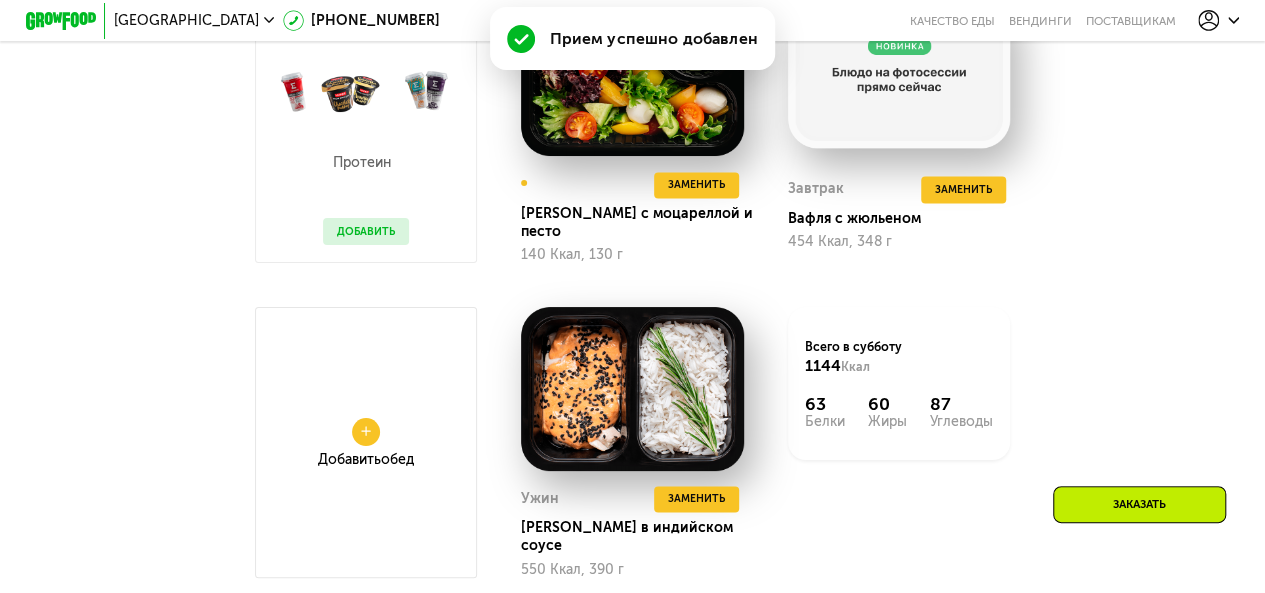 scroll, scrollTop: 1280, scrollLeft: 0, axis: vertical 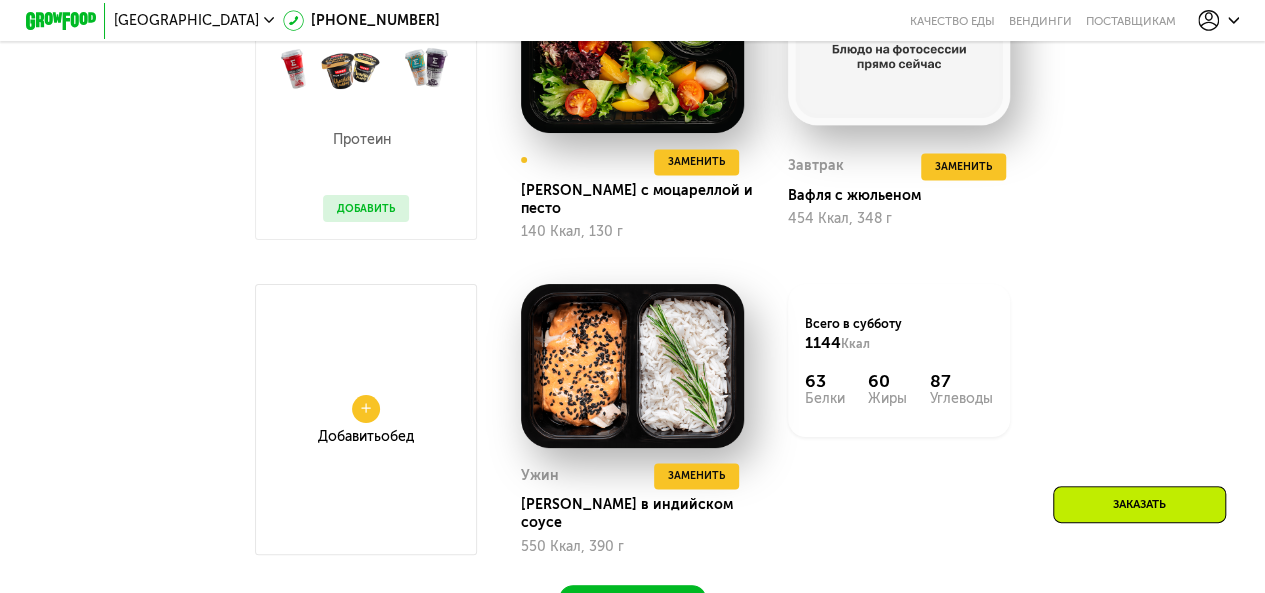 click on "Добавить  Обед" at bounding box center [366, 419] 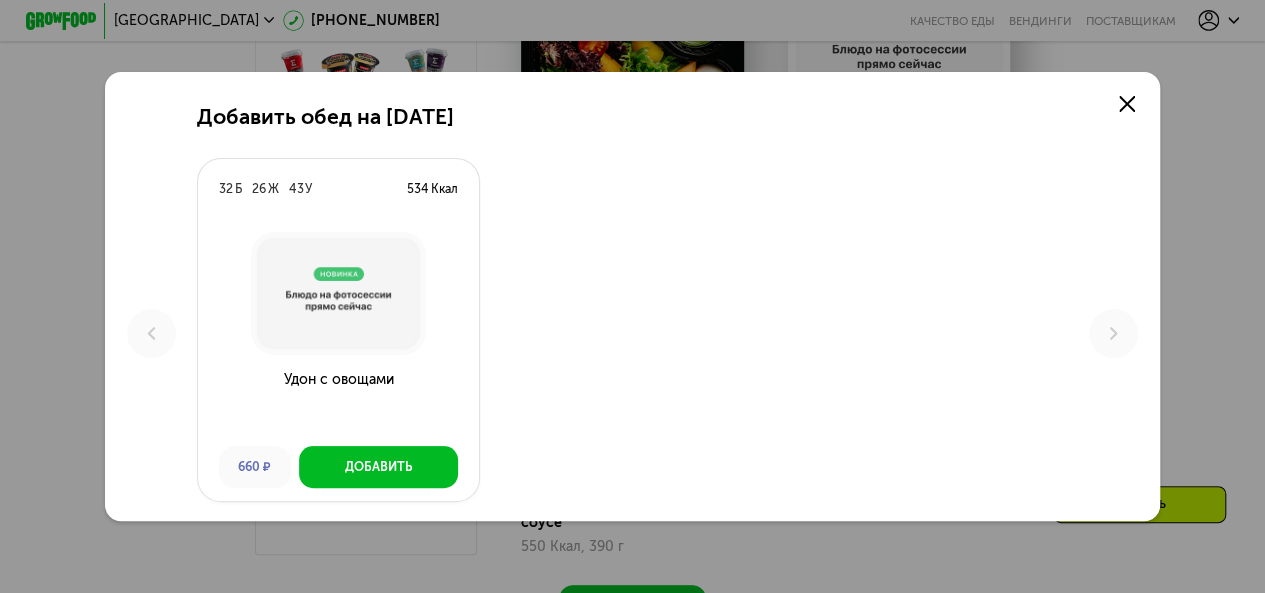 scroll, scrollTop: 0, scrollLeft: 0, axis: both 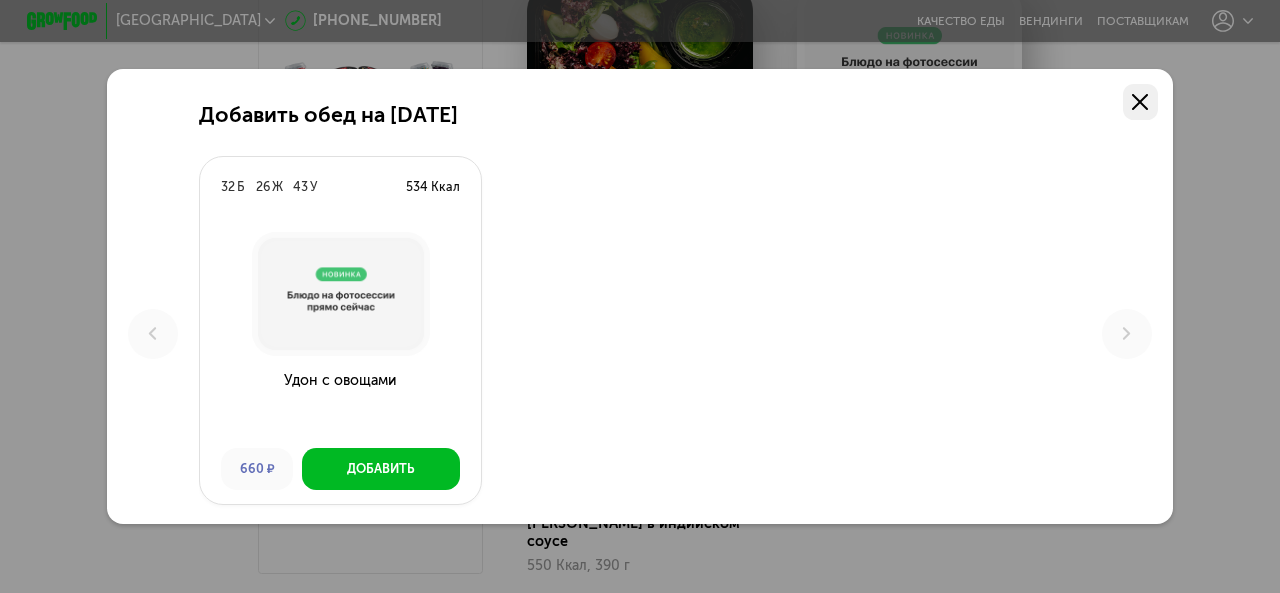 click 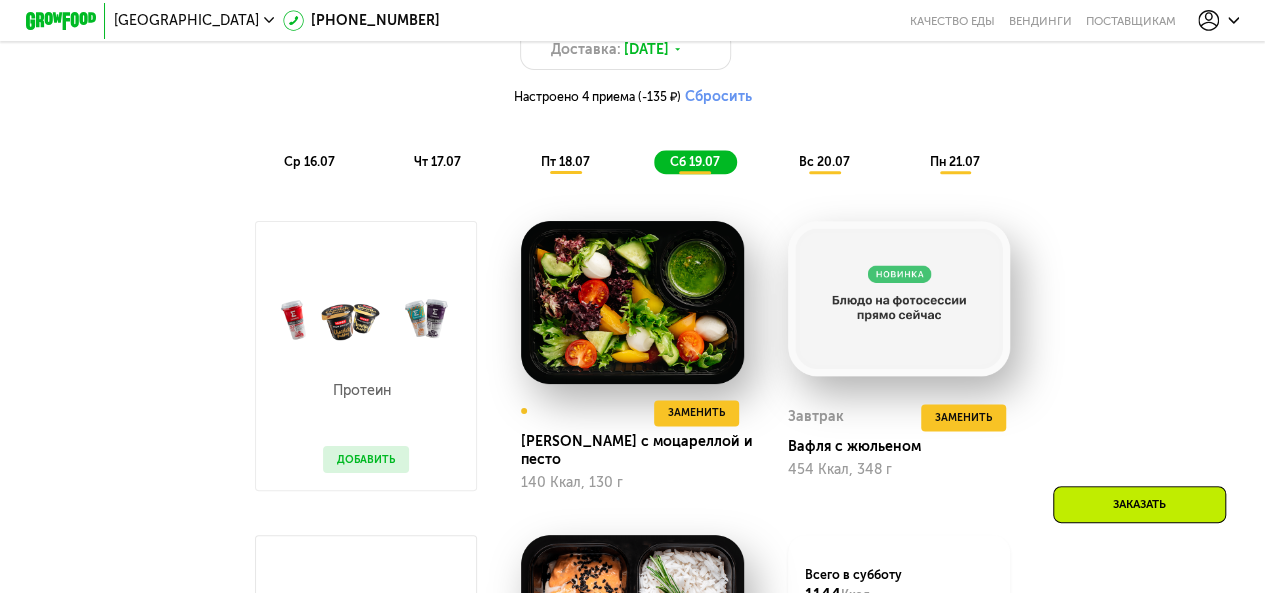 scroll, scrollTop: 1000, scrollLeft: 0, axis: vertical 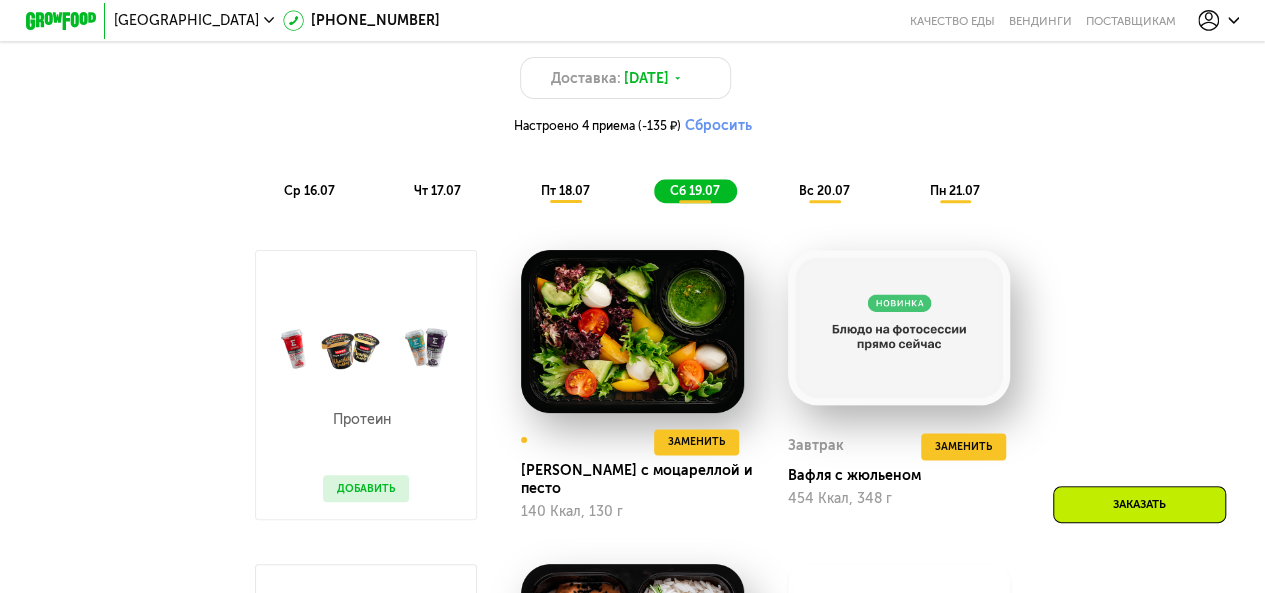 click on "вс 20.07" at bounding box center [824, 190] 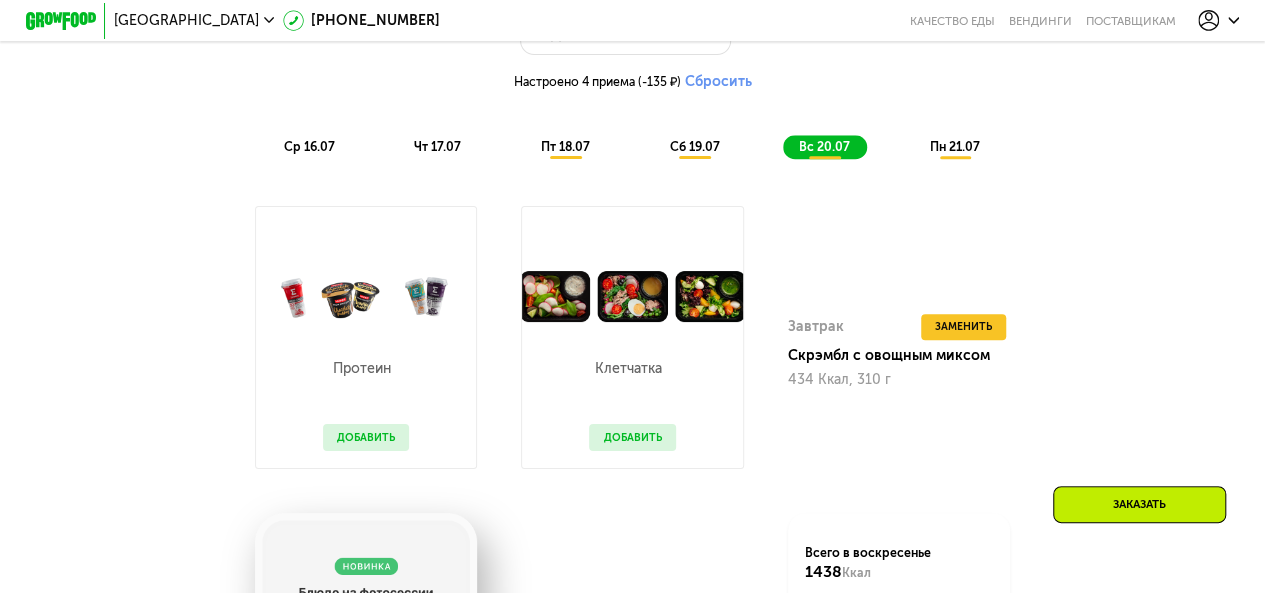 scroll, scrollTop: 1040, scrollLeft: 0, axis: vertical 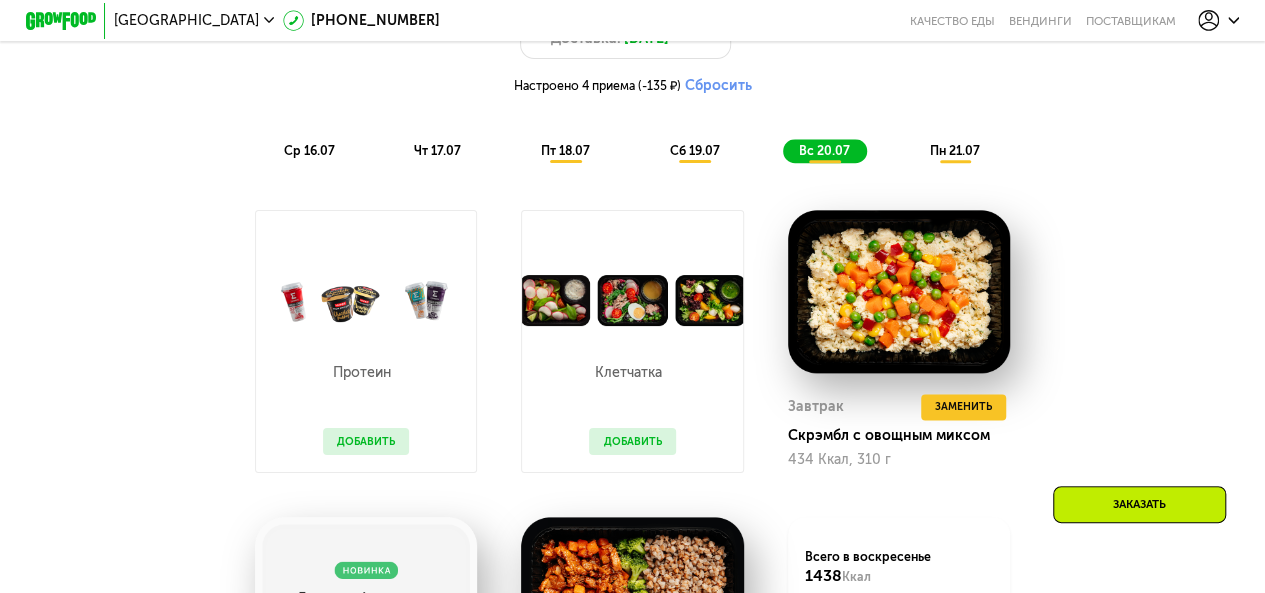 click on "пн 21.07" at bounding box center (954, 150) 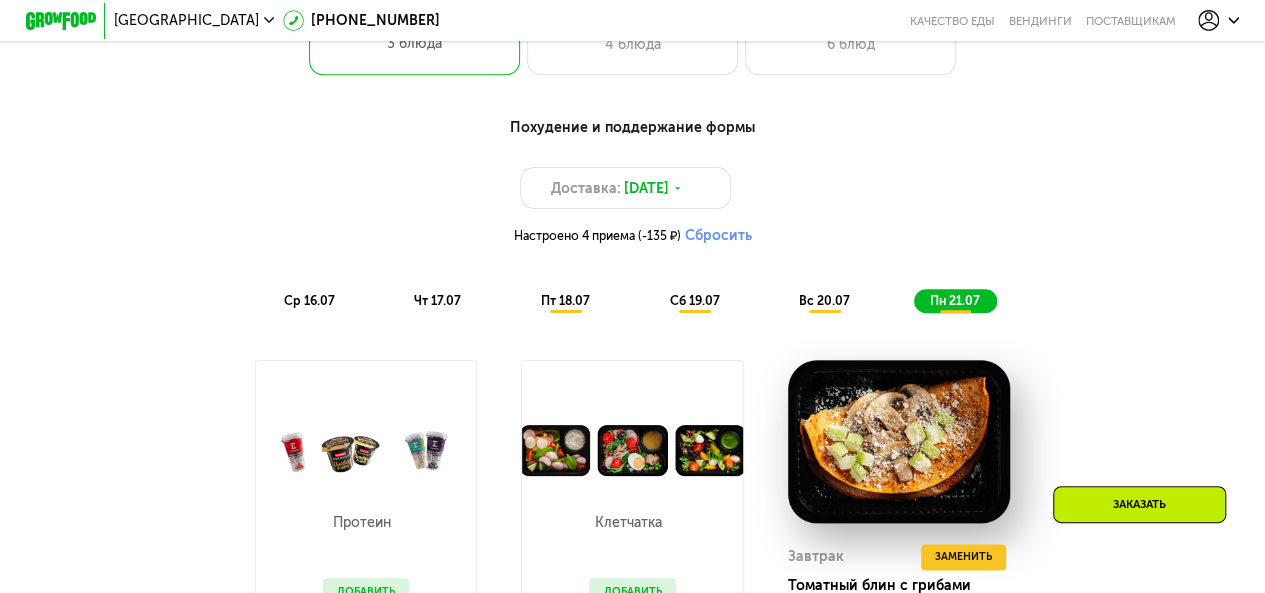 scroll, scrollTop: 920, scrollLeft: 0, axis: vertical 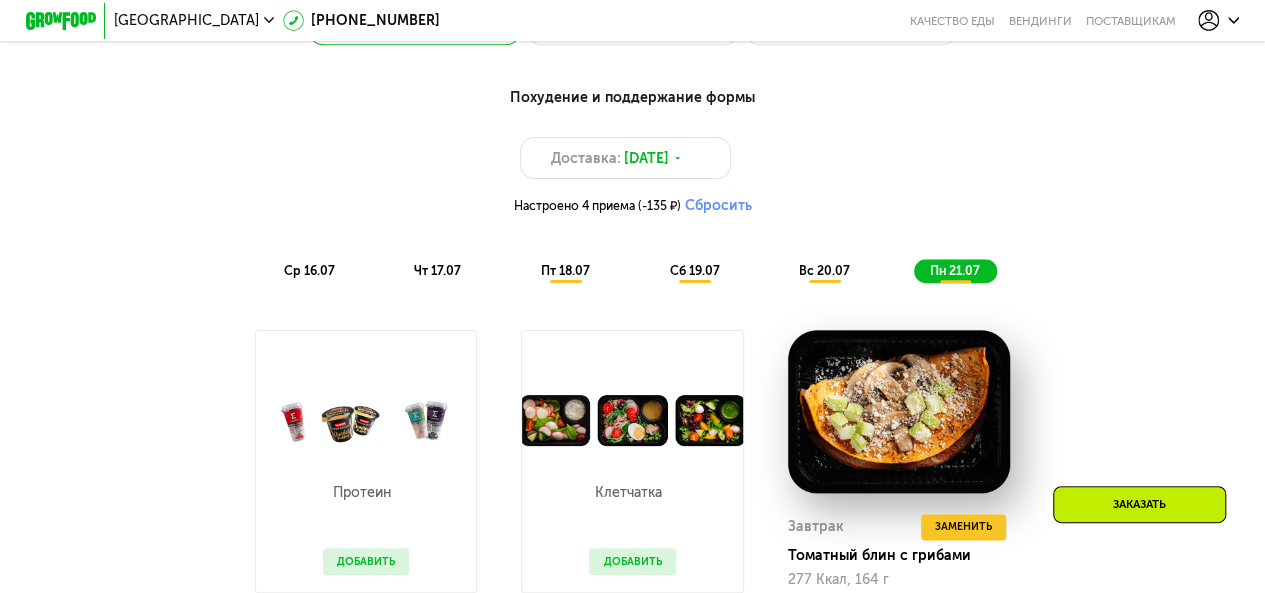 click on "ср 16.07" at bounding box center (309, 270) 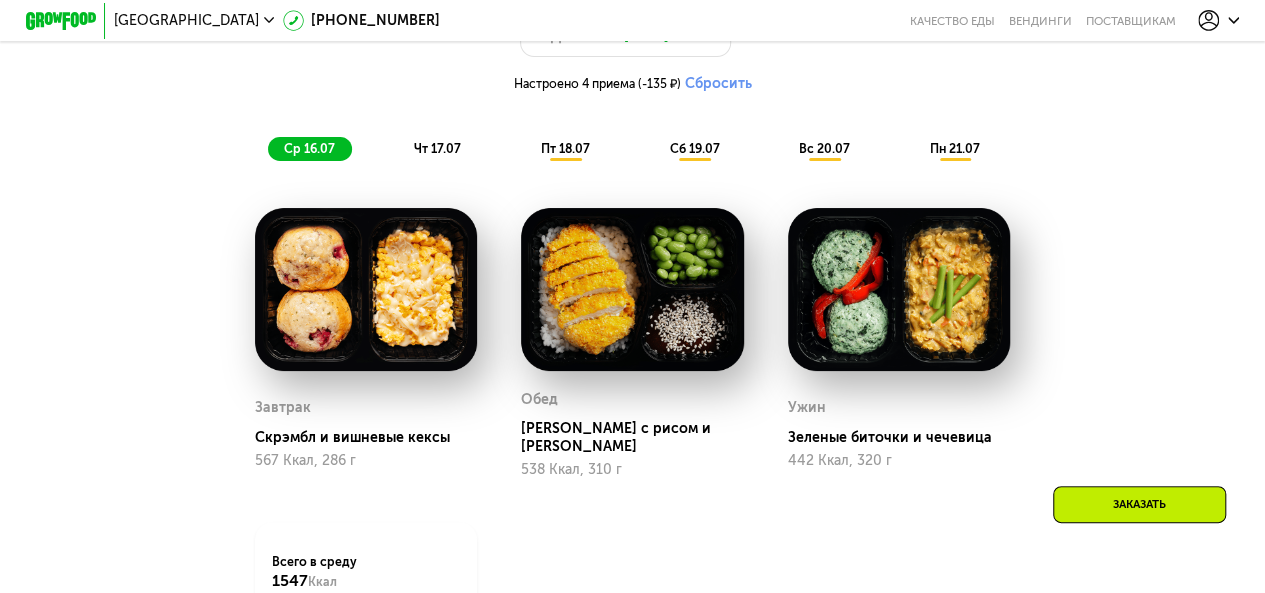 scroll, scrollTop: 1040, scrollLeft: 0, axis: vertical 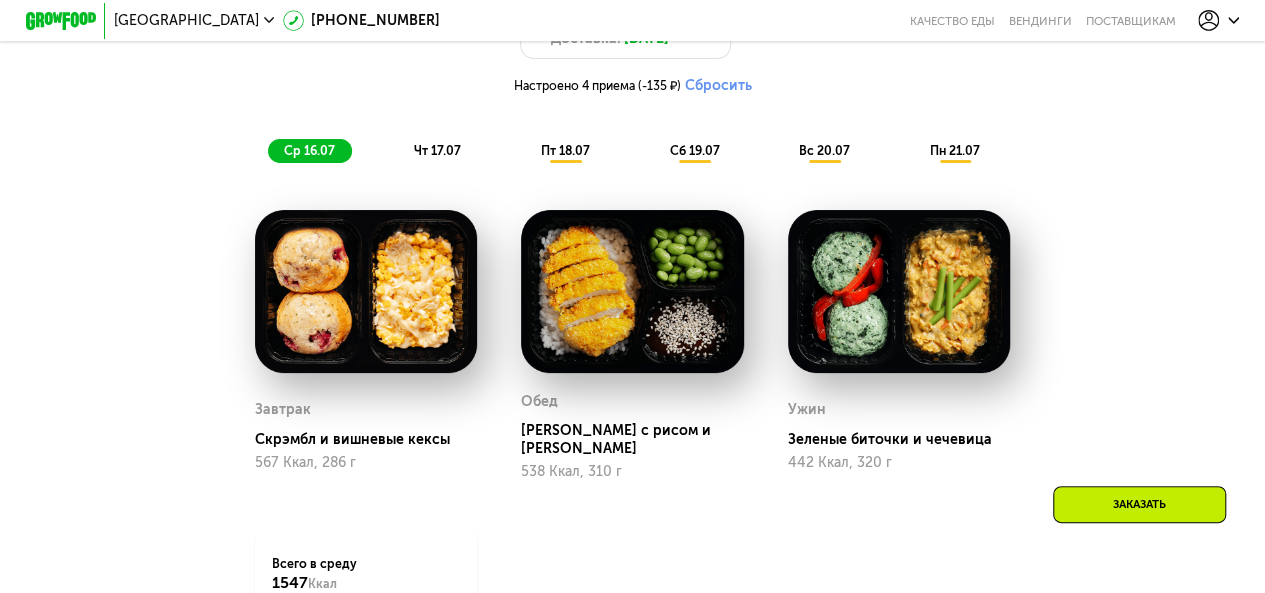 click on "чт 17.07" at bounding box center [437, 150] 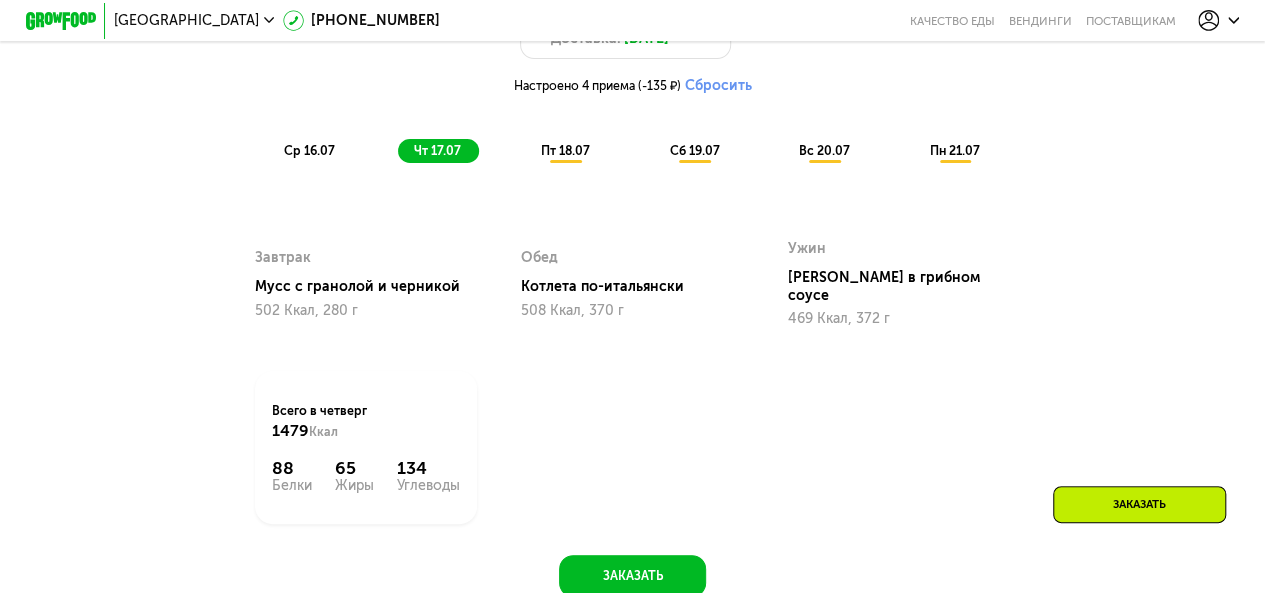 click on "пт 18.07" at bounding box center (565, 150) 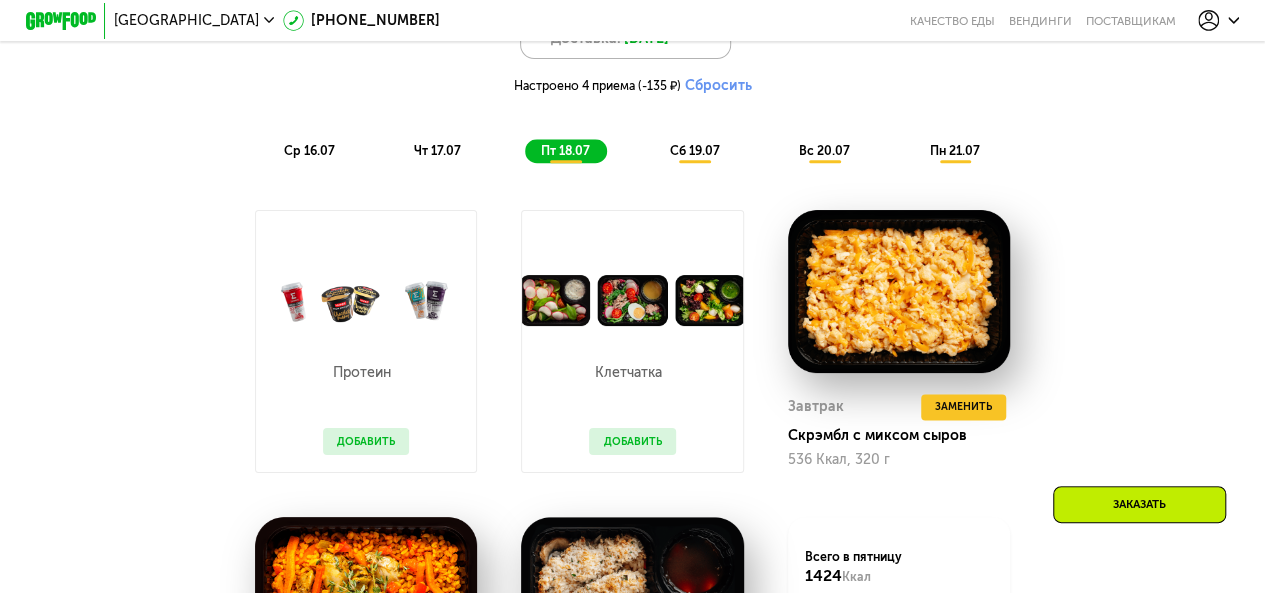 click 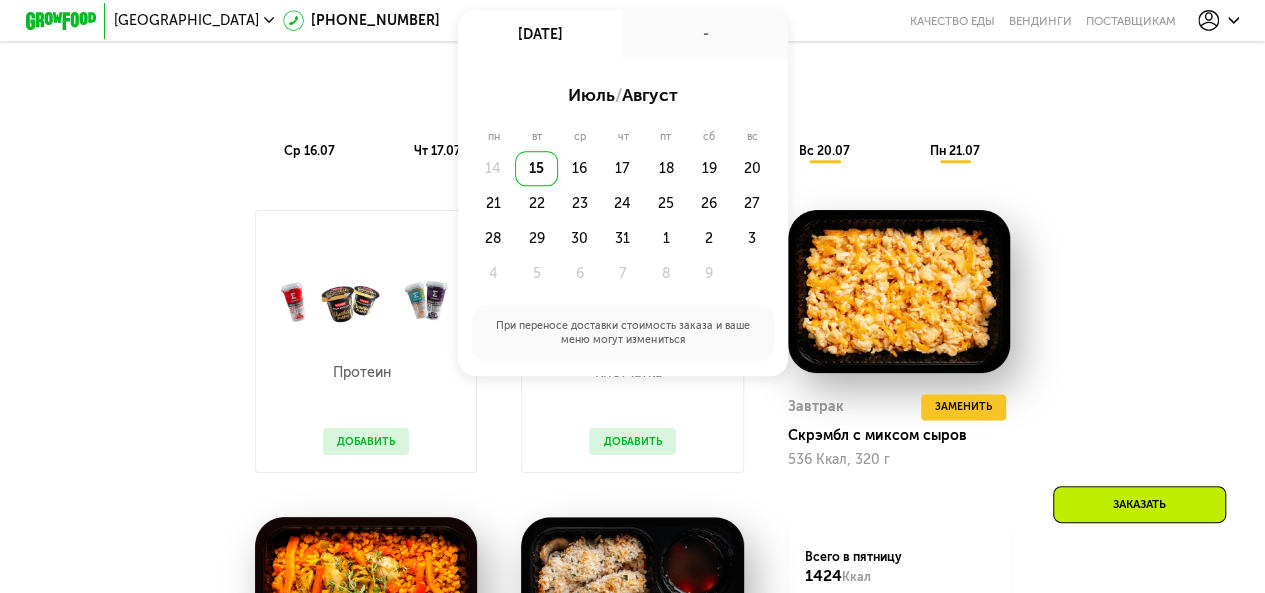 click on "15" 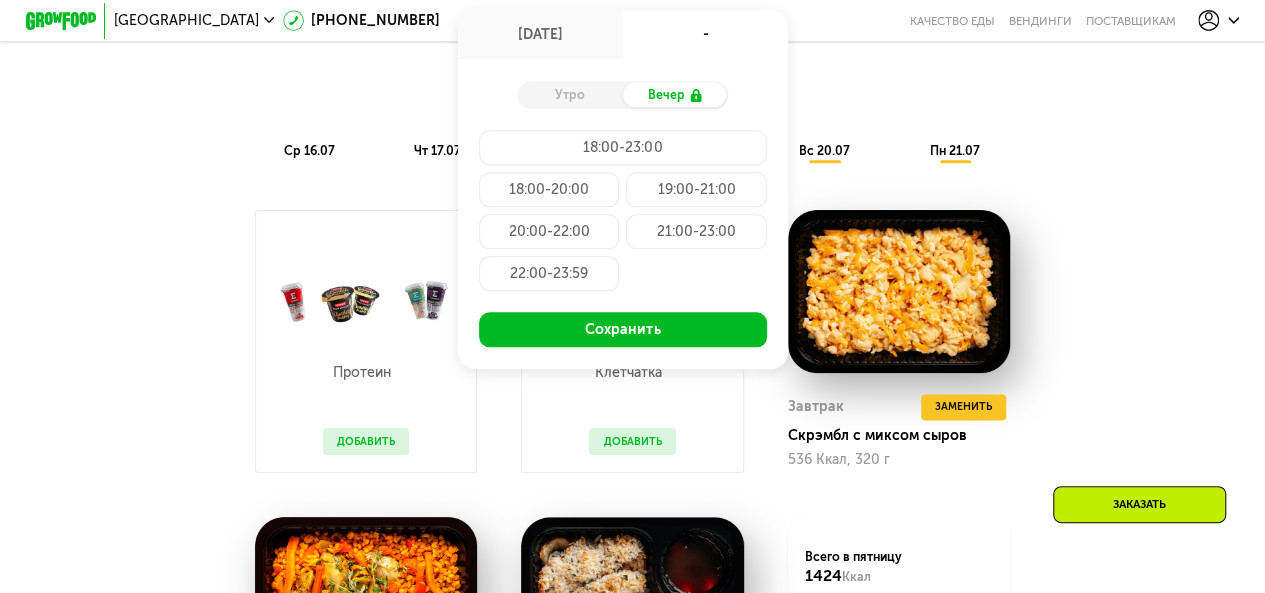 click on "20:00-22:00" 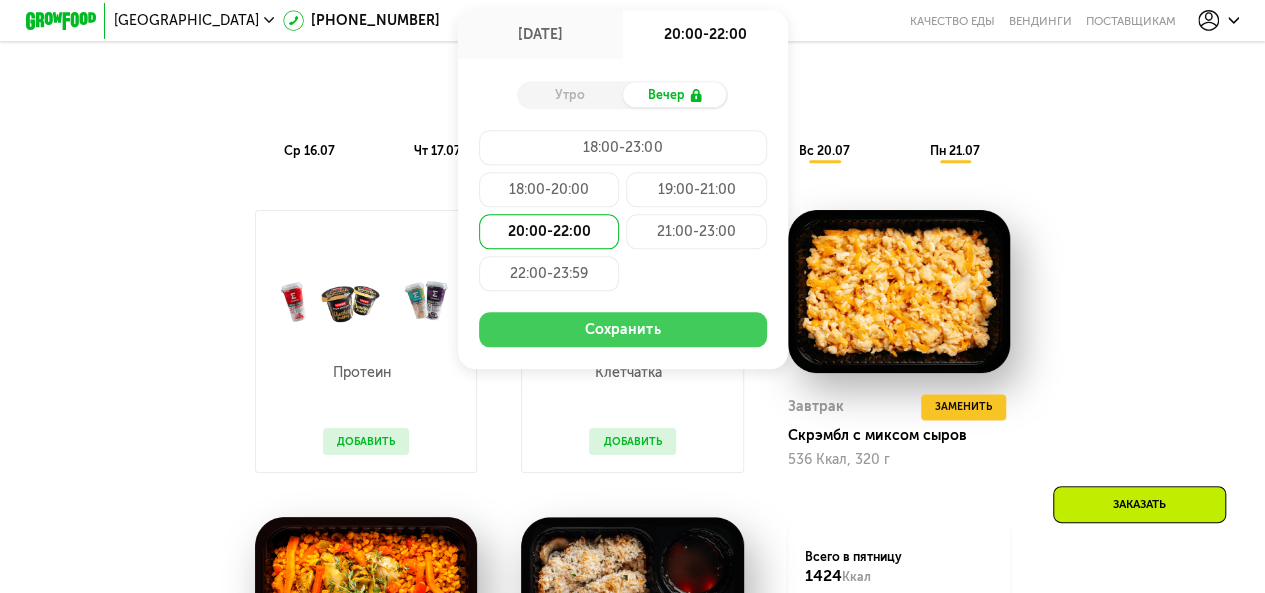 click on "Сохранить" at bounding box center [623, 329] 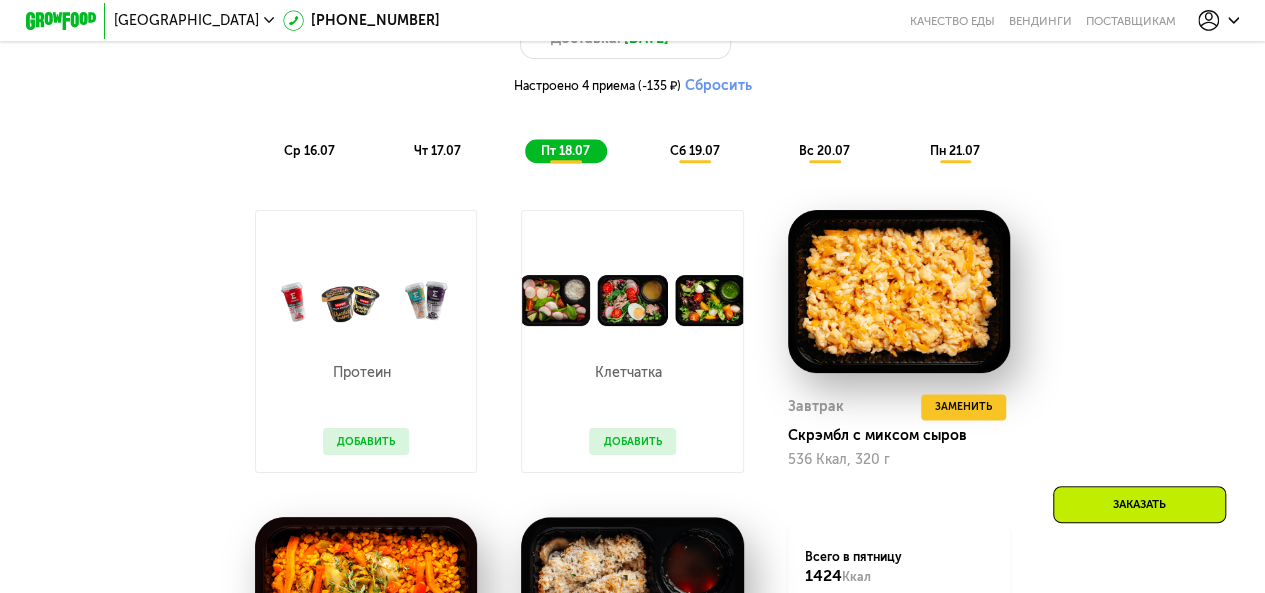 click on "Заказать" at bounding box center (1139, 504) 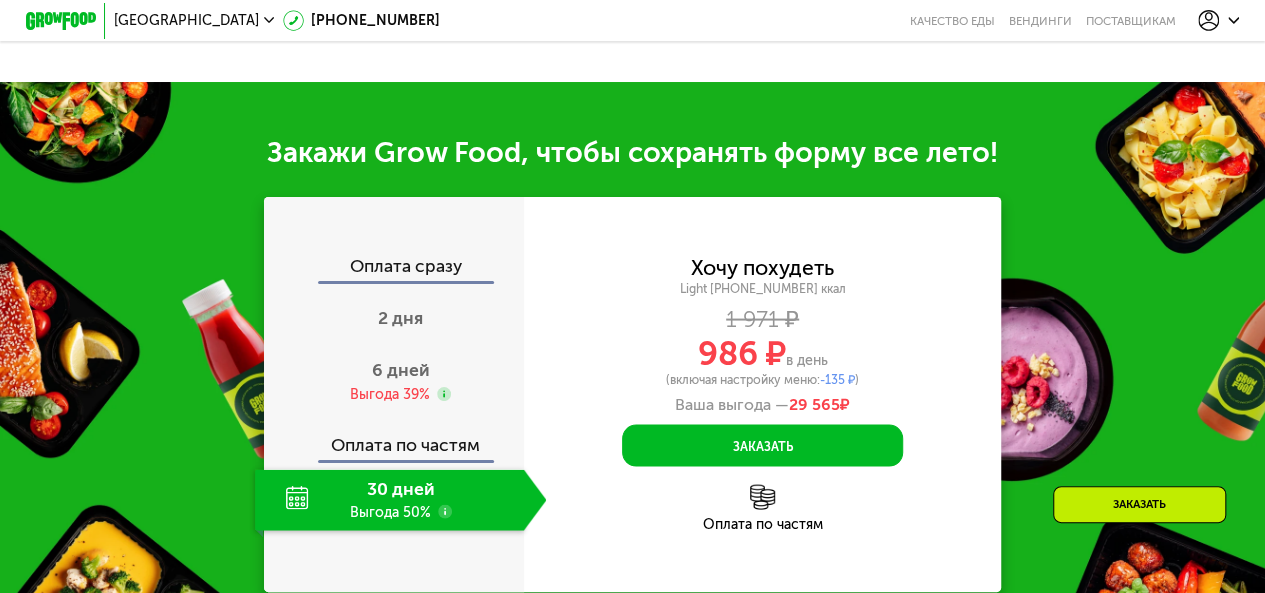 scroll, scrollTop: 1946, scrollLeft: 0, axis: vertical 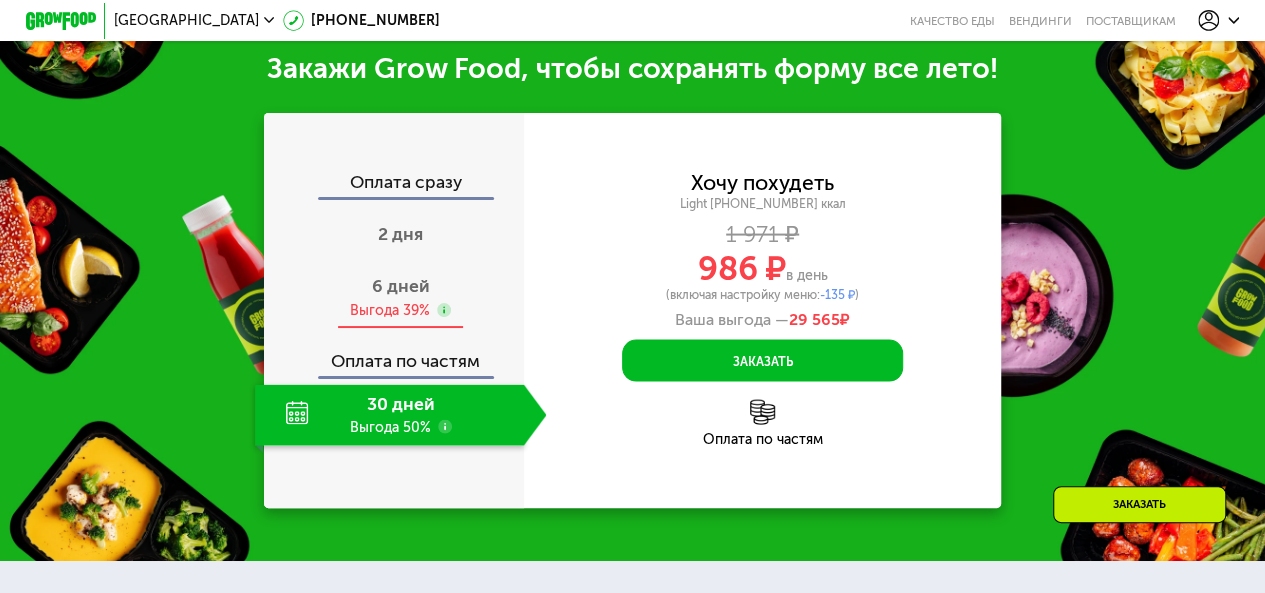 click on "6 дней" at bounding box center (401, 286) 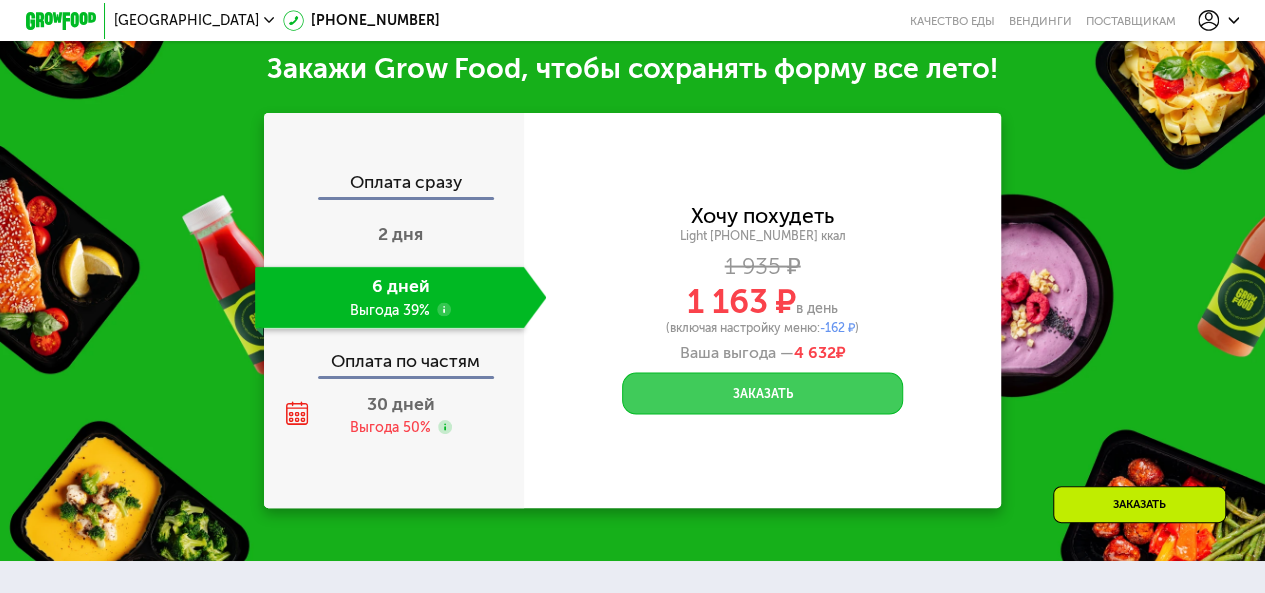 click on "Заказать" at bounding box center (762, 394) 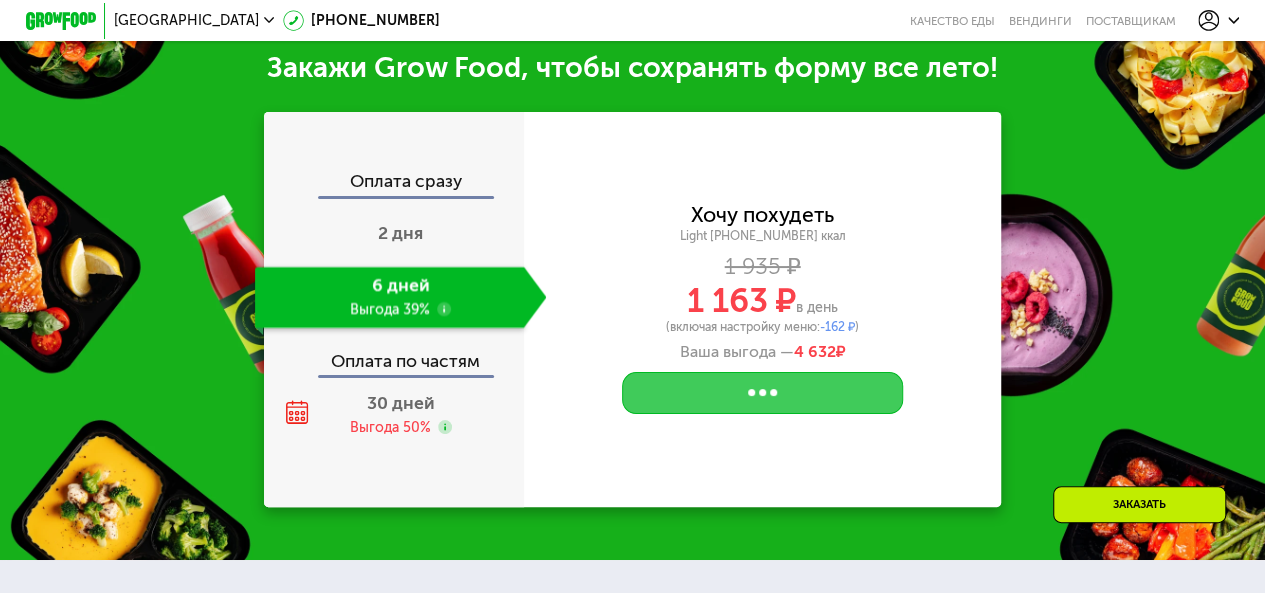 scroll, scrollTop: 0, scrollLeft: 0, axis: both 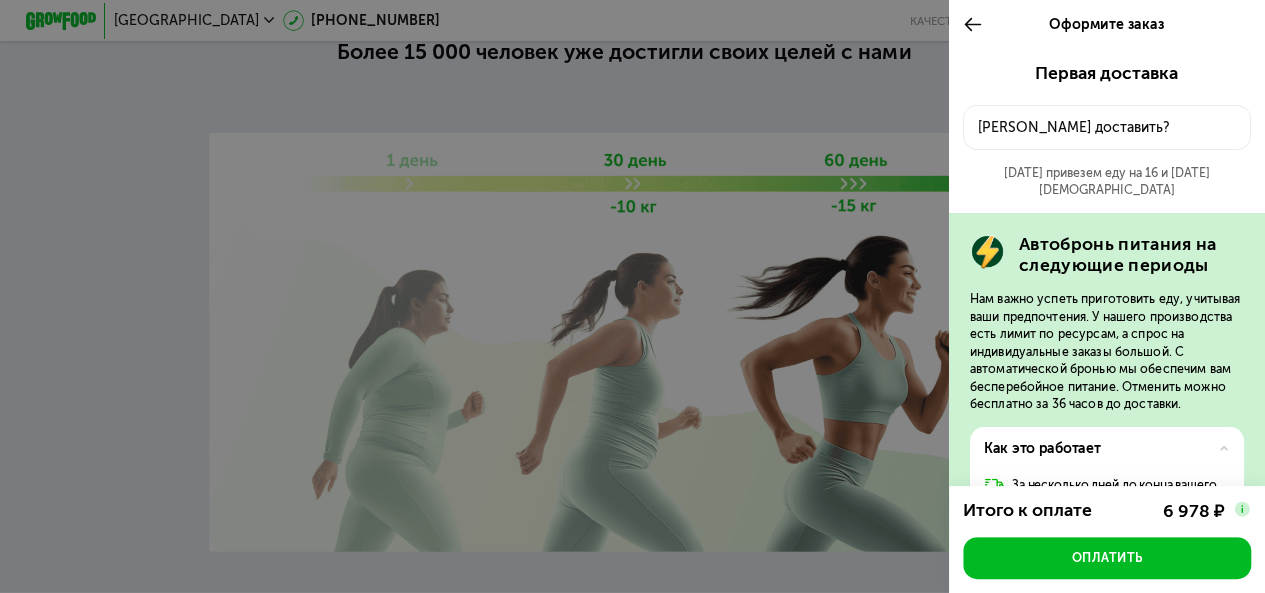 click on "Куда доставить?" 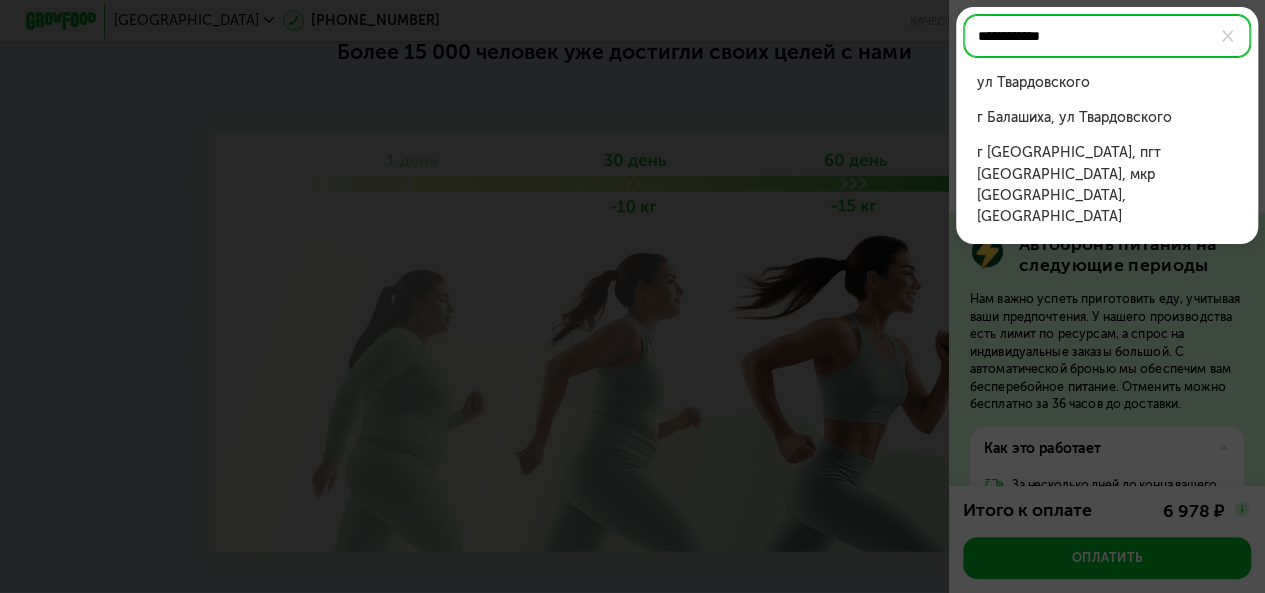 type on "**********" 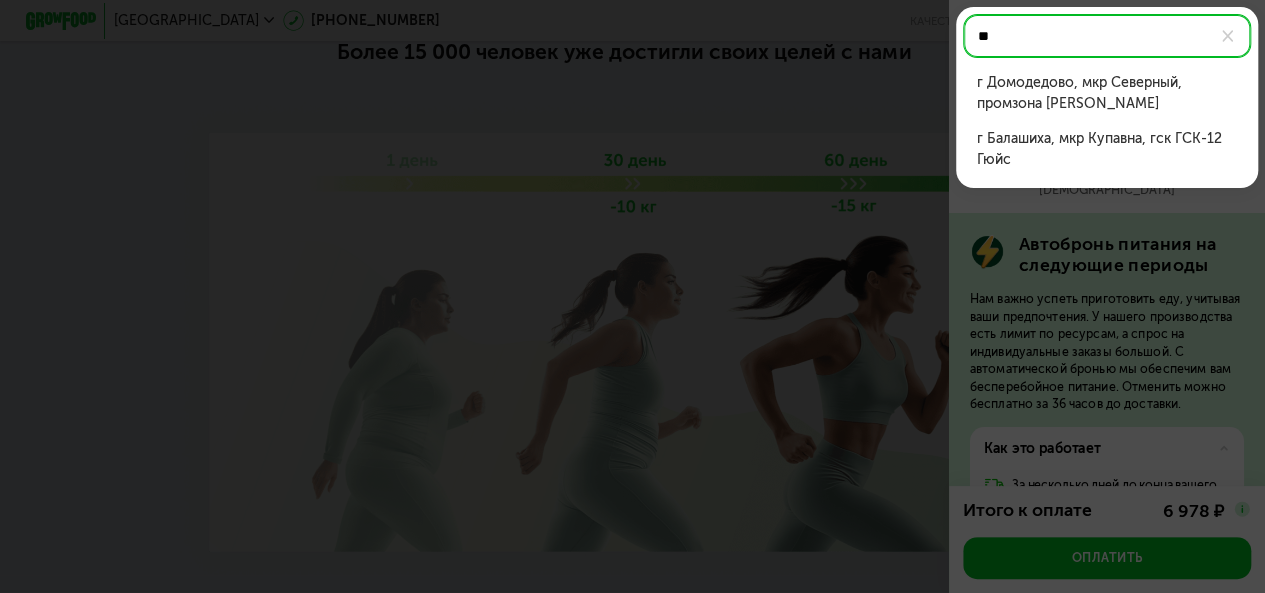 type on "*" 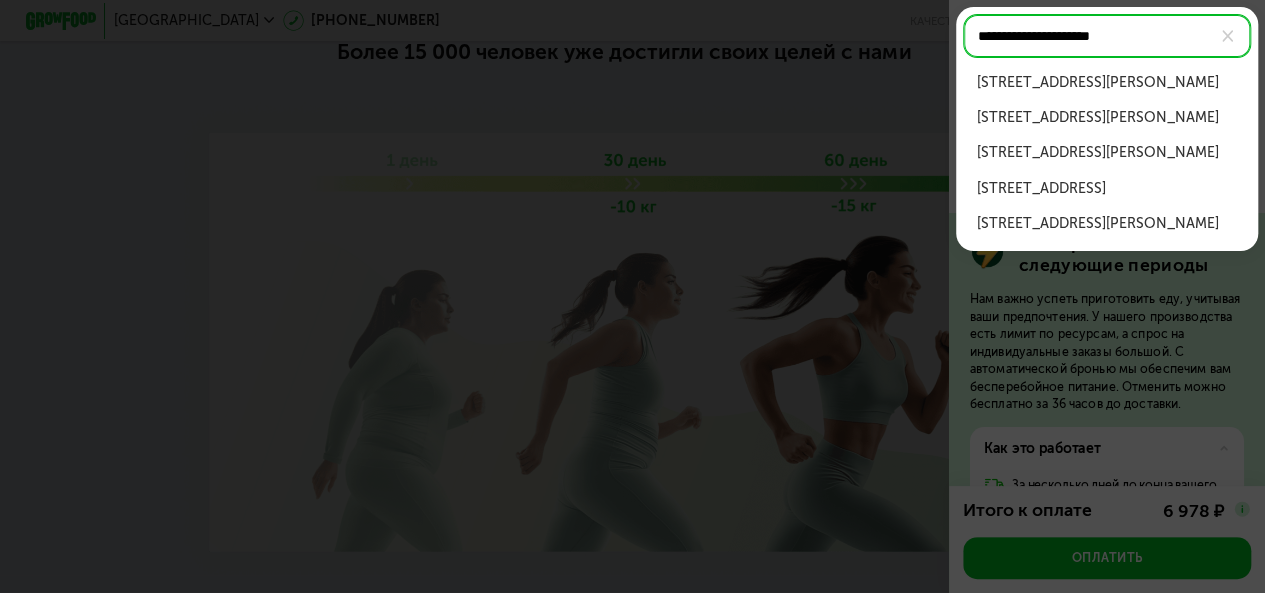 click on "ул Твардовского, д 29 к 1, кв 3" at bounding box center [1107, 223] 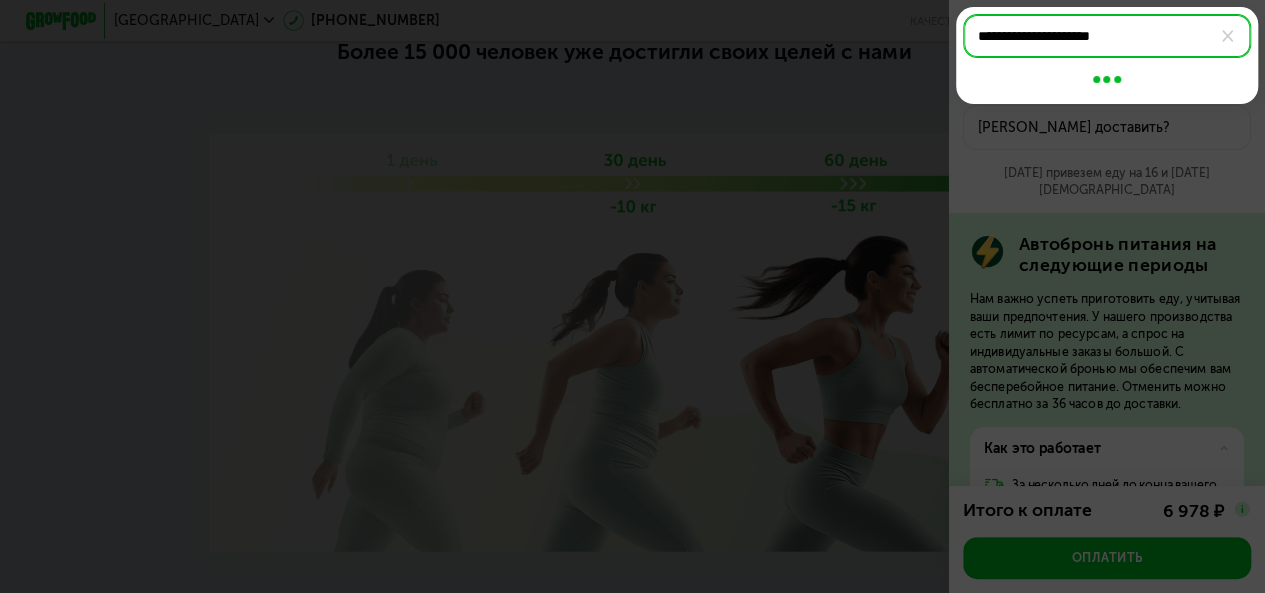 type on "**********" 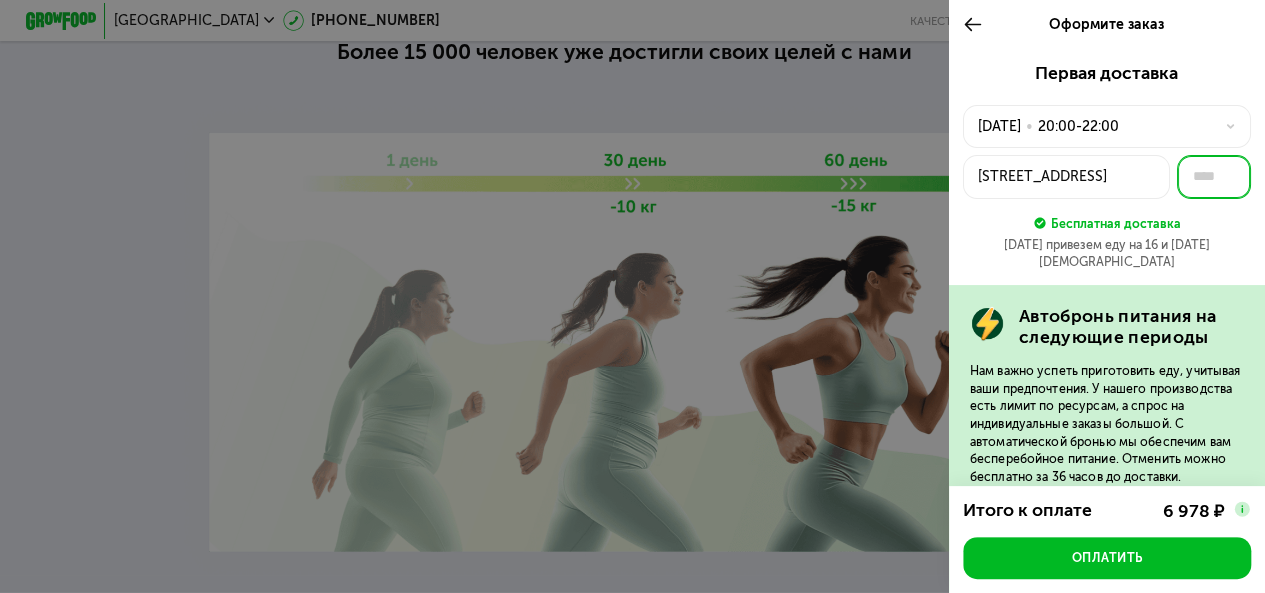 click at bounding box center (1214, 177) 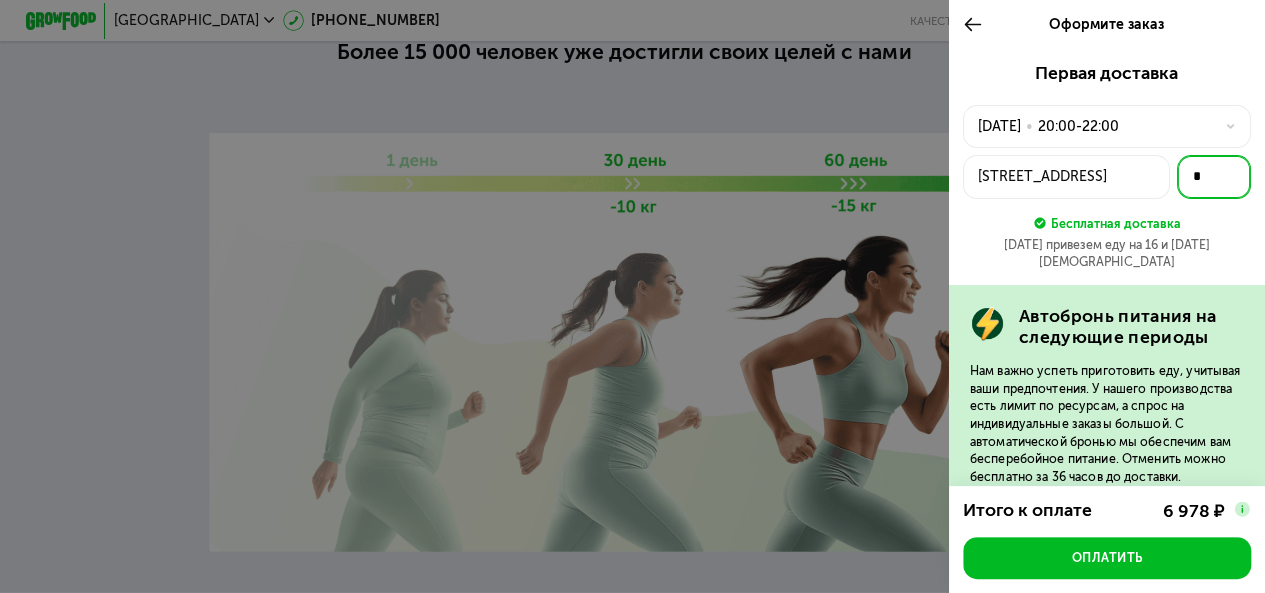 type on "*" 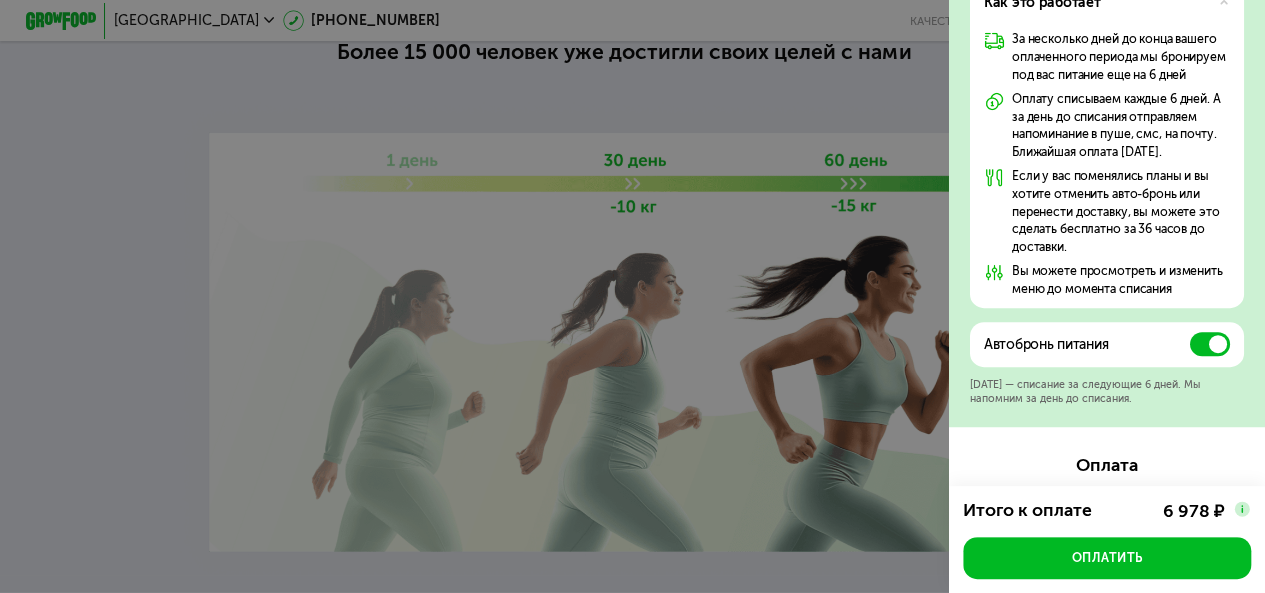 scroll, scrollTop: 956, scrollLeft: 0, axis: vertical 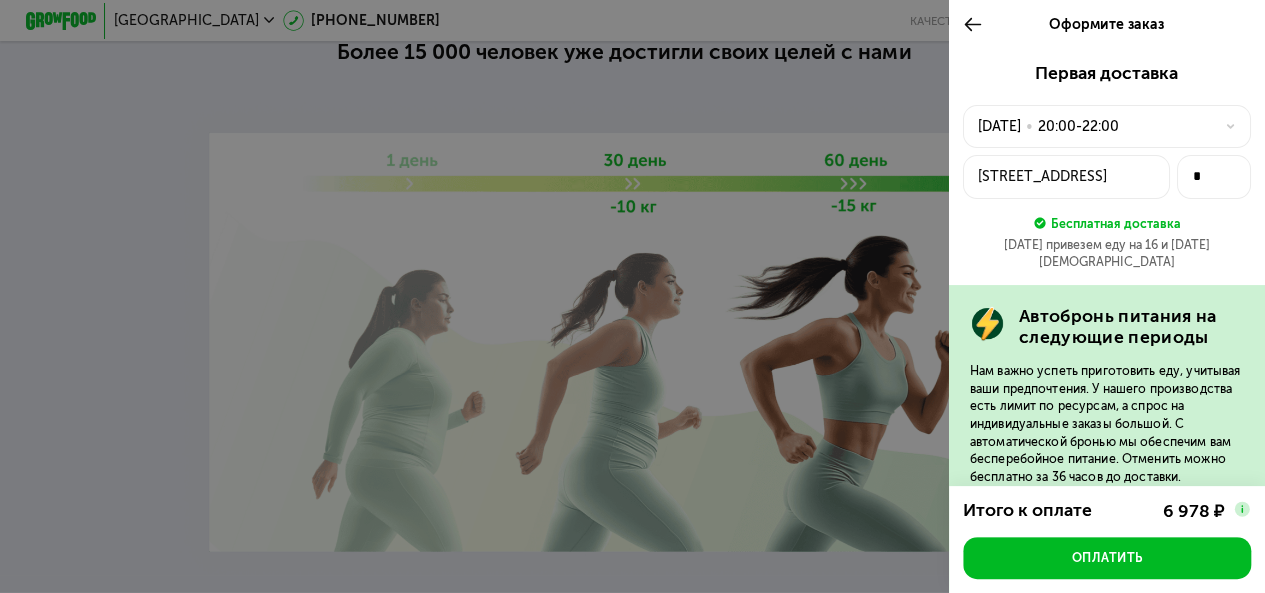 click at bounding box center [632, 296] 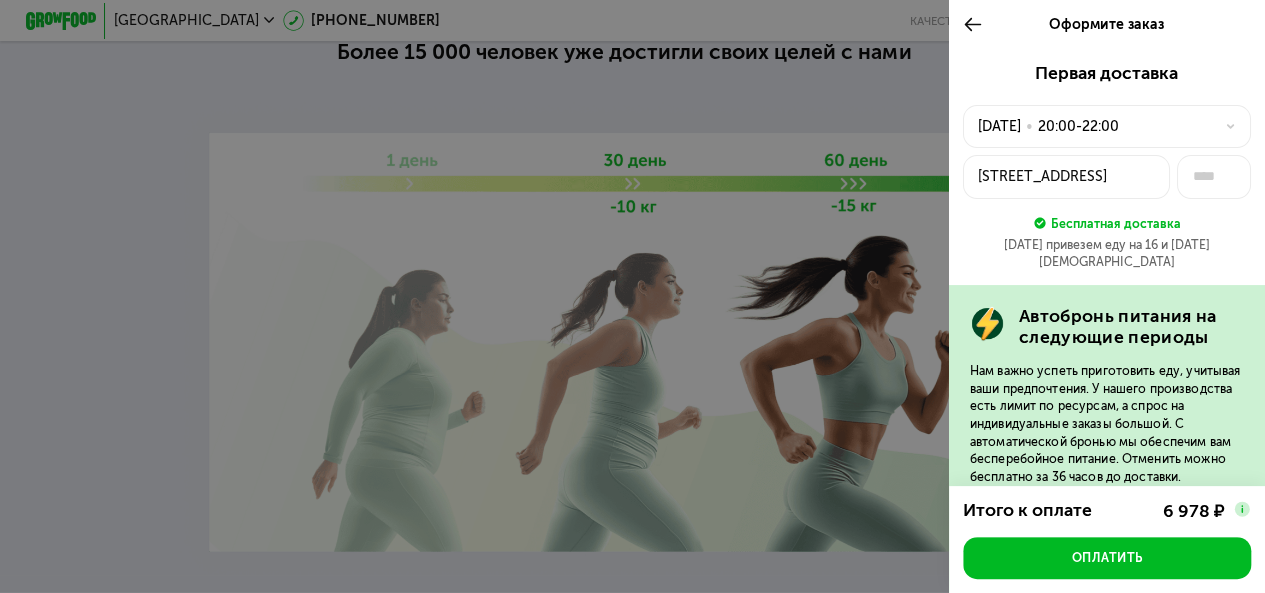 click at bounding box center (632, 296) 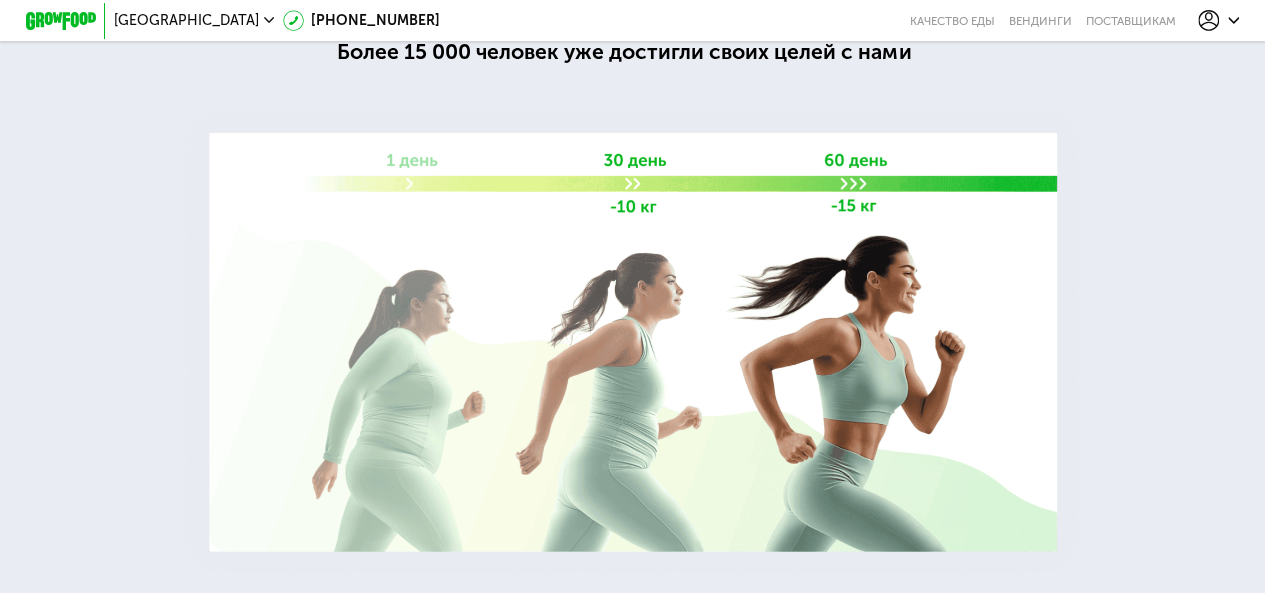 click at bounding box center [62, 21] 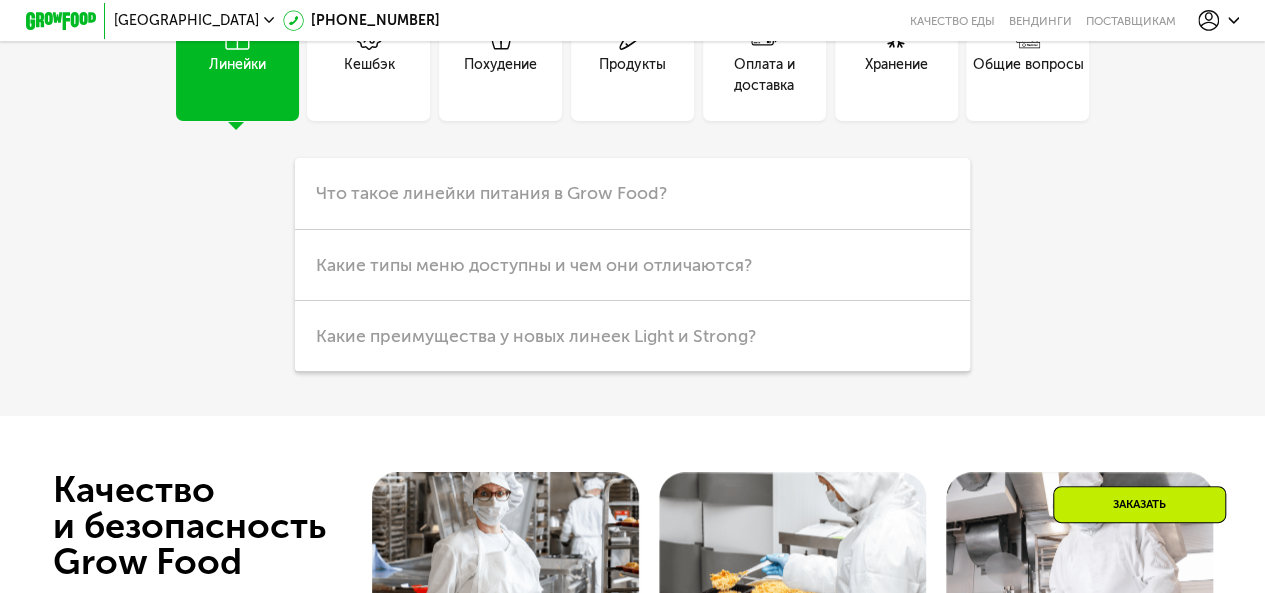 scroll, scrollTop: 4625, scrollLeft: 0, axis: vertical 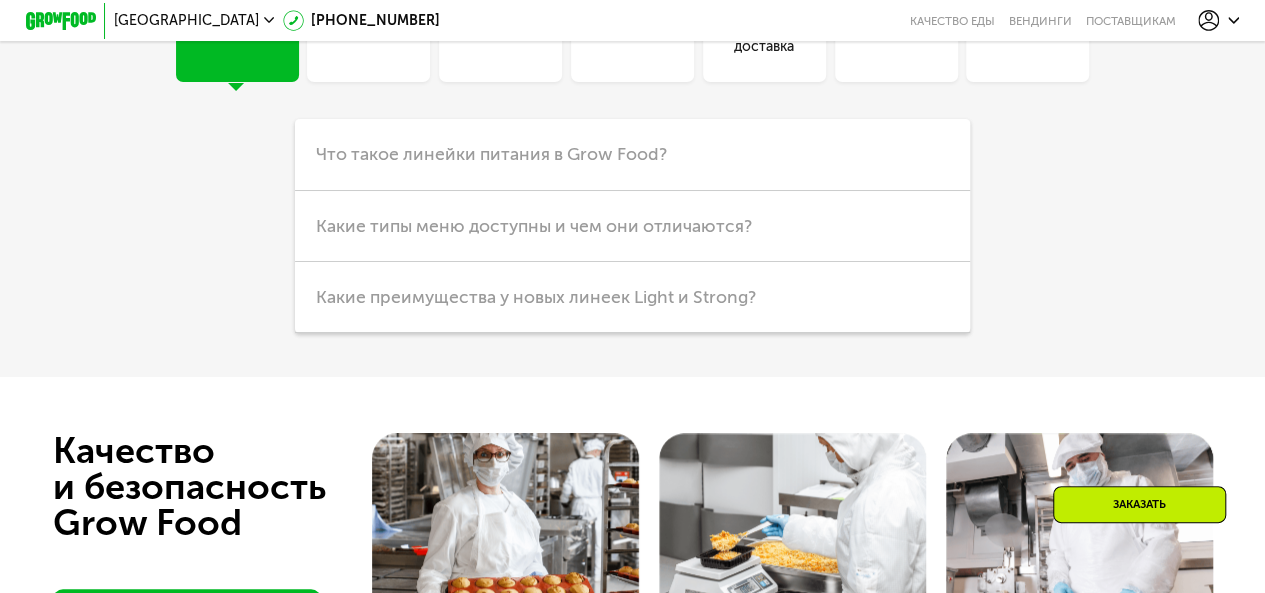 click on "Оплата и доставка" at bounding box center [764, 20] 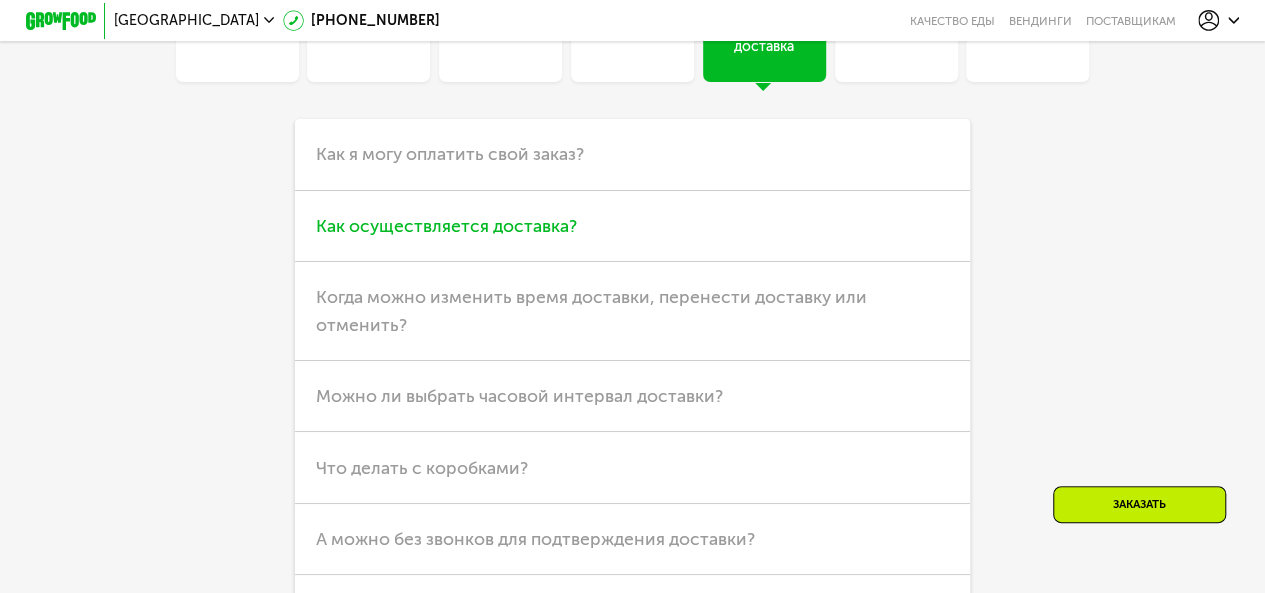 click on "Как осуществляется доставка?" at bounding box center [446, 226] 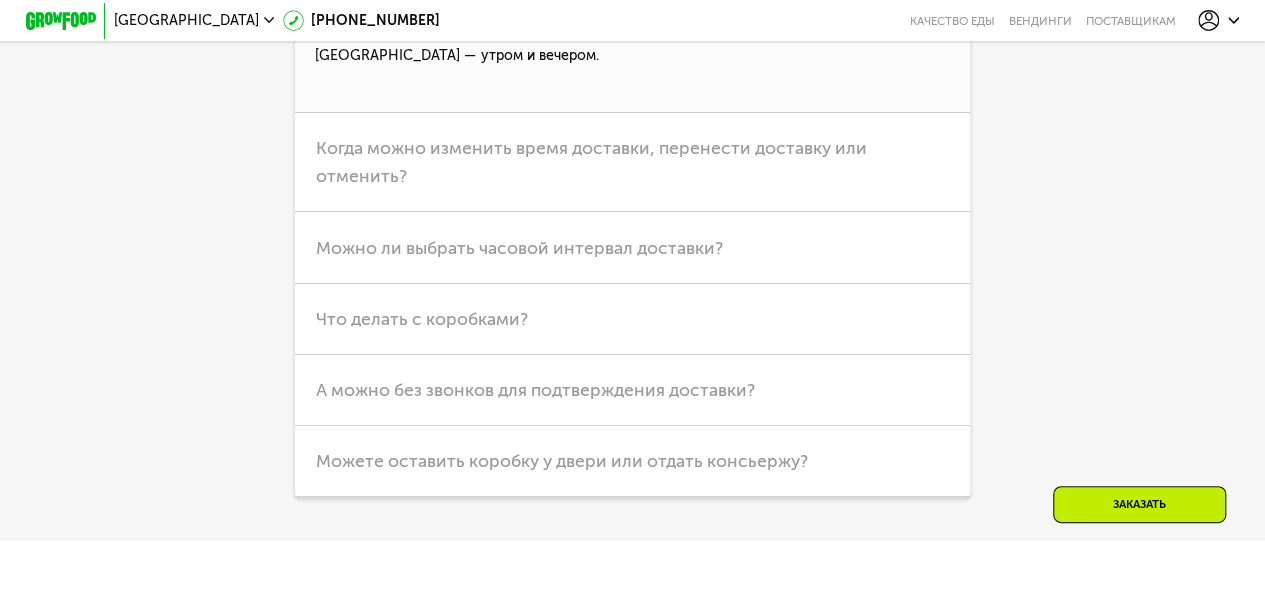 scroll, scrollTop: 5238, scrollLeft: 0, axis: vertical 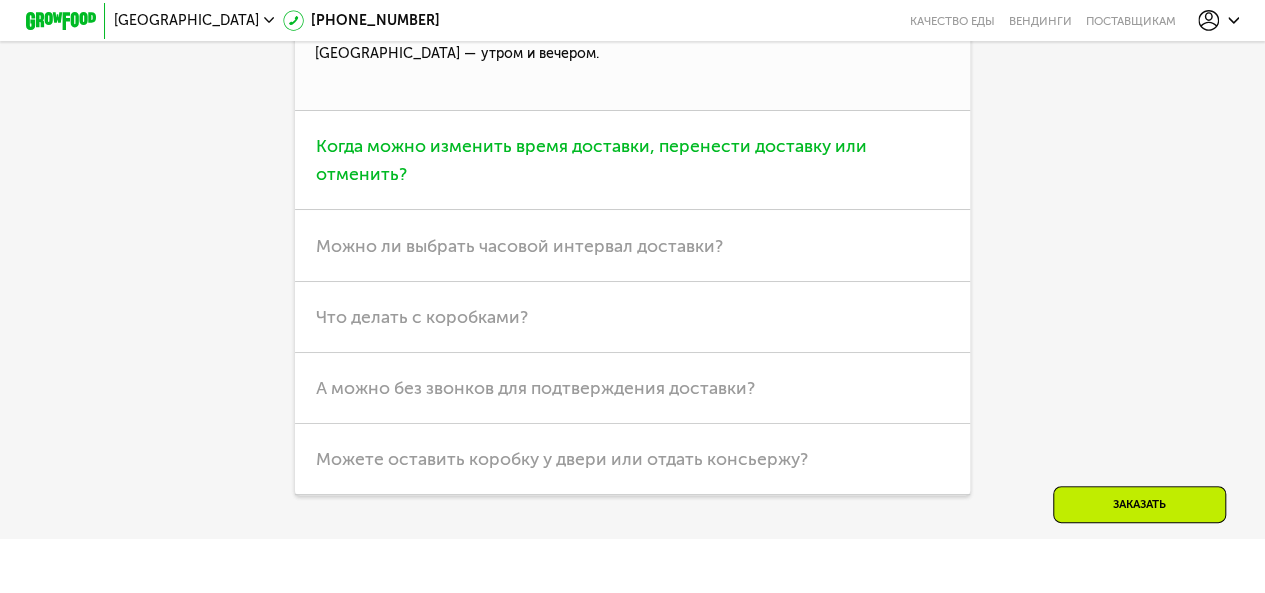 click on "Когда можно изменить время доставки, перенести доставку или отменить?" at bounding box center (591, 160) 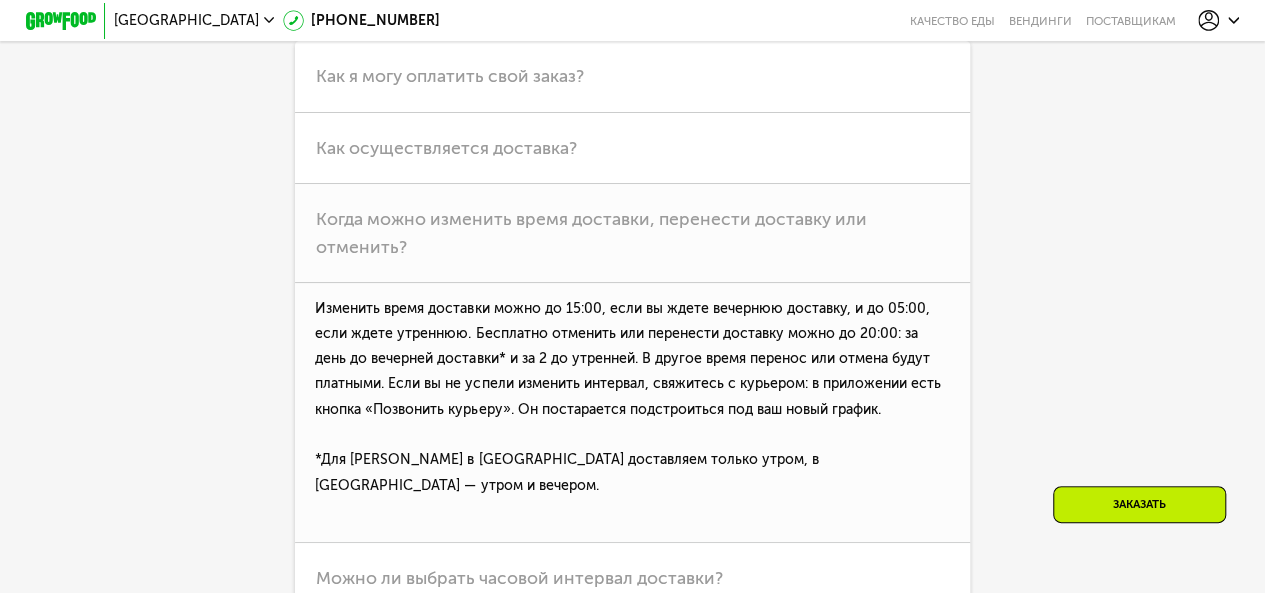 scroll, scrollTop: 4678, scrollLeft: 0, axis: vertical 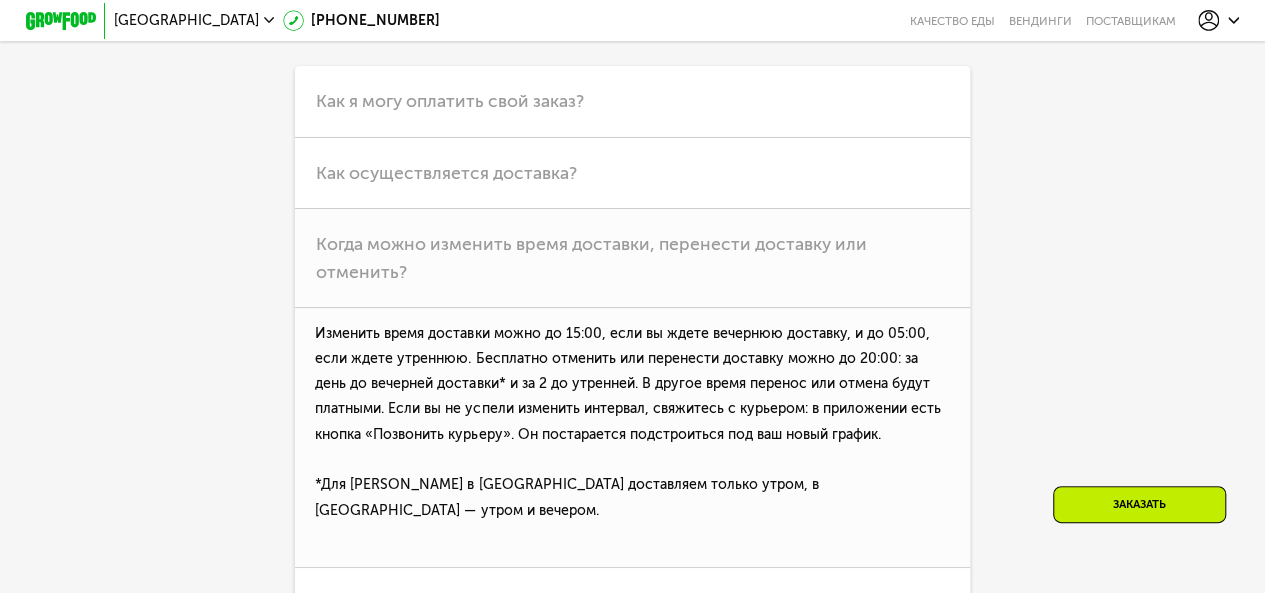 click on "Линейки Кешбэк Похудение Продукты Оплата и доставка Хранение Общие вопросы Что такое линейки питания в Grow Food? Это готовое сбалансированное питание, доступное в трех вариантах калорийности. Вы выбираете линейку в зависимости от ваших целей — похудение, поддержание или набор массы.
При первом заказе удобный инструмент в приложении поможет подобрать линейку персонально для вас.
Какие типы меню доступны и чем они отличаются? Мы предлагаем три линейки питания:
Light (~1400 ккал) — для похудения без тренировок, 3 приема пищи и более 90 г белка в день." at bounding box center (633, 379) 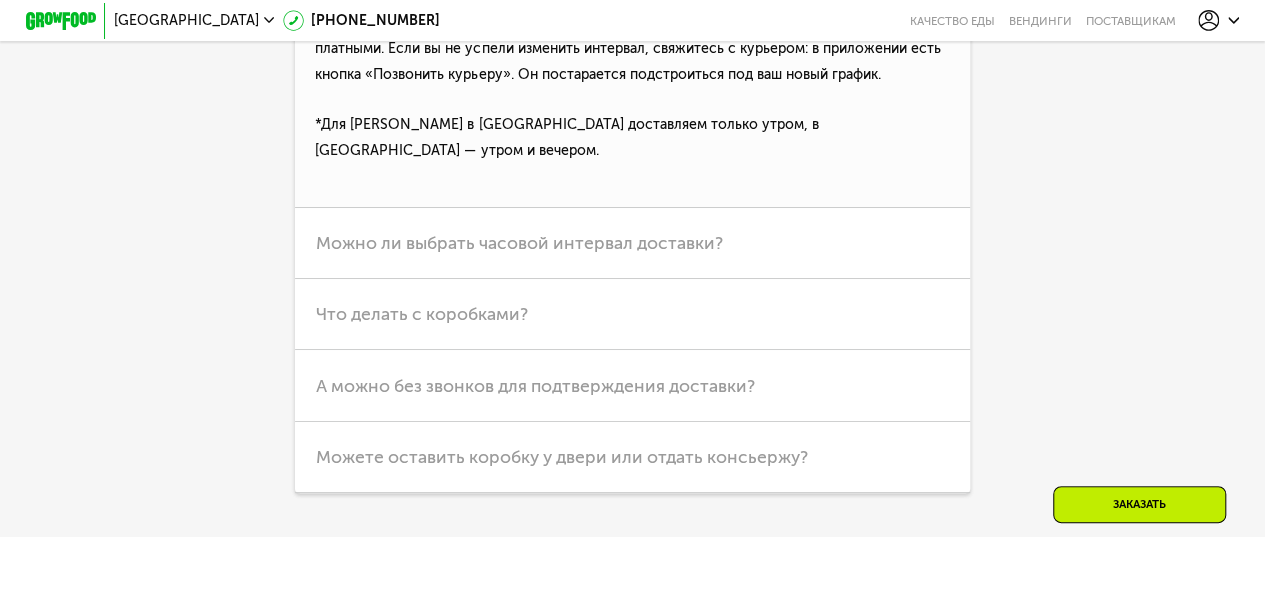 scroll, scrollTop: 5118, scrollLeft: 0, axis: vertical 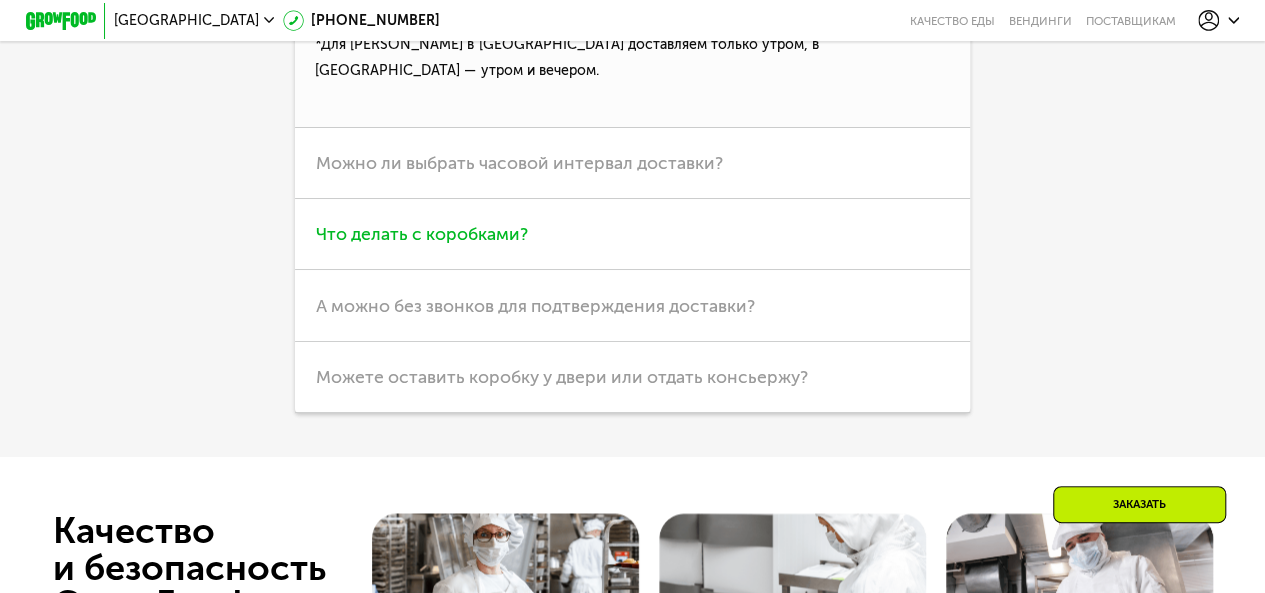 click on "Что делать с коробками?" at bounding box center [422, 234] 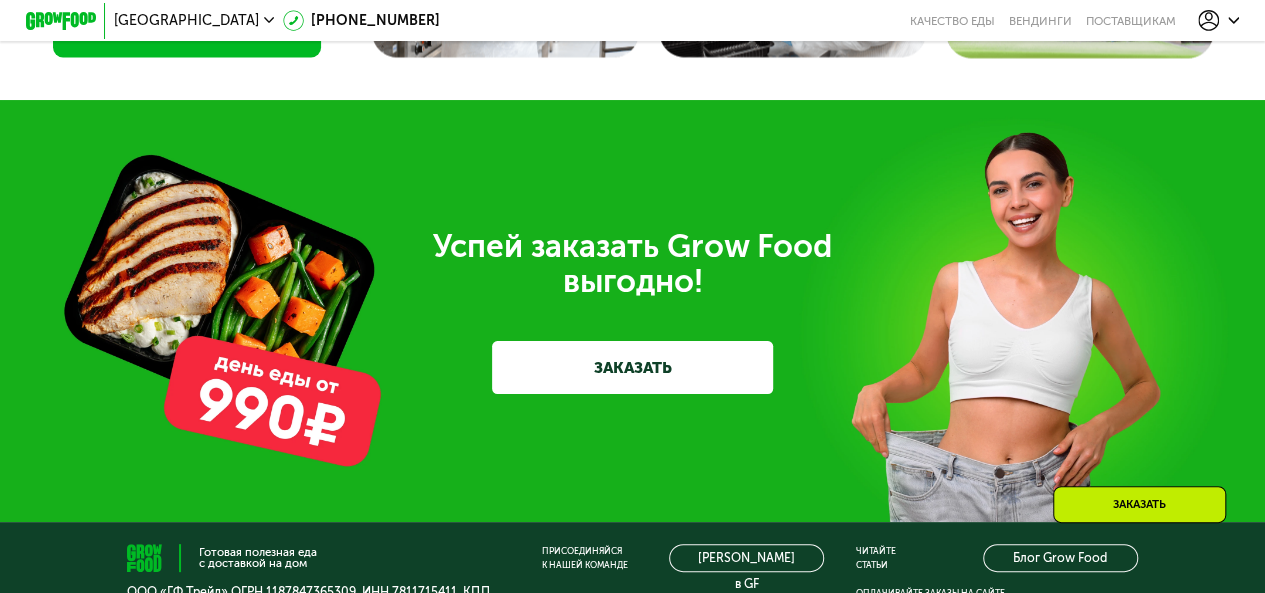 scroll, scrollTop: 5665, scrollLeft: 0, axis: vertical 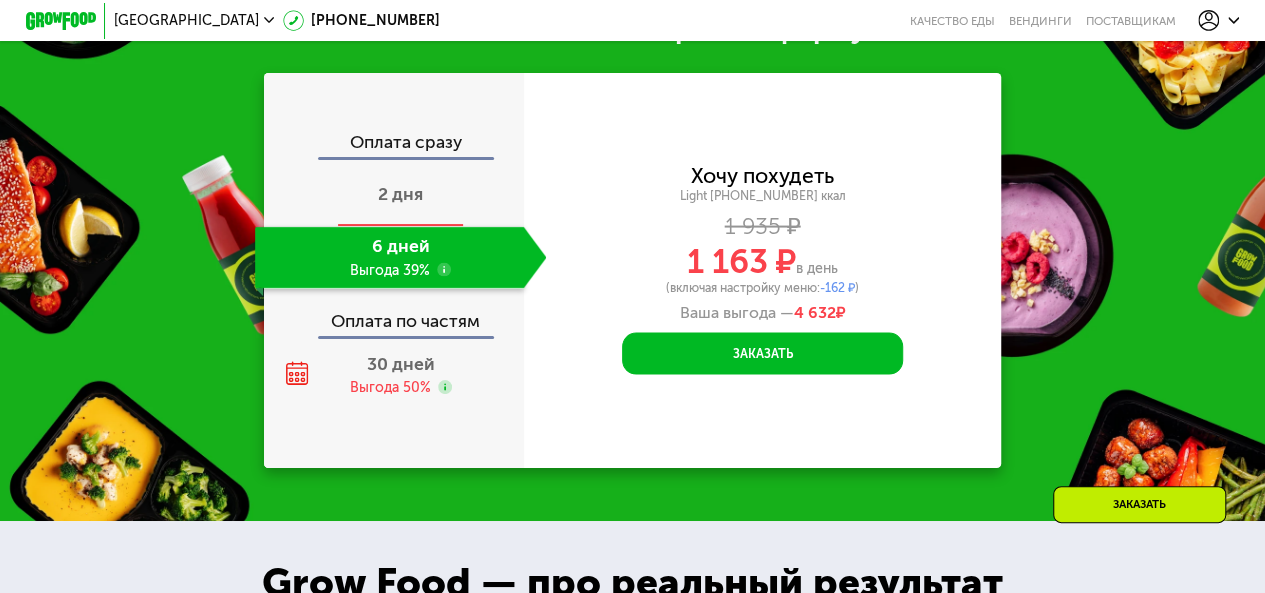 click on "2 дня" at bounding box center [400, 194] 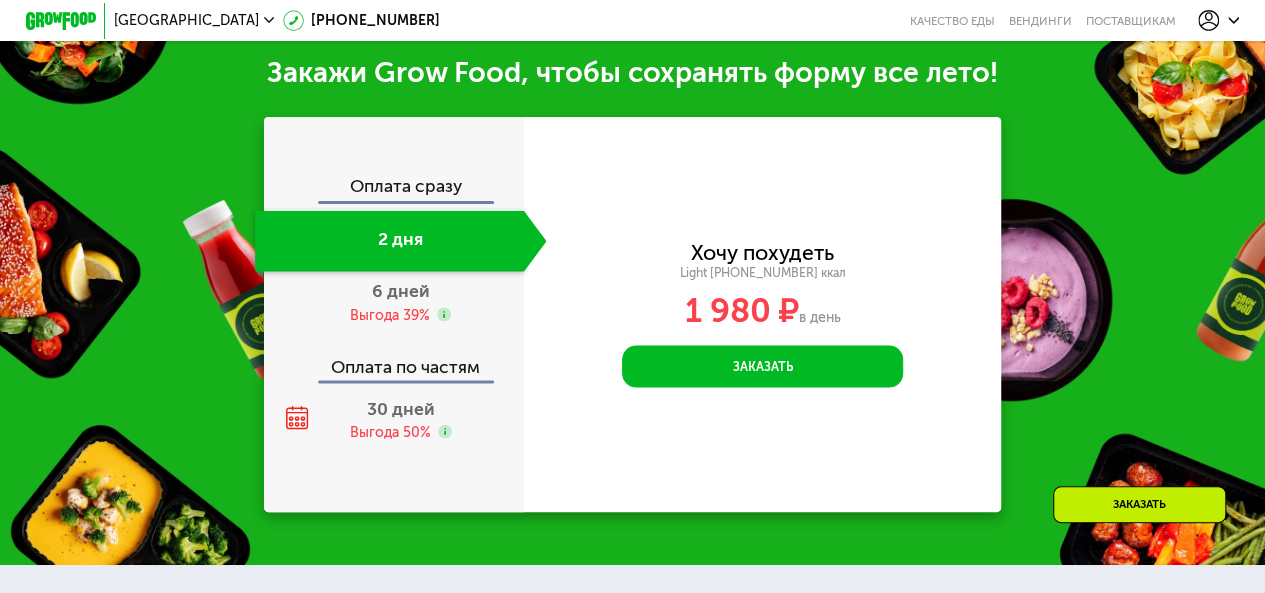 scroll, scrollTop: 1874, scrollLeft: 0, axis: vertical 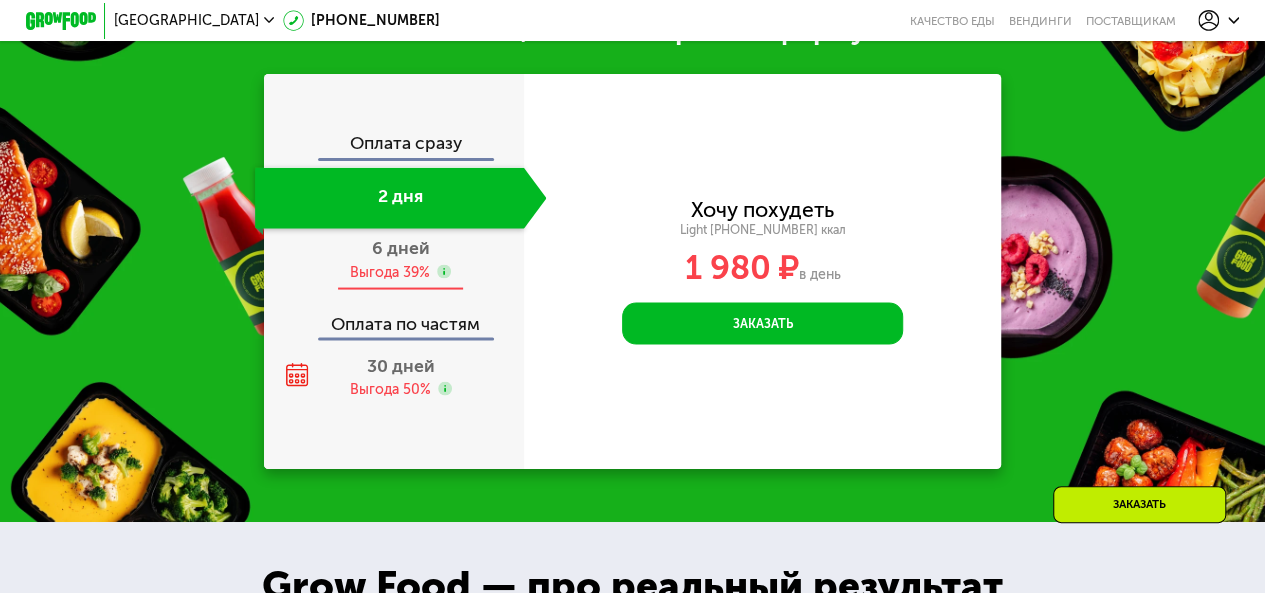 click on "6 дней" at bounding box center (401, 247) 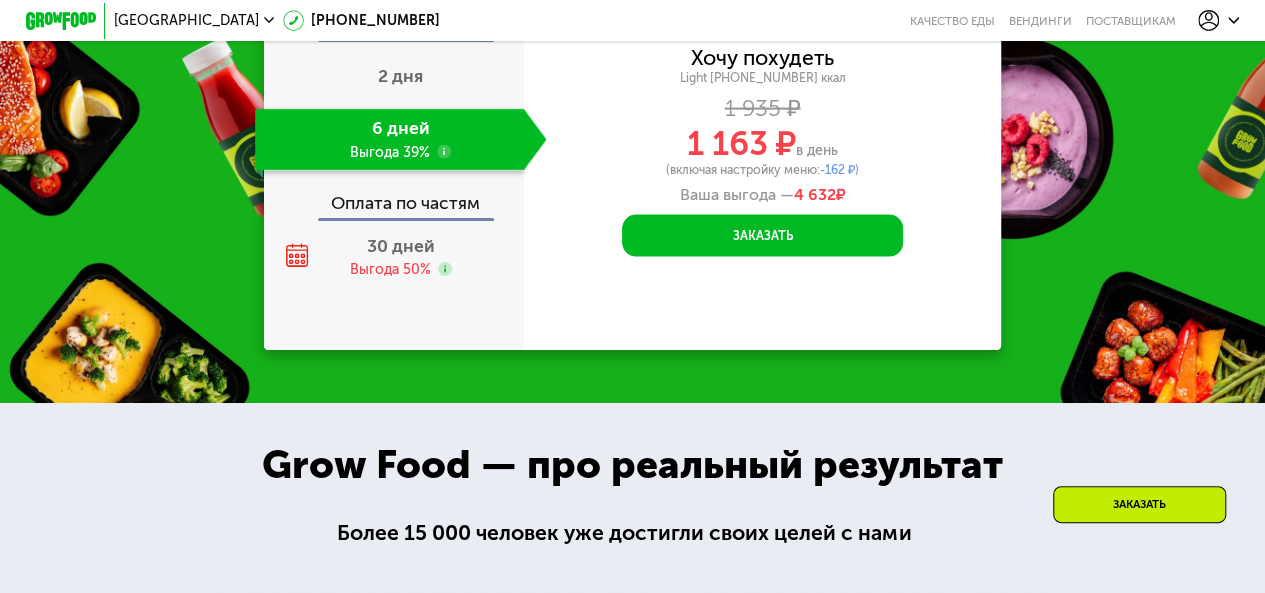 scroll, scrollTop: 1986, scrollLeft: 0, axis: vertical 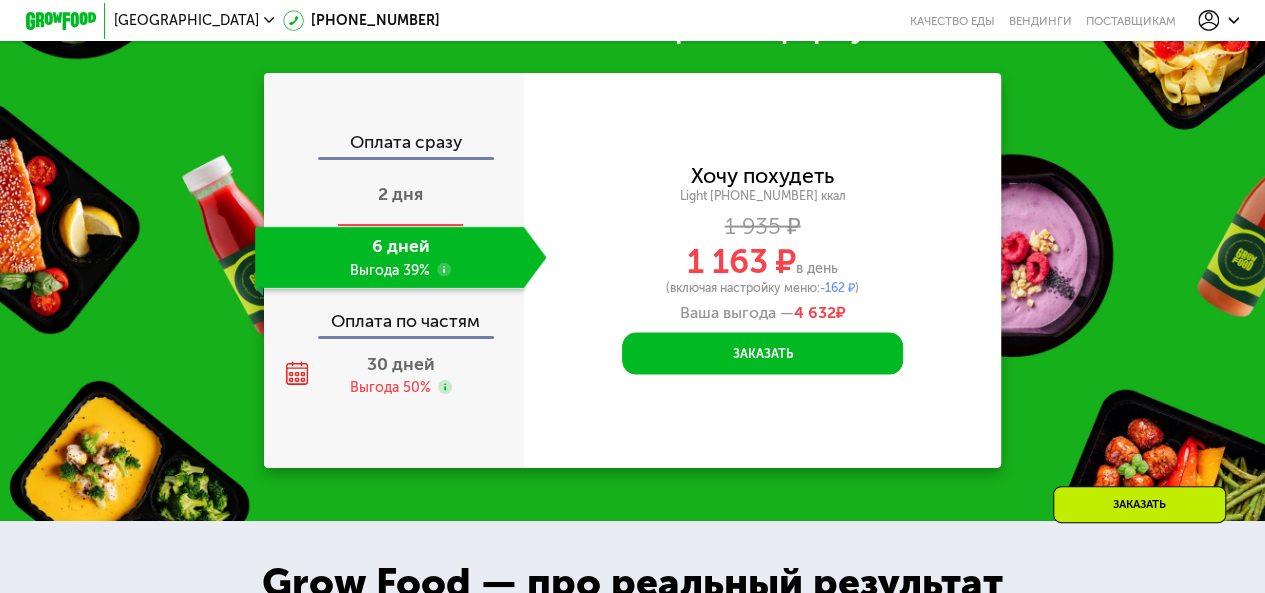 click on "2 дня" at bounding box center [400, 194] 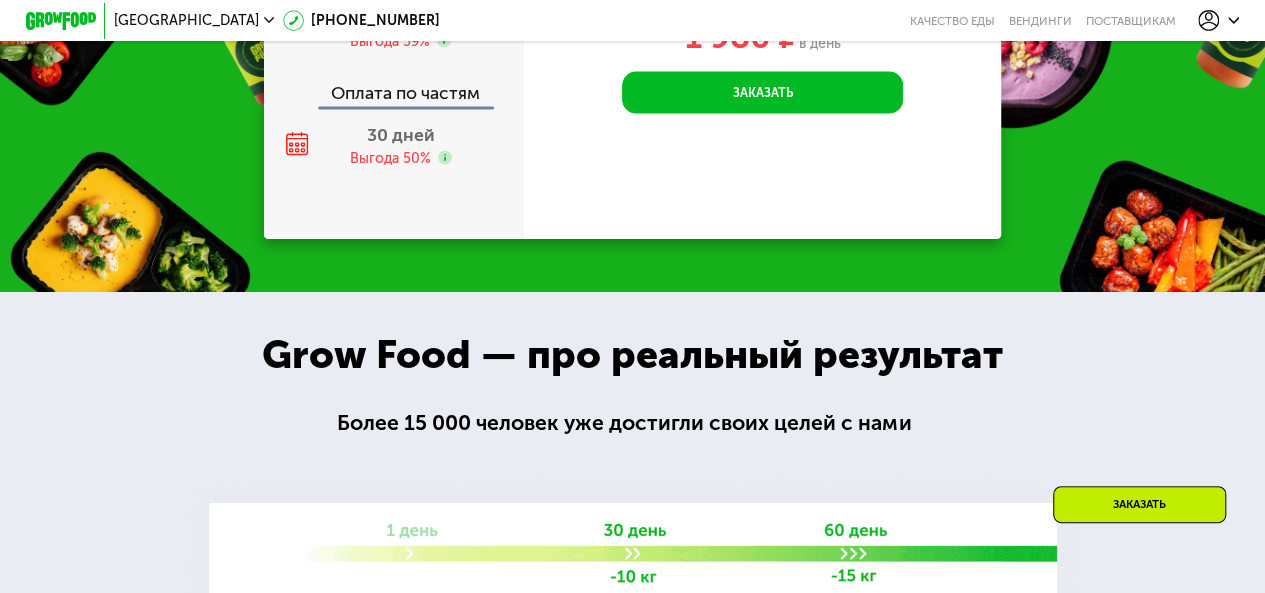 scroll, scrollTop: 1874, scrollLeft: 0, axis: vertical 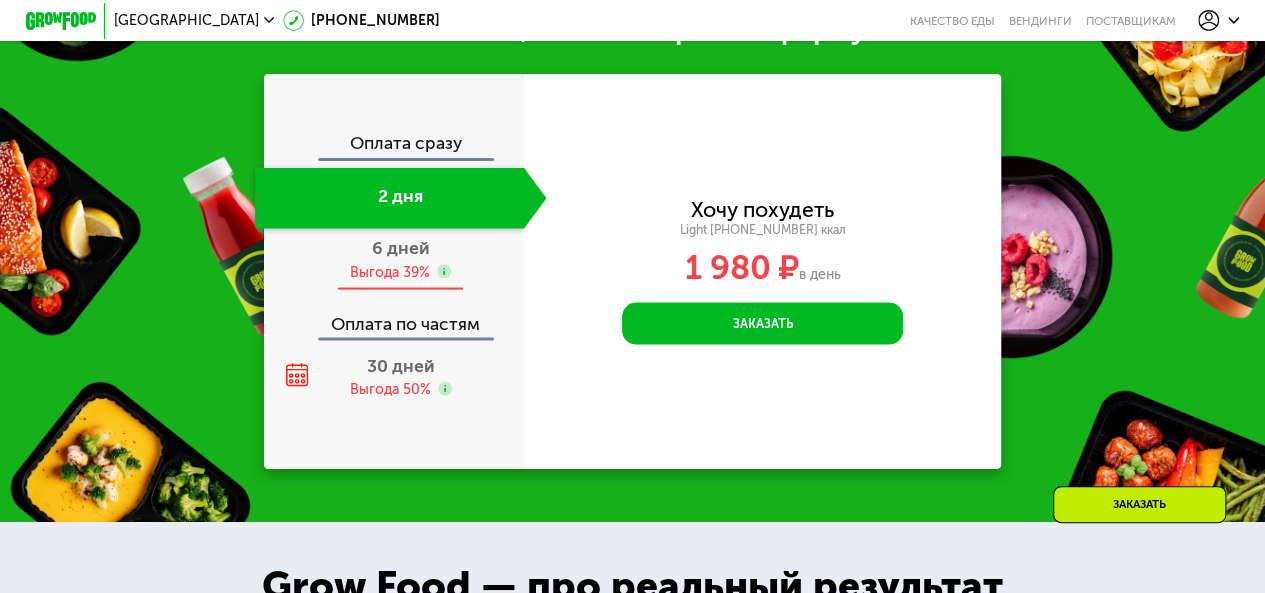 click on "6 дней" at bounding box center (401, 247) 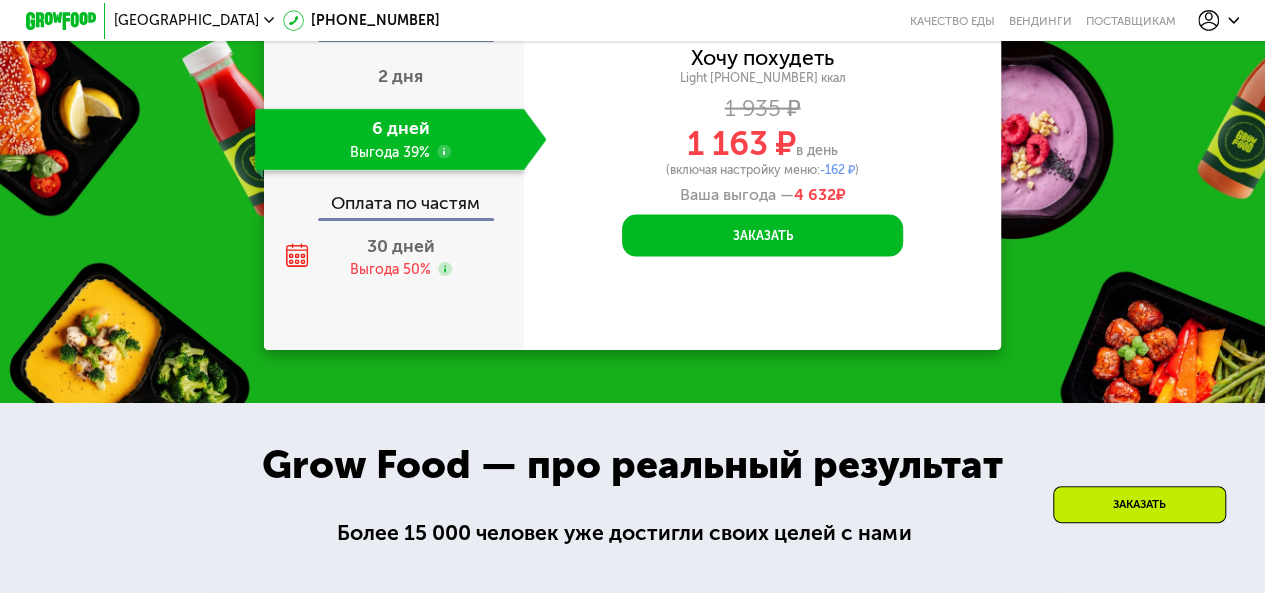 scroll, scrollTop: 1986, scrollLeft: 0, axis: vertical 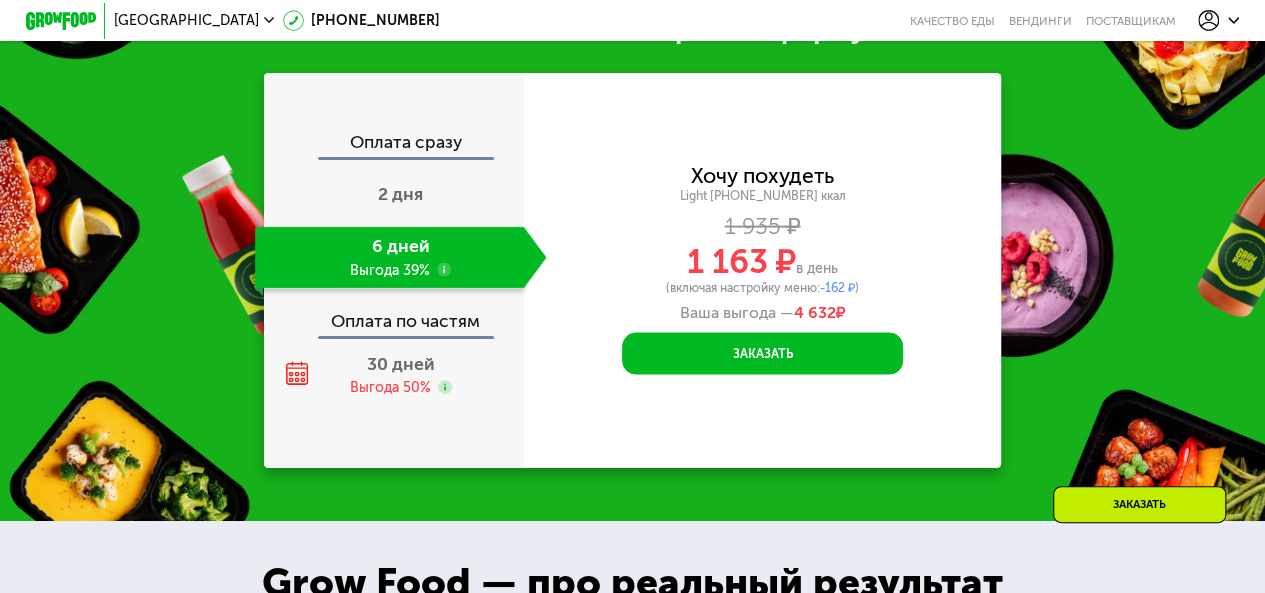 click on "Закажи Grow Food, чтобы сохранять форму все лето! Оплата сразу 2 дня 6 дней Выгода 39% Оплата по частям 30 дней Выгода 50% Хочу похудеть Light 1400 ~1400 ккал 1 935 ₽  1 163 ₽  в день  (включая настройку меню:  -162 ₽ )  Ваша выгода —  4 632  ₽  Заказать  Введите свой номер телефона       Введите номер телефона   Для уточнения деталей заказа и доставки  Заказать  Код подтверждения отправлен на .  Изменить номер  Оставьте свой номер, чтобы оформить заказ или узнать подробности" 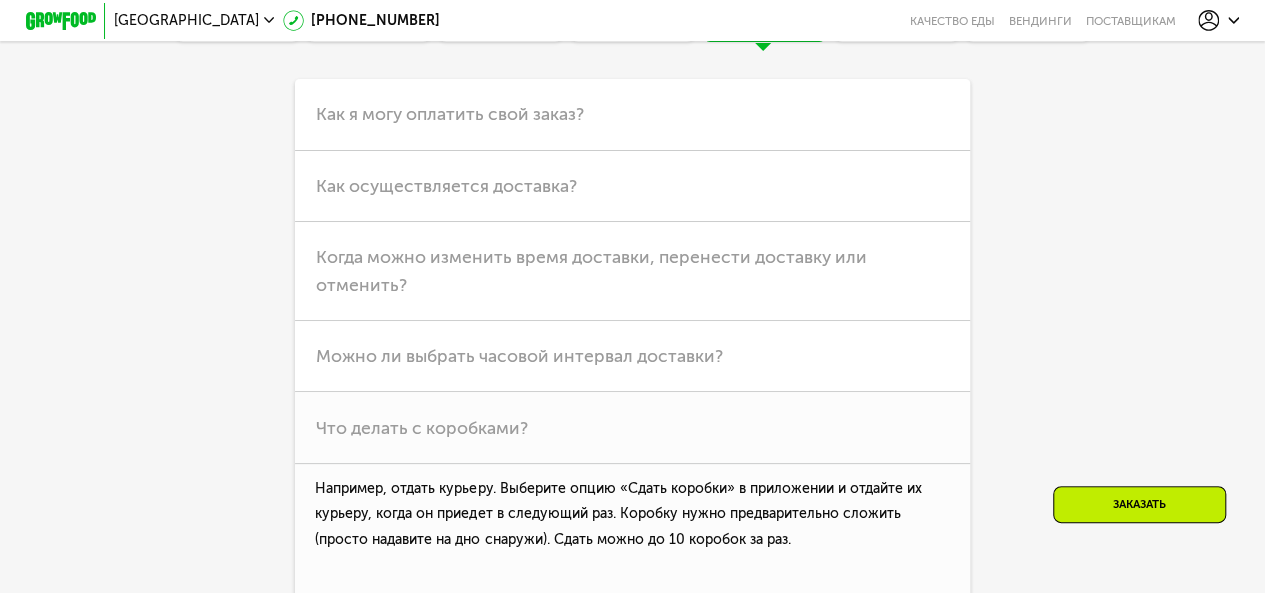 scroll, scrollTop: 4666, scrollLeft: 0, axis: vertical 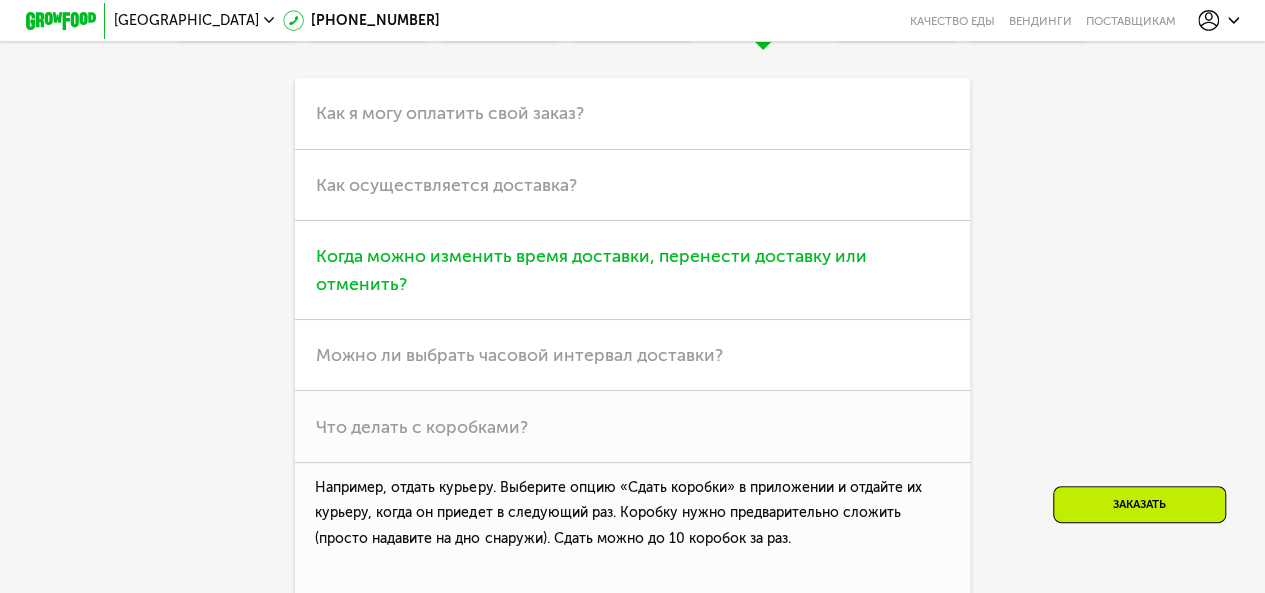 click on "Когда можно изменить время доставки, перенести доставку или отменить?" at bounding box center (591, 270) 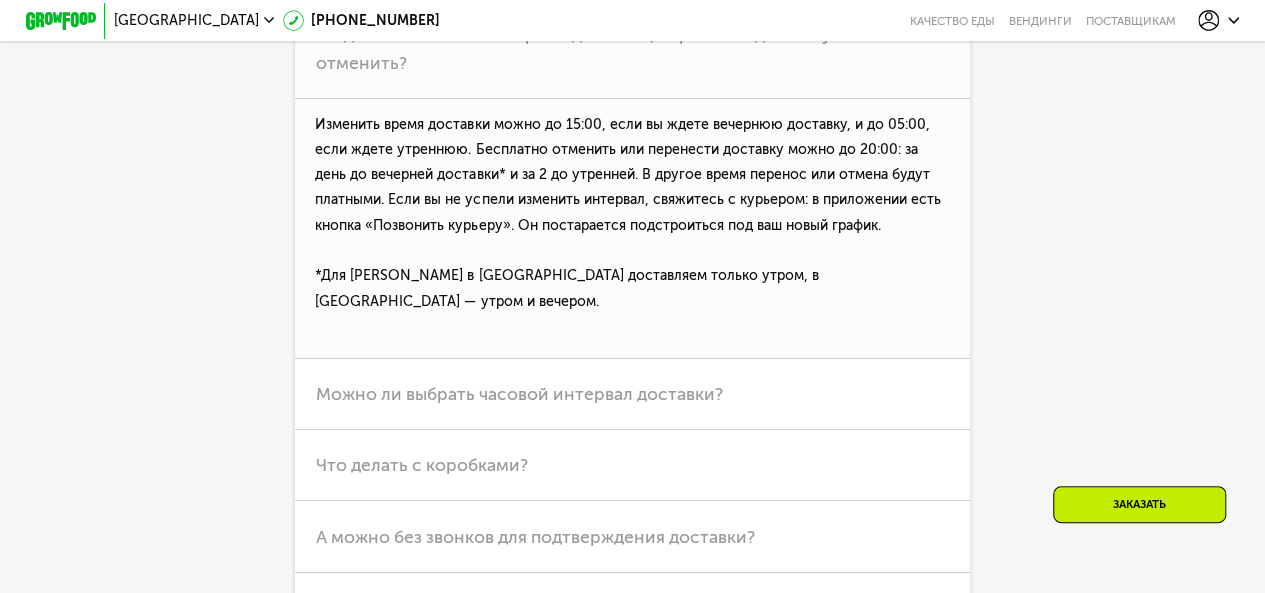 scroll, scrollTop: 4906, scrollLeft: 0, axis: vertical 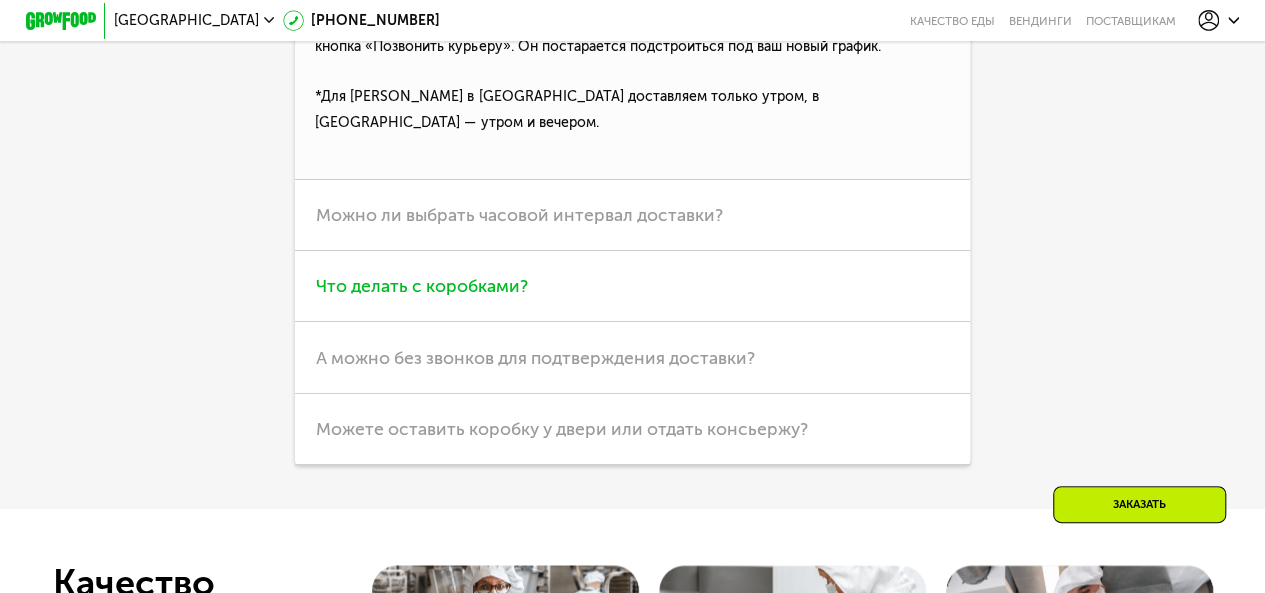 click on "Что делать с коробками?" at bounding box center (422, 286) 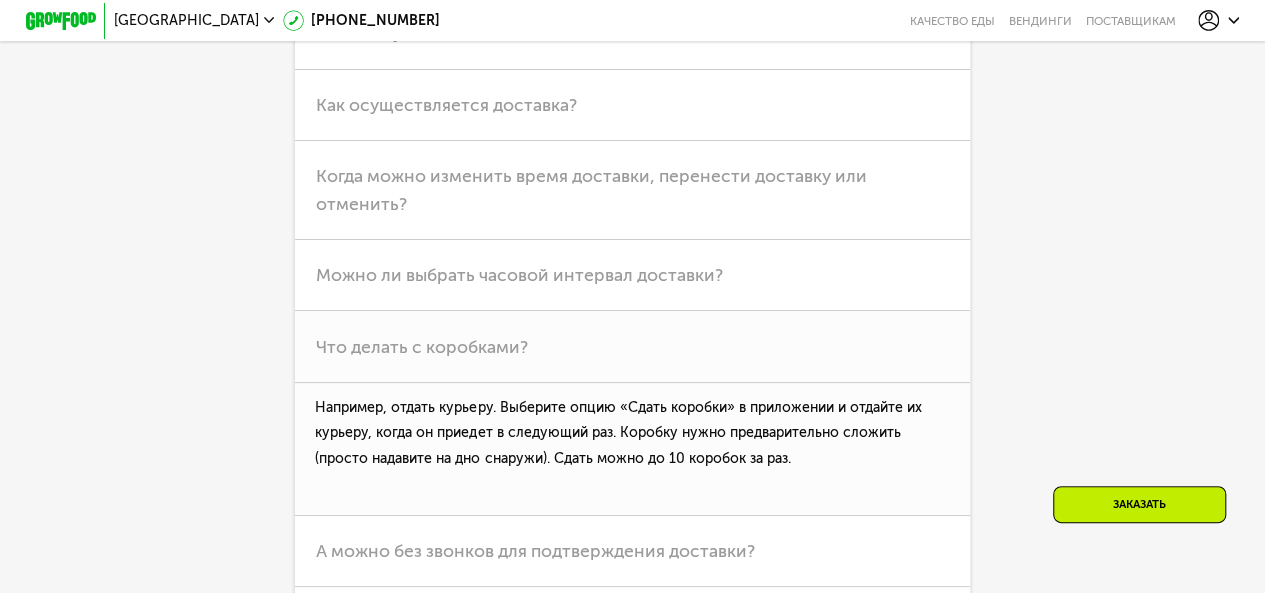 scroll, scrollTop: 4706, scrollLeft: 0, axis: vertical 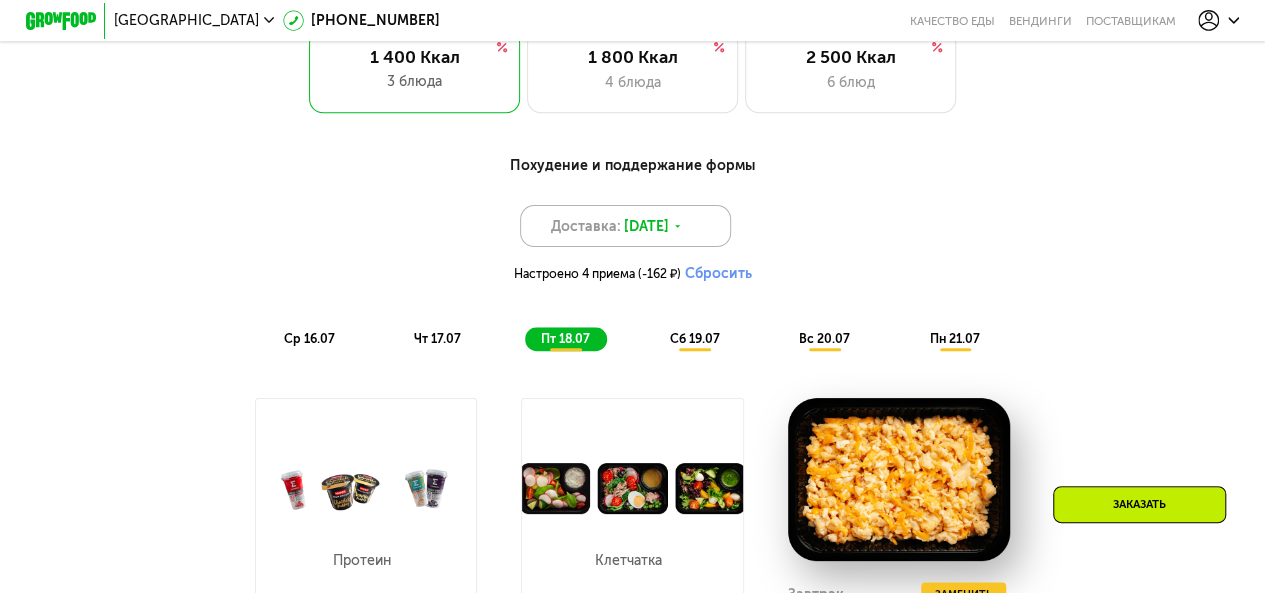 click on "15 июл, вт" at bounding box center (646, 226) 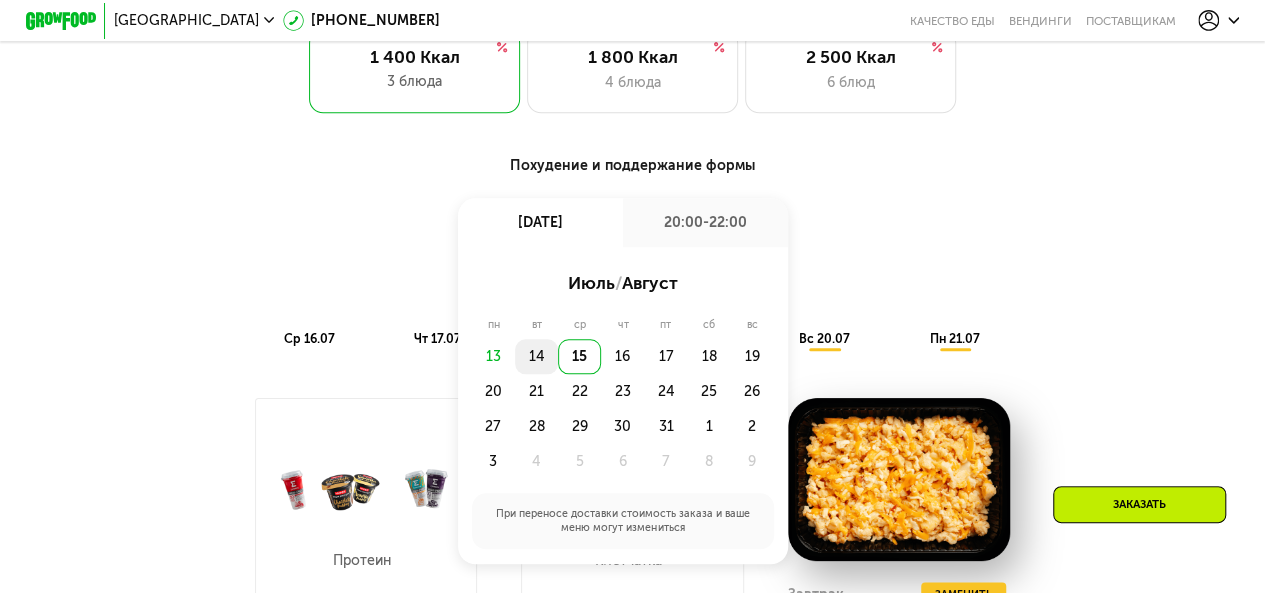 click on "14" 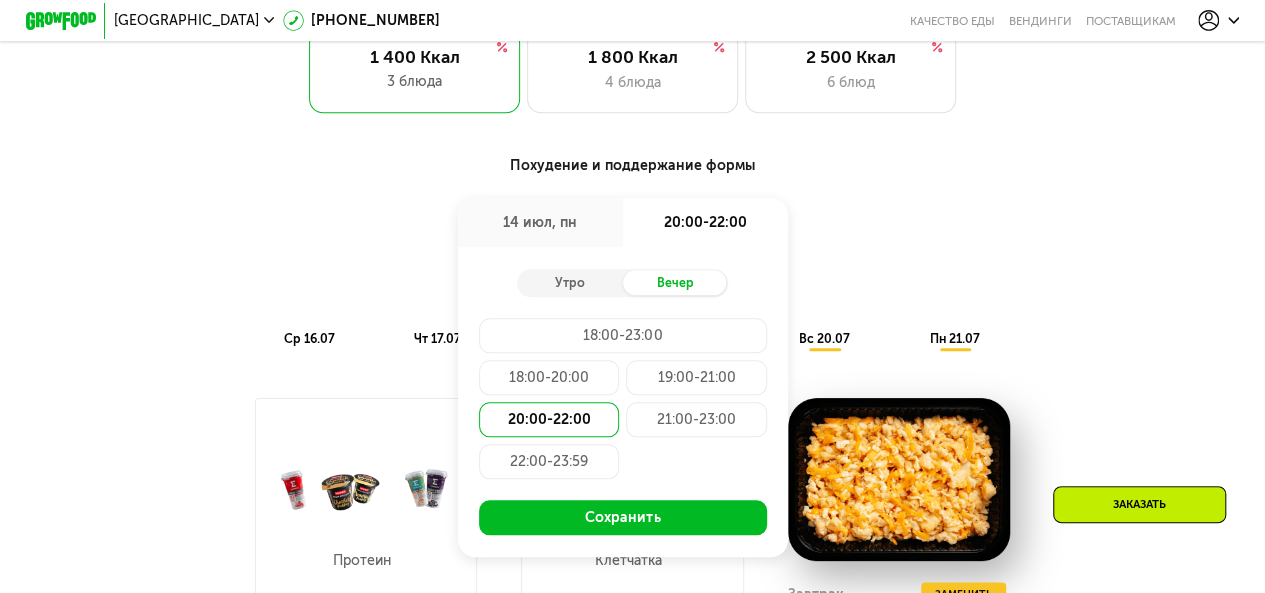 click on "14 июл, пн" at bounding box center [540, 222] 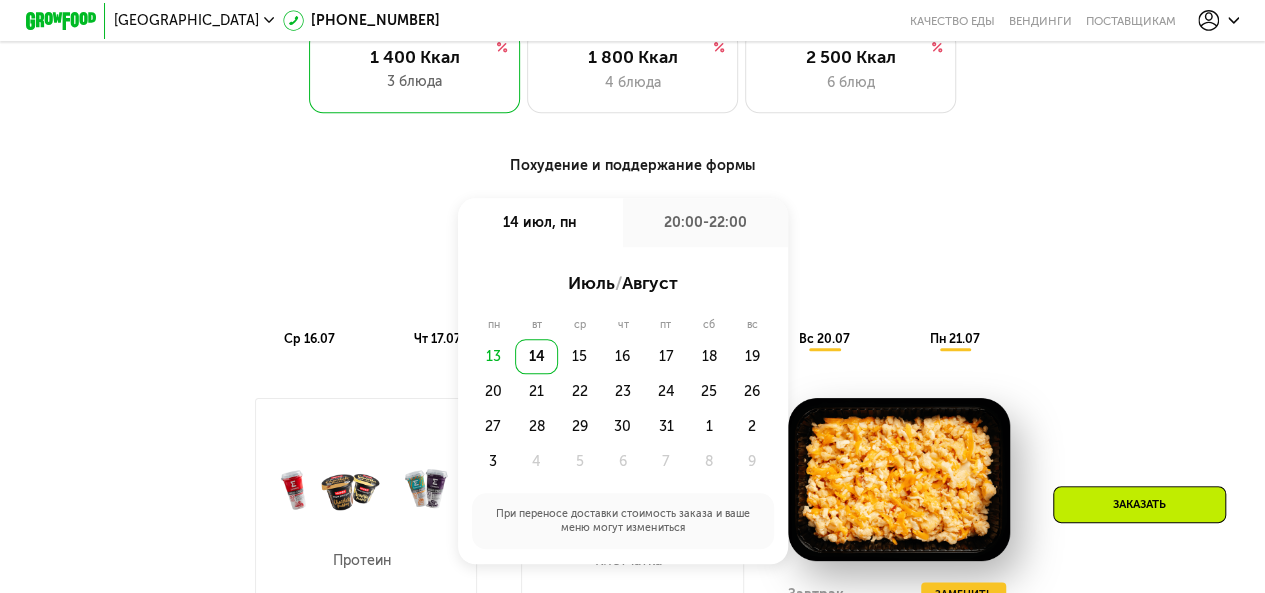click on "июль" 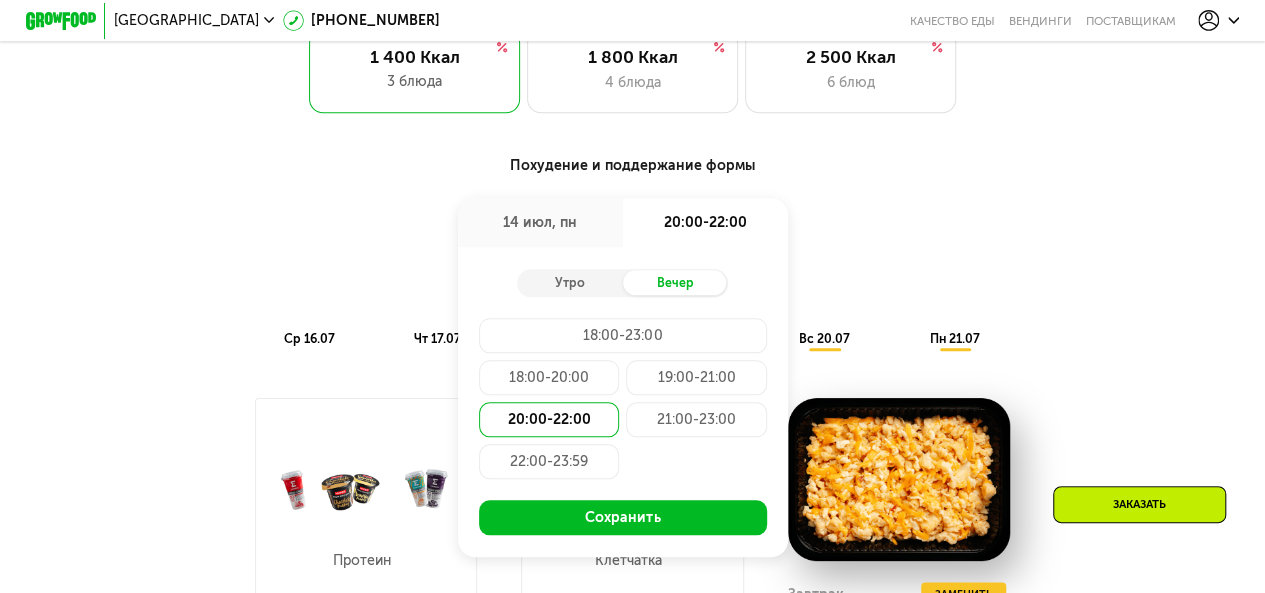 click on "21:00-23:00" 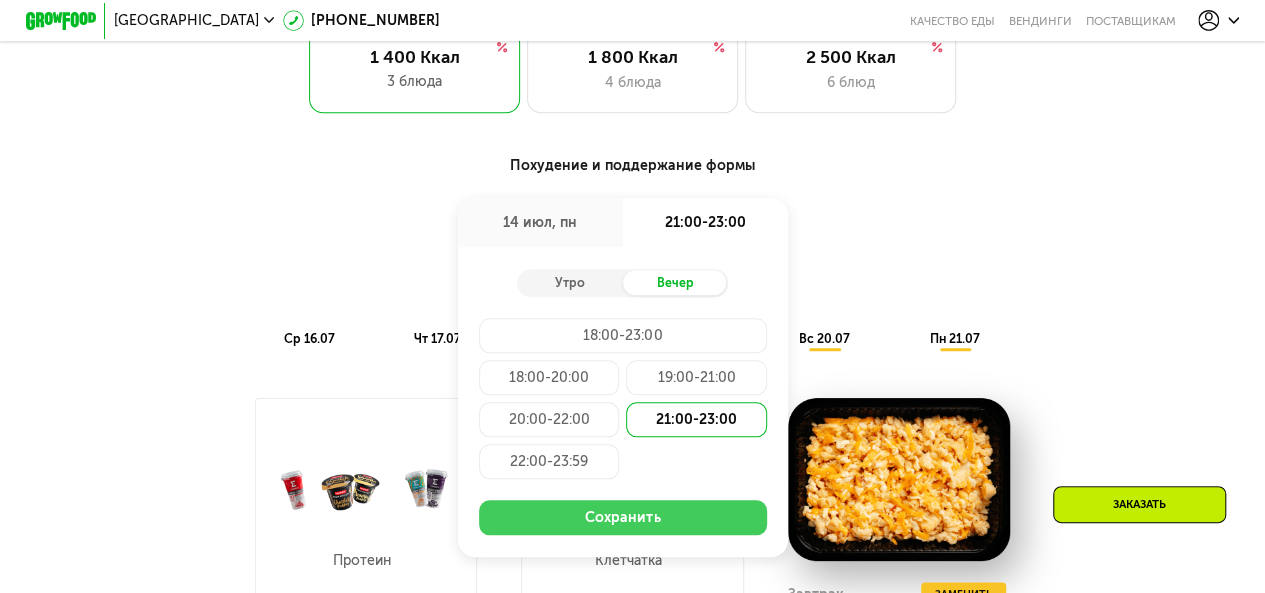 click on "Сохранить" at bounding box center [623, 517] 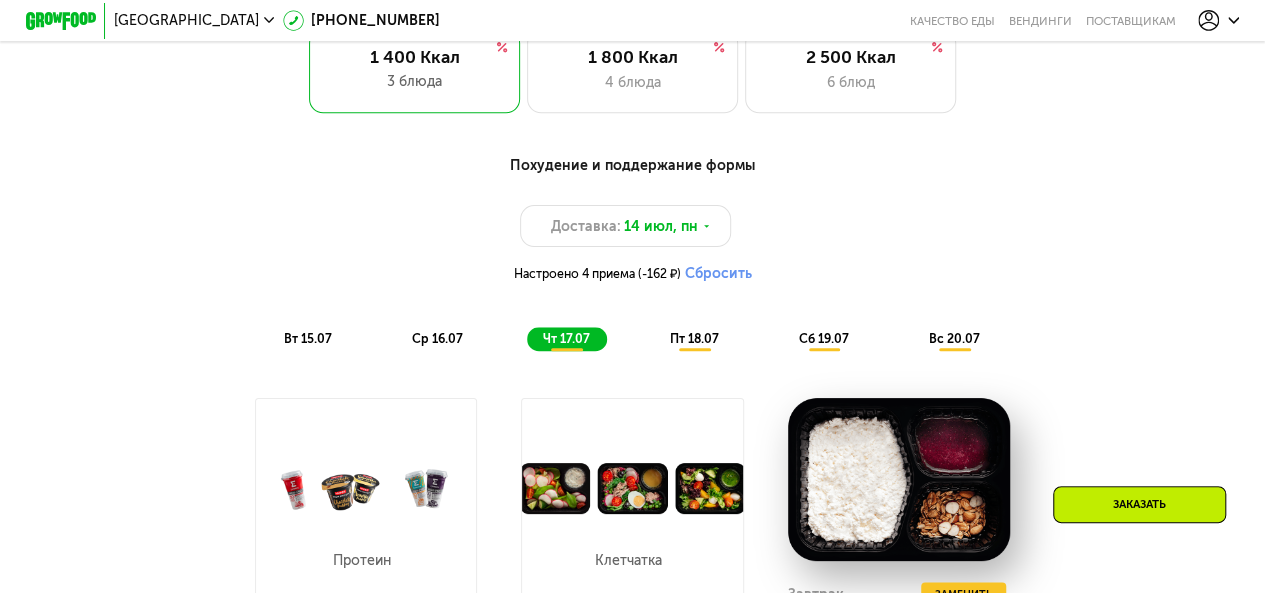 click on "вт 15.07" at bounding box center (308, 338) 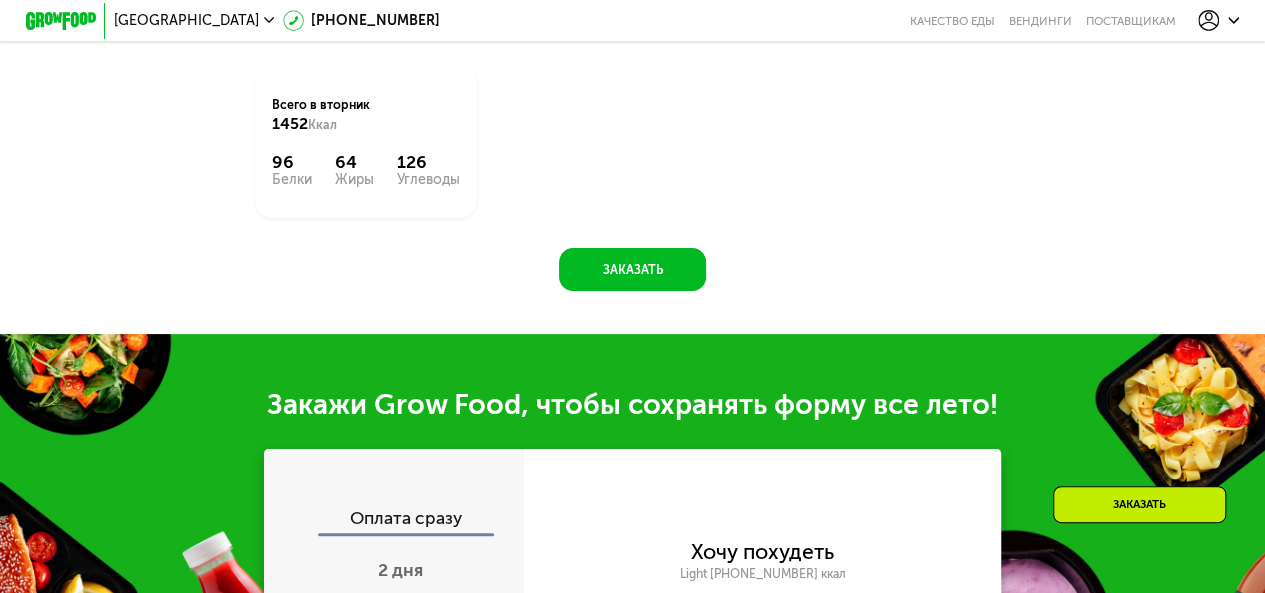 scroll, scrollTop: 1292, scrollLeft: 0, axis: vertical 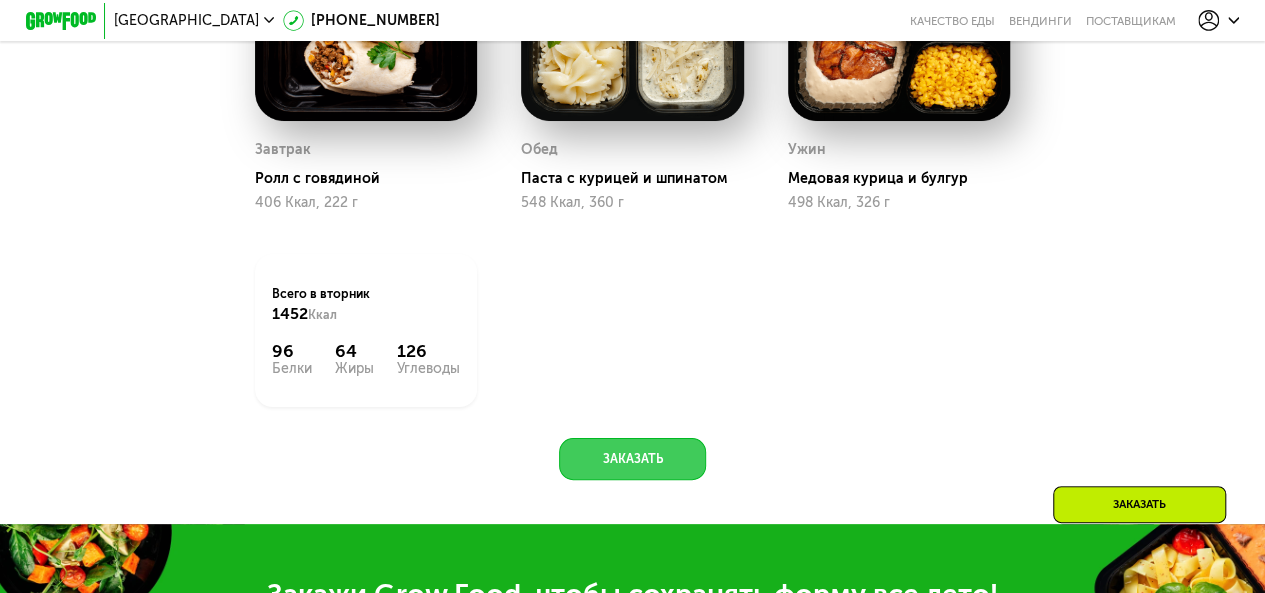 click on "Заказать" 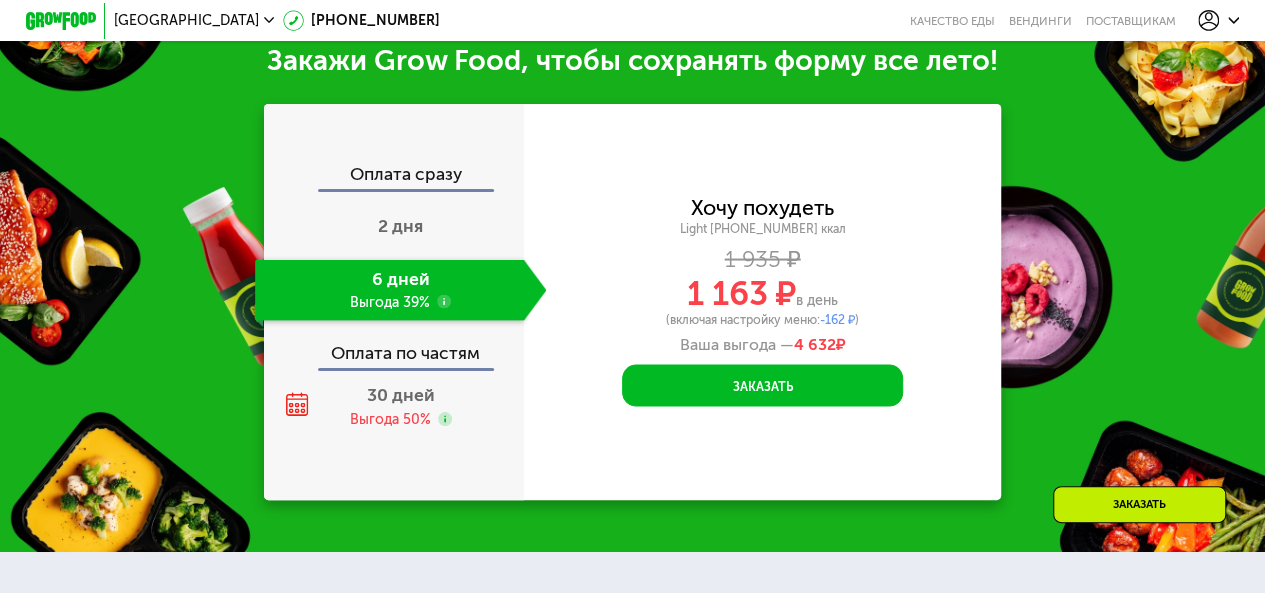 scroll, scrollTop: 1834, scrollLeft: 0, axis: vertical 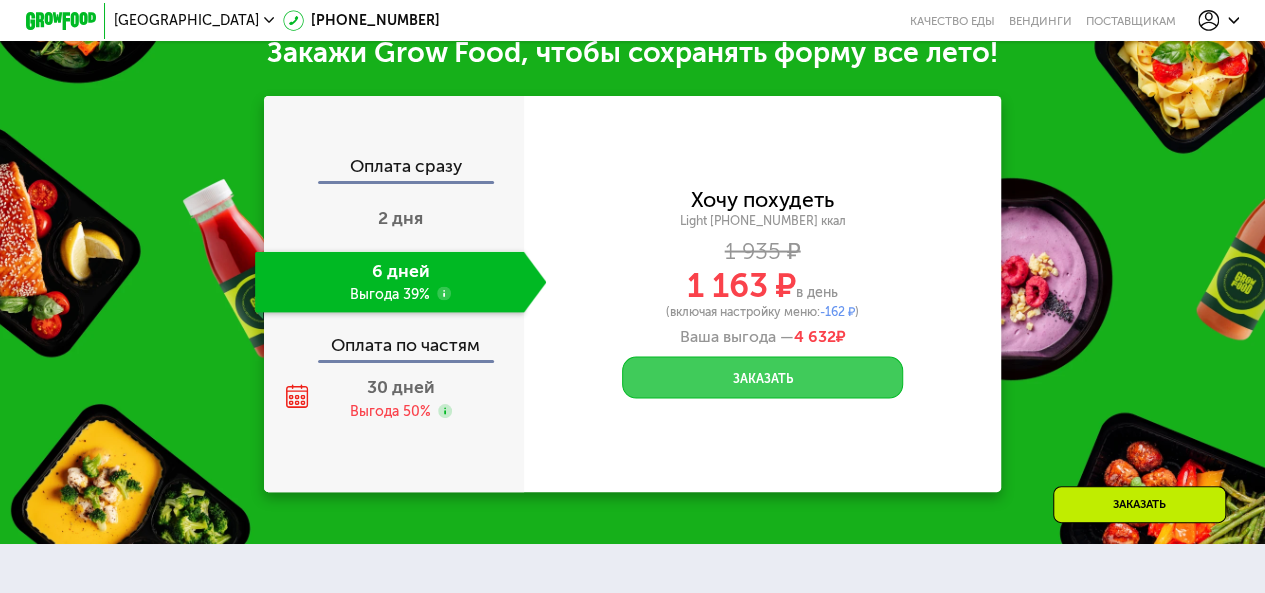 click on "Заказать" at bounding box center (762, 377) 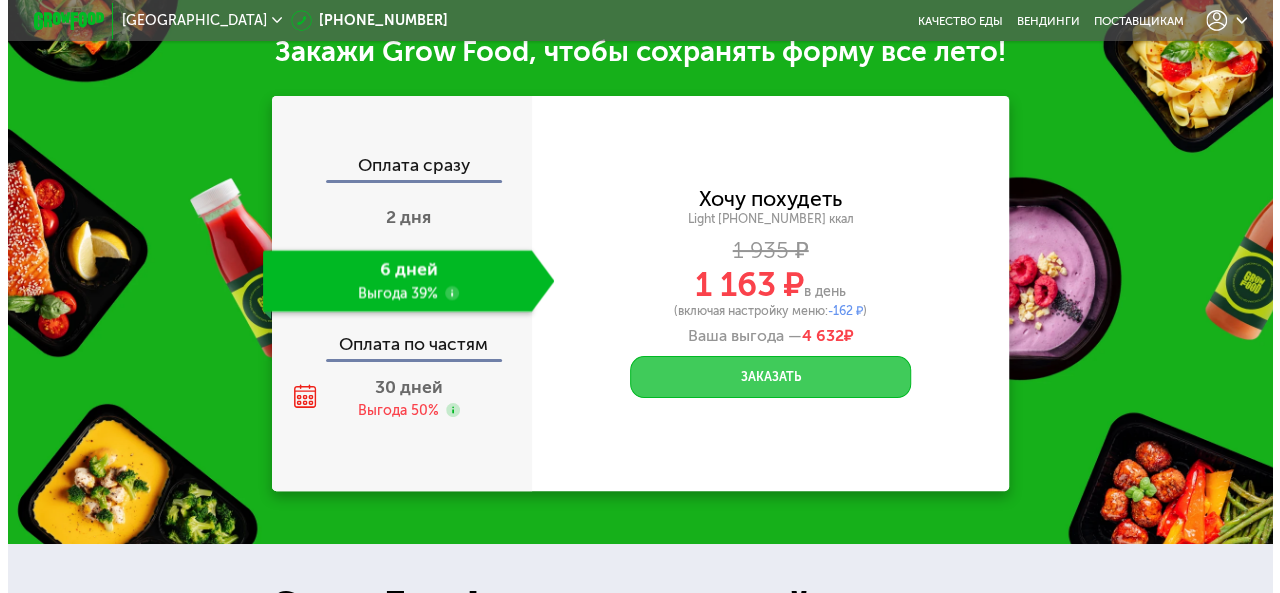scroll, scrollTop: 0, scrollLeft: 0, axis: both 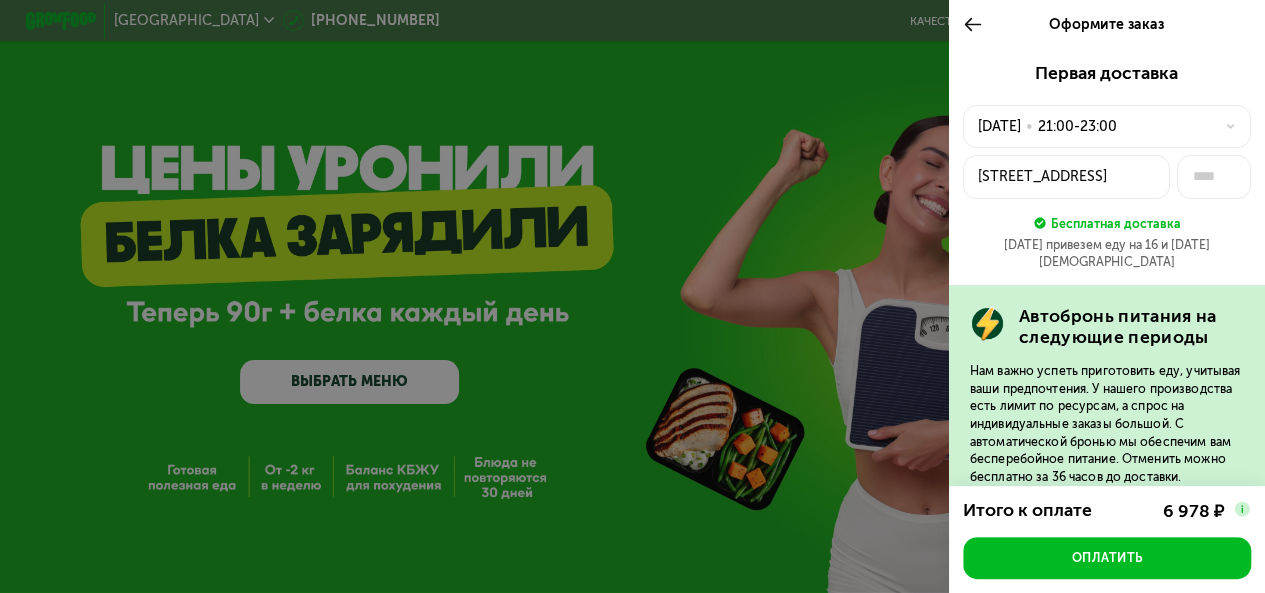 click at bounding box center [1225, 126] 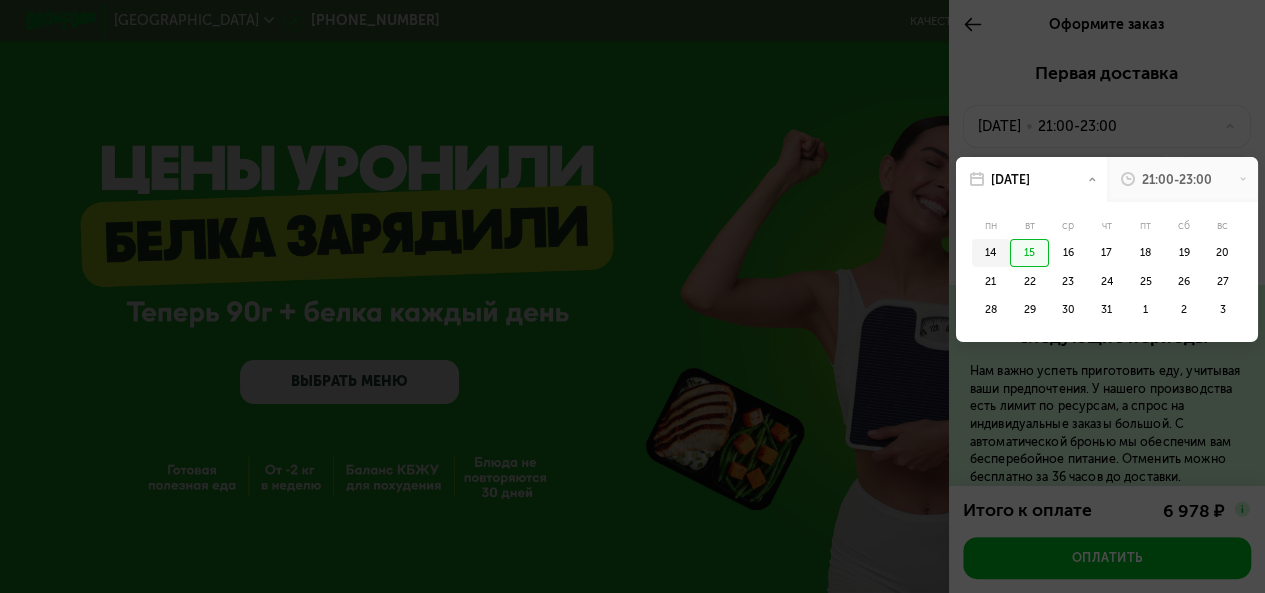 click on "14" 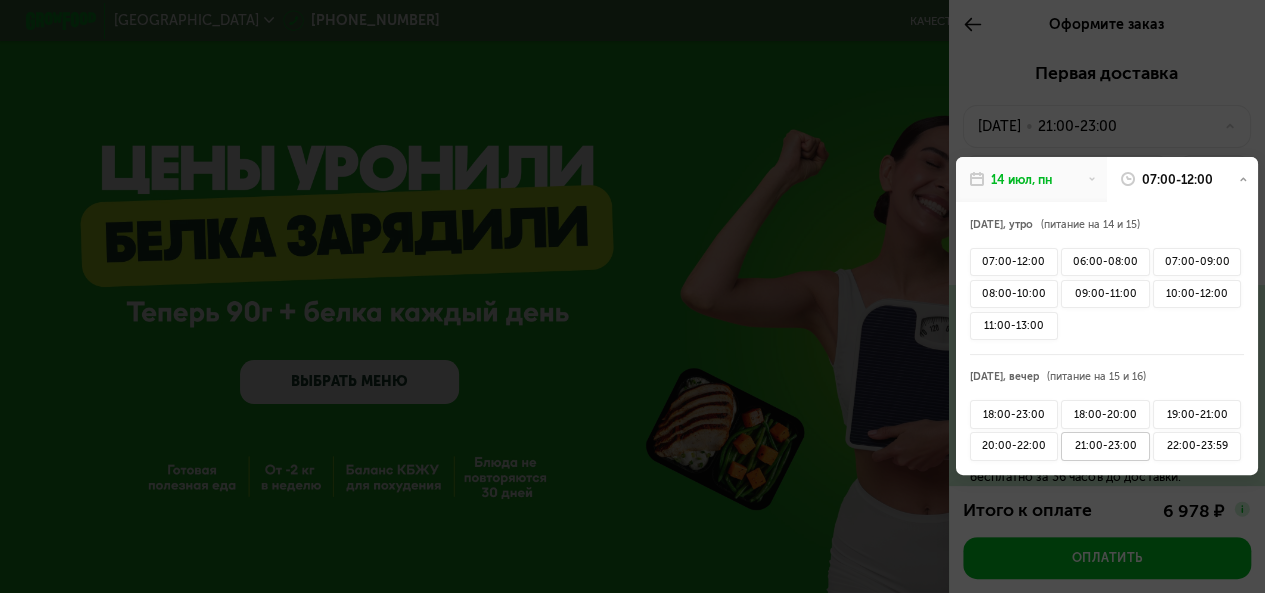 click on "21:00-23:00" at bounding box center (1105, 446) 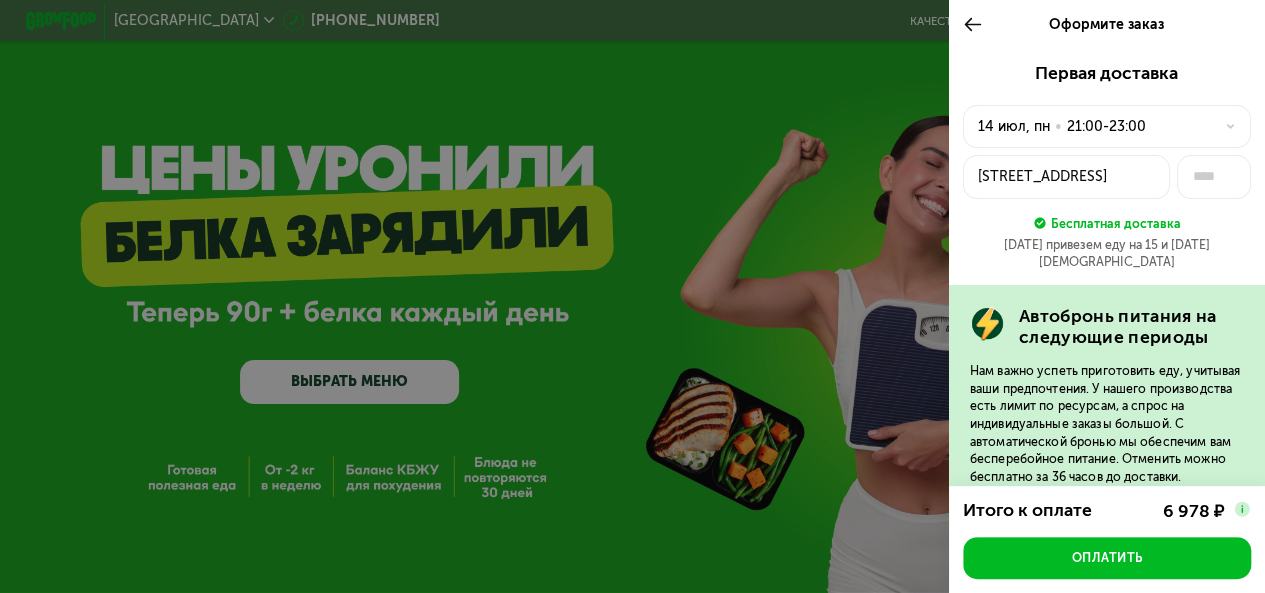 click at bounding box center (1225, 126) 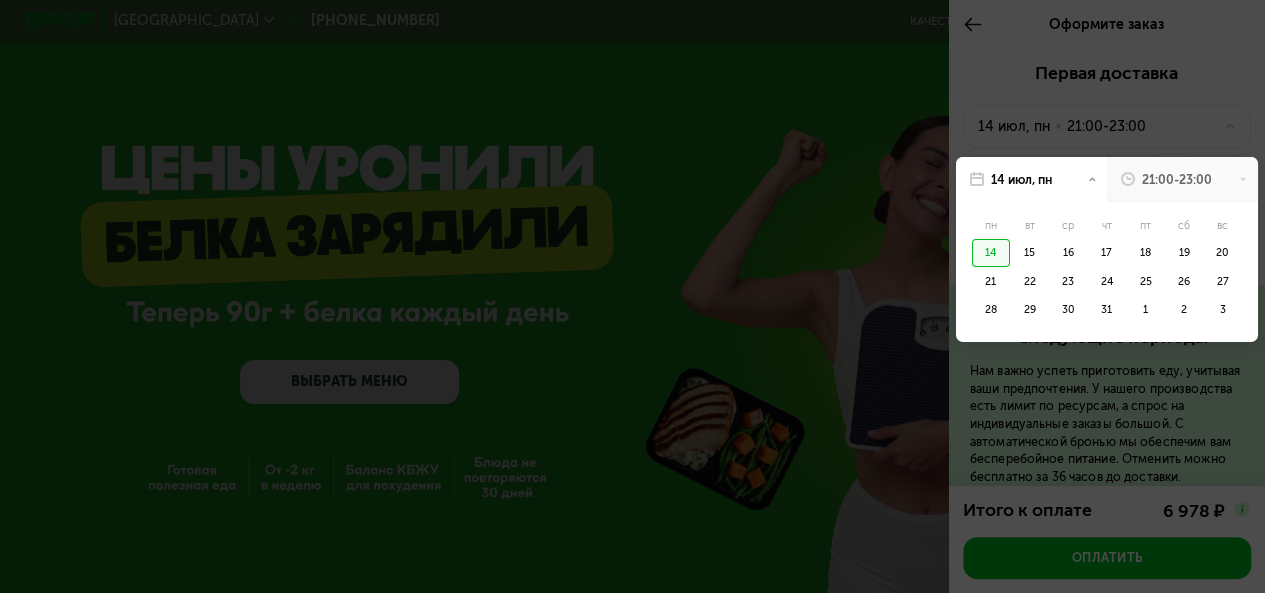 click on "14" 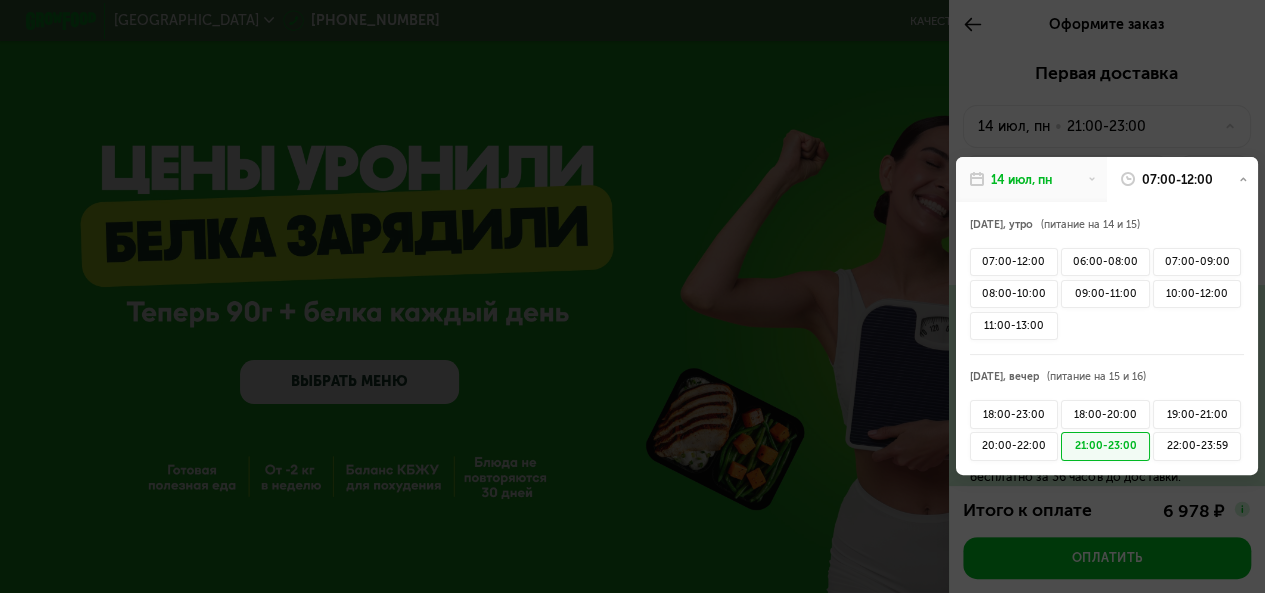 click on "21:00-23:00" at bounding box center [1105, 446] 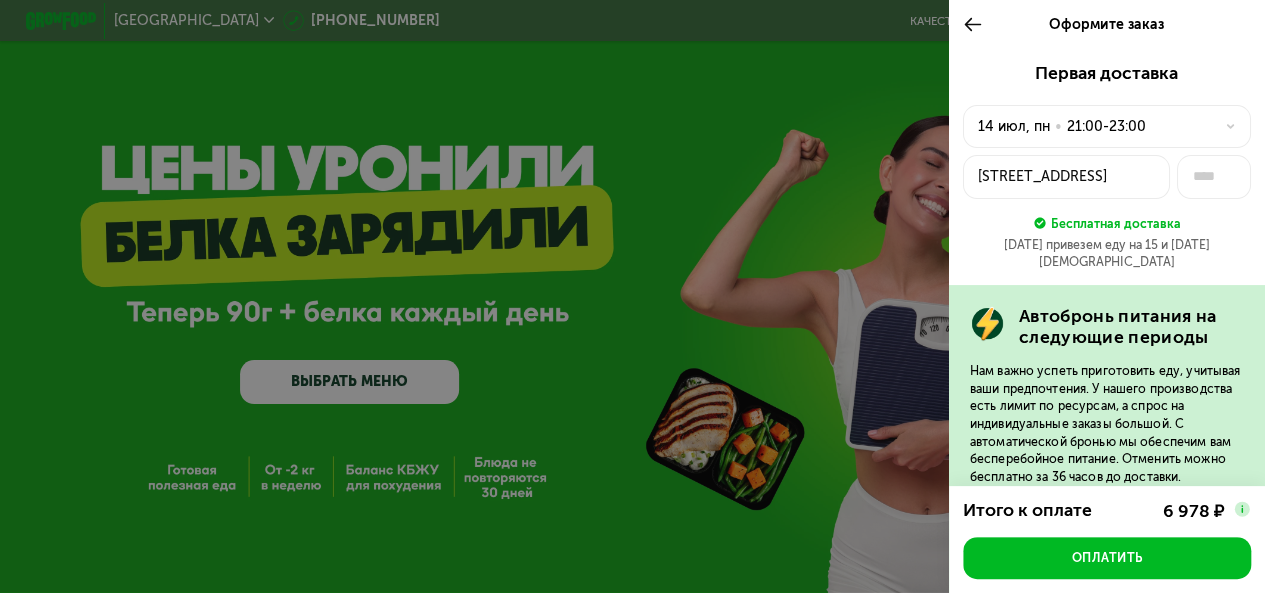 click on "14 июл, пн" at bounding box center (1014, 126) 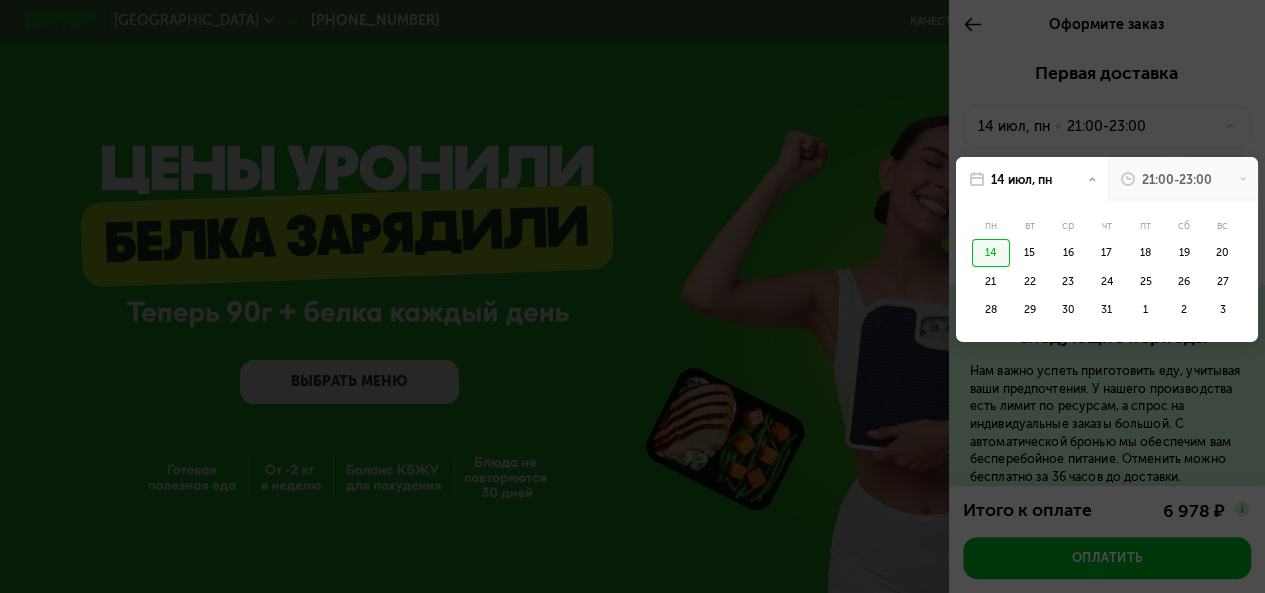 click on "14" 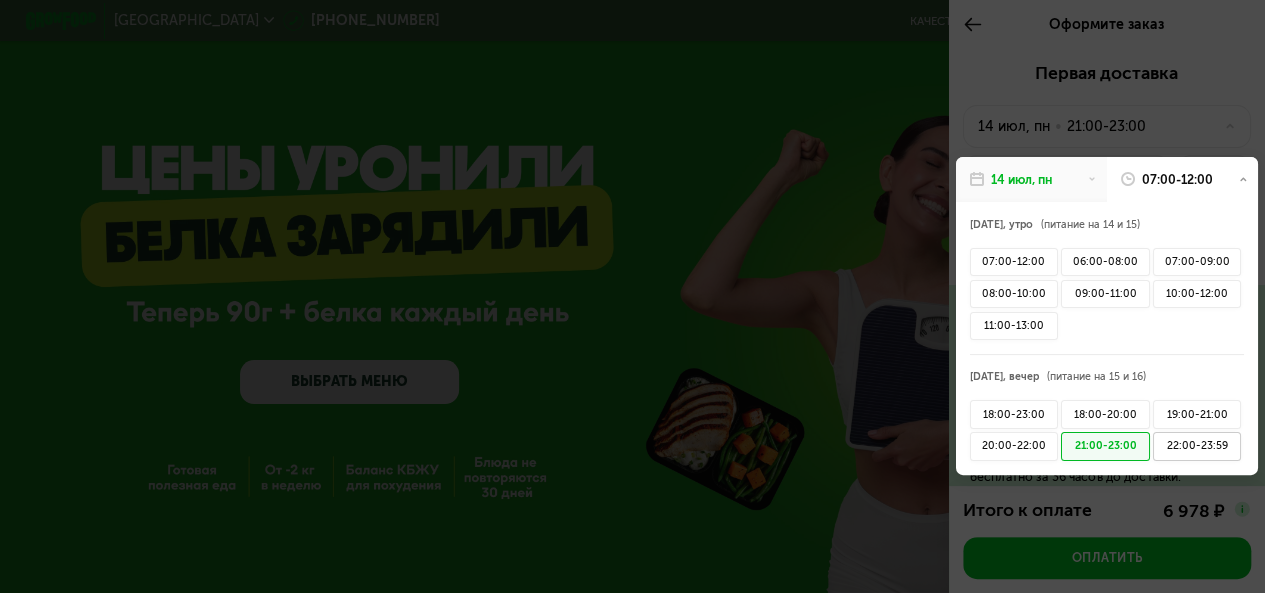 click on "22:00-23:59" at bounding box center [1197, 446] 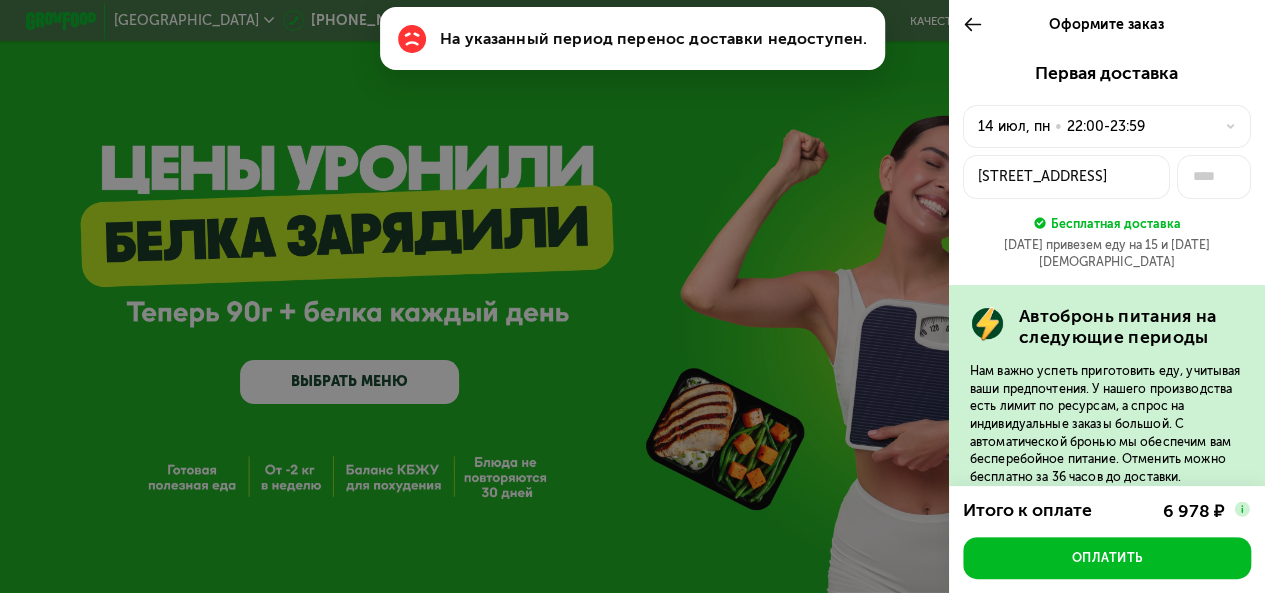 click 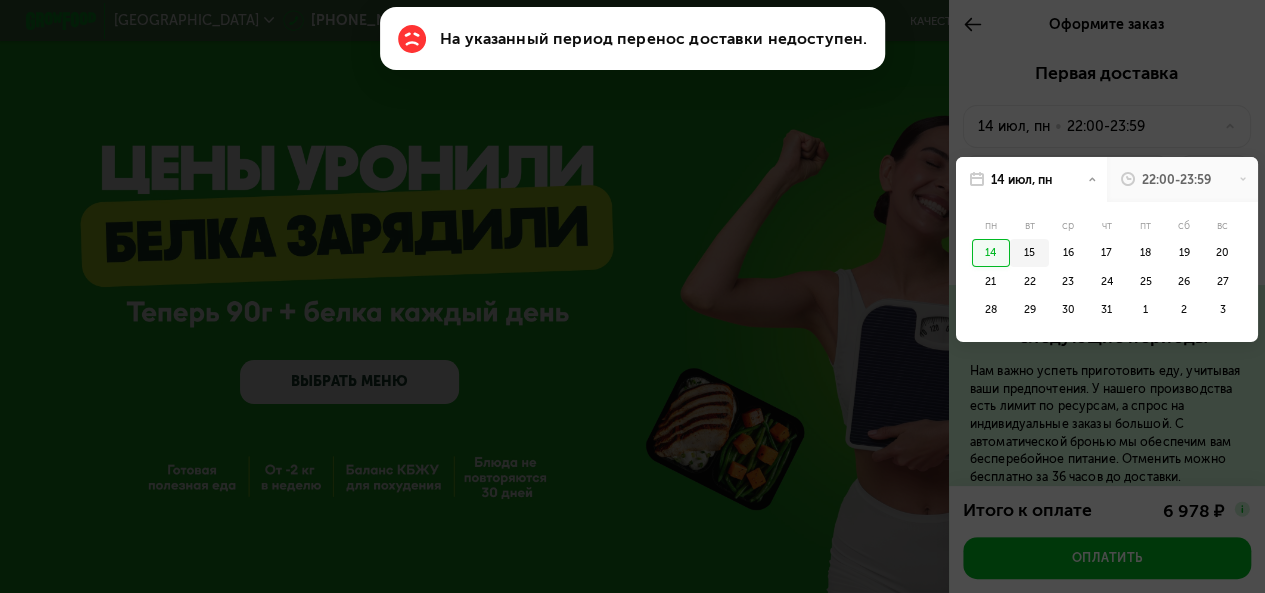 click on "15" 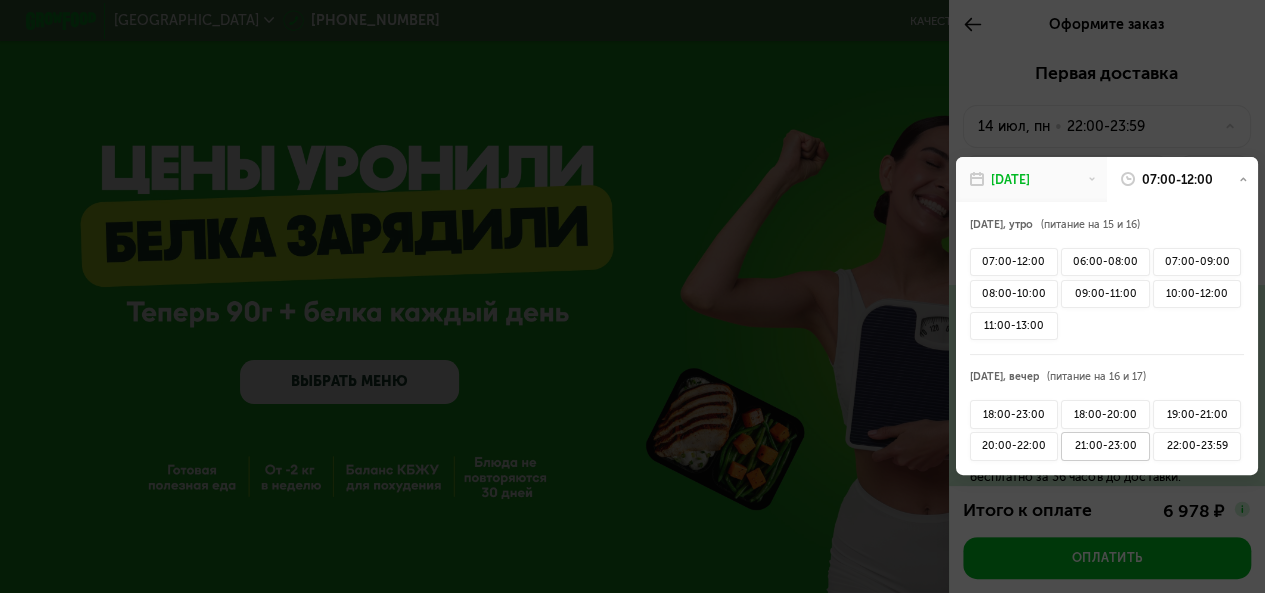click on "21:00-23:00" at bounding box center (1105, 446) 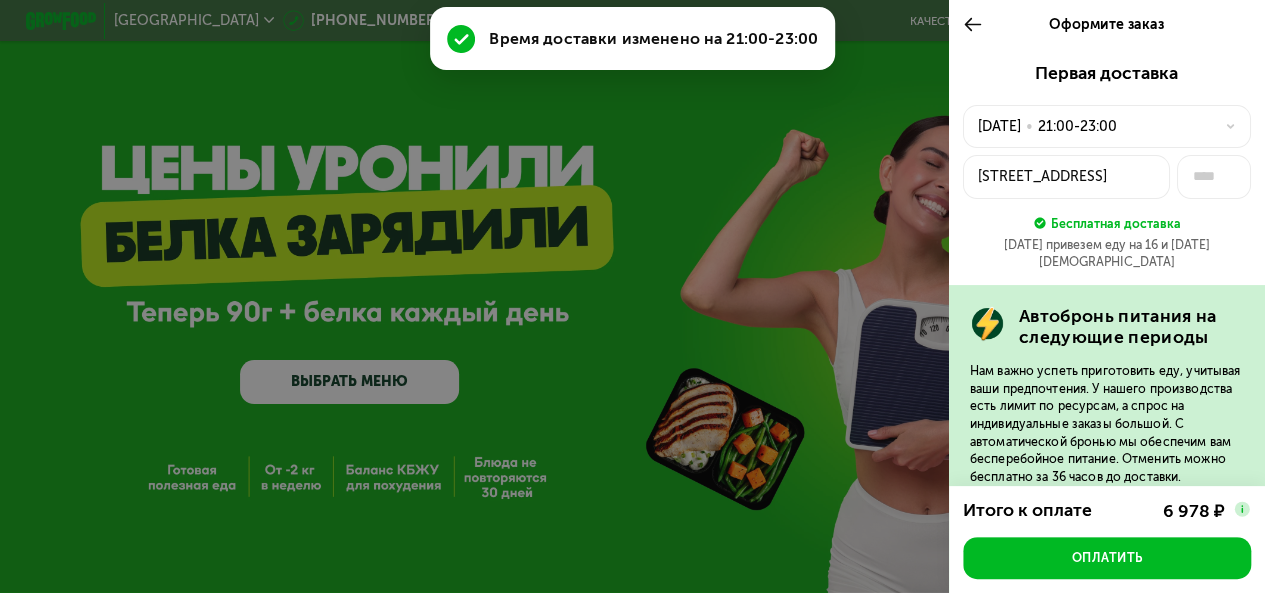 click on "15 июл, вт  •  21:00-23:00" 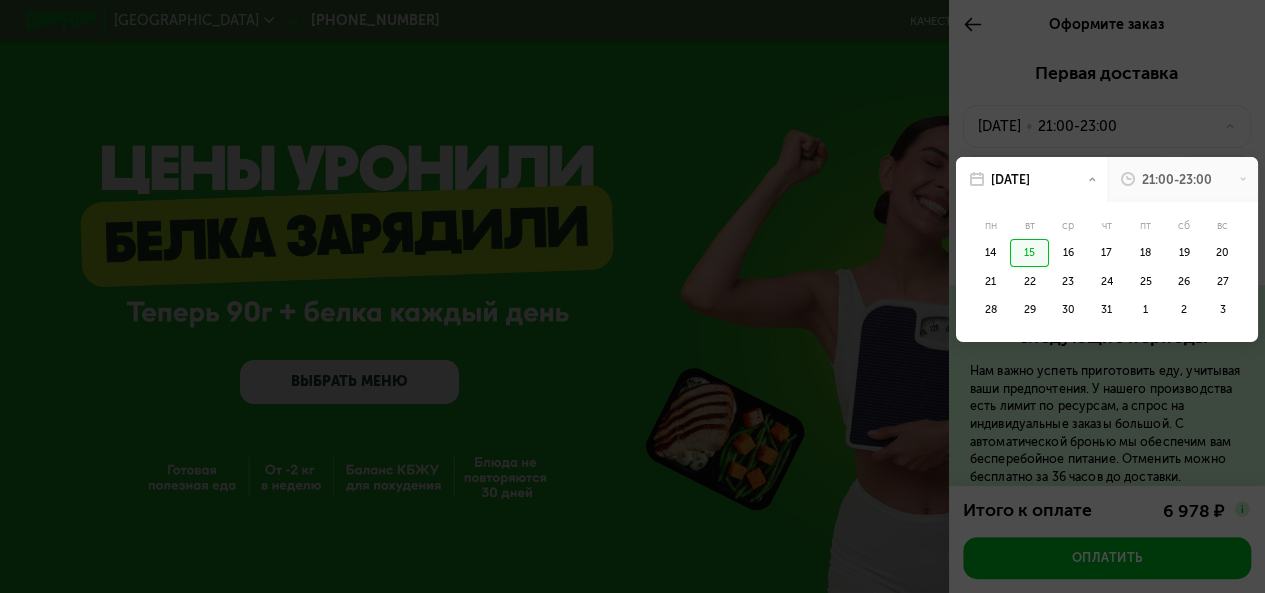click on "21:00-23:00" at bounding box center (1177, 180) 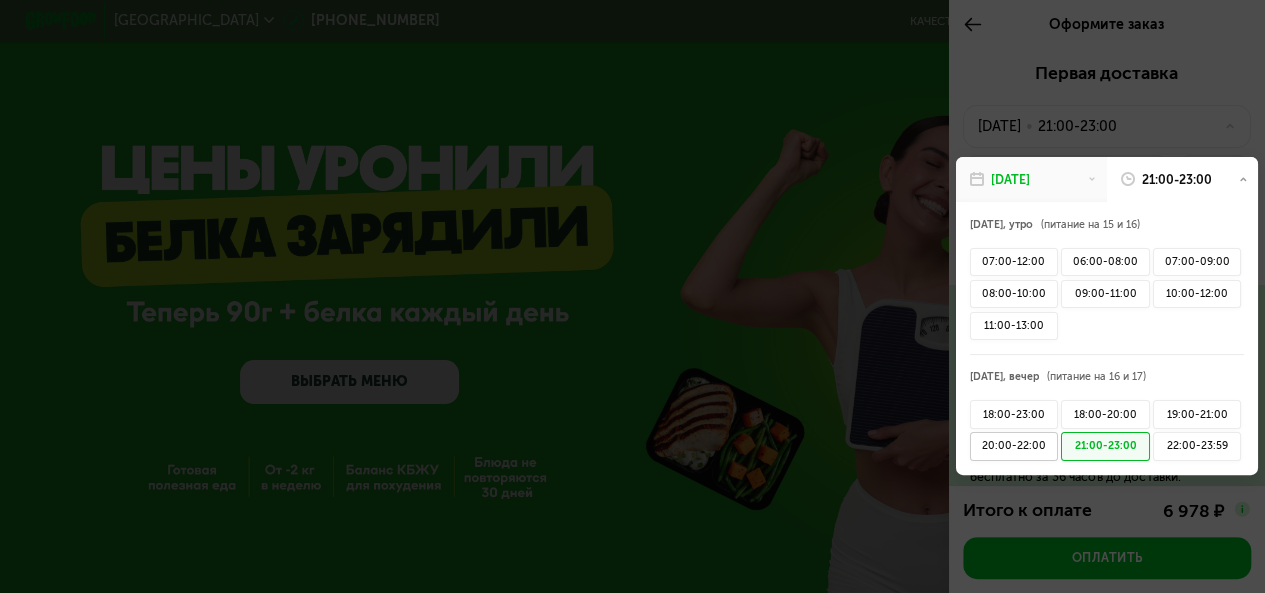 click on "20:00-22:00" at bounding box center (1014, 446) 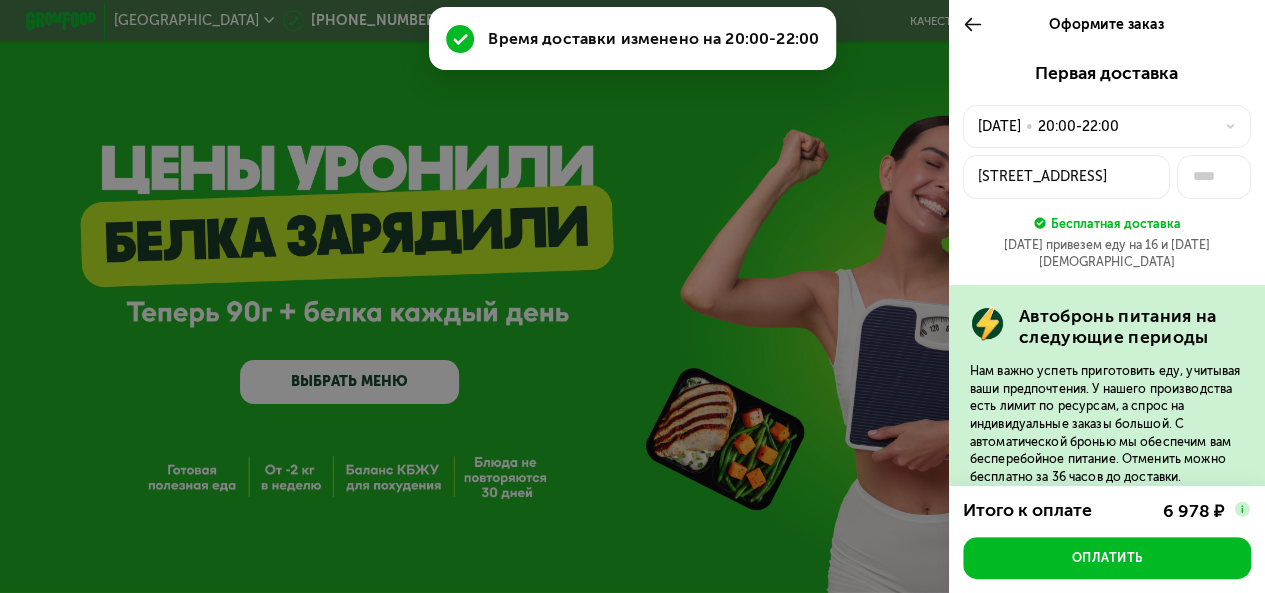 click at bounding box center (632, 296) 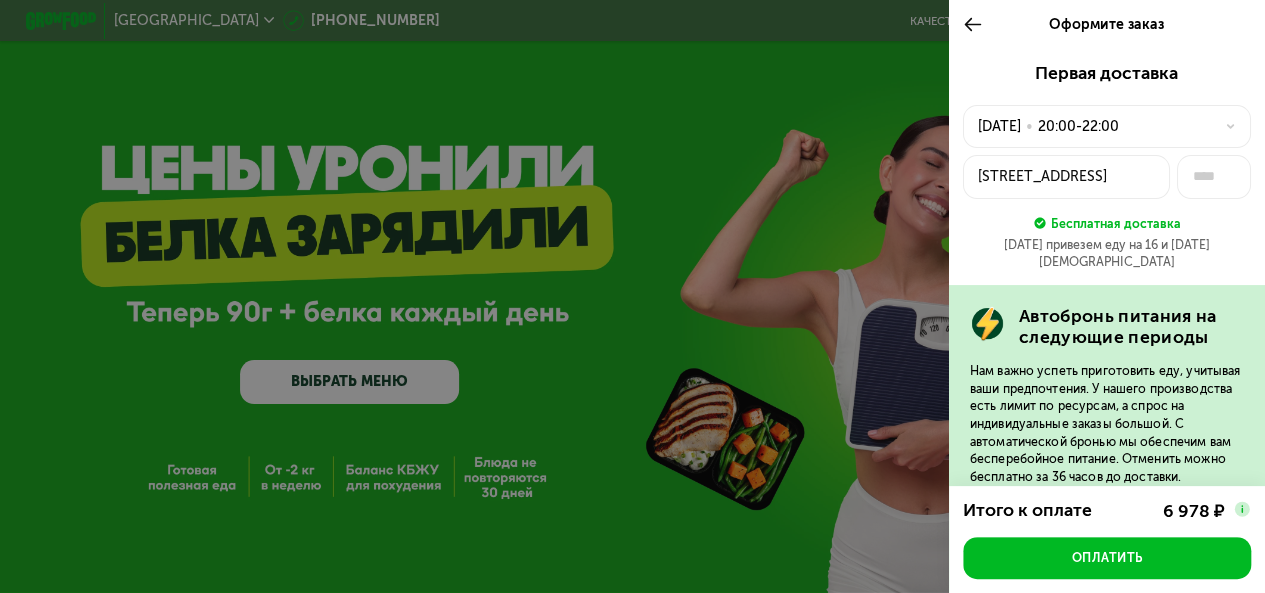 click 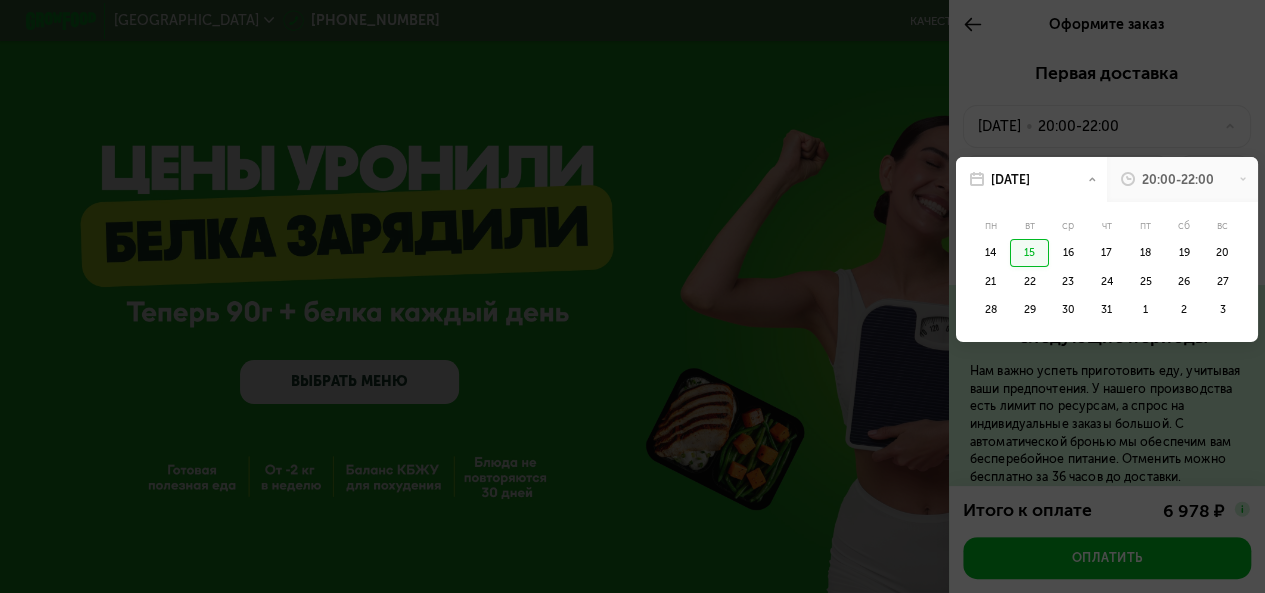 click on "20:00-22:00" at bounding box center [1182, 180] 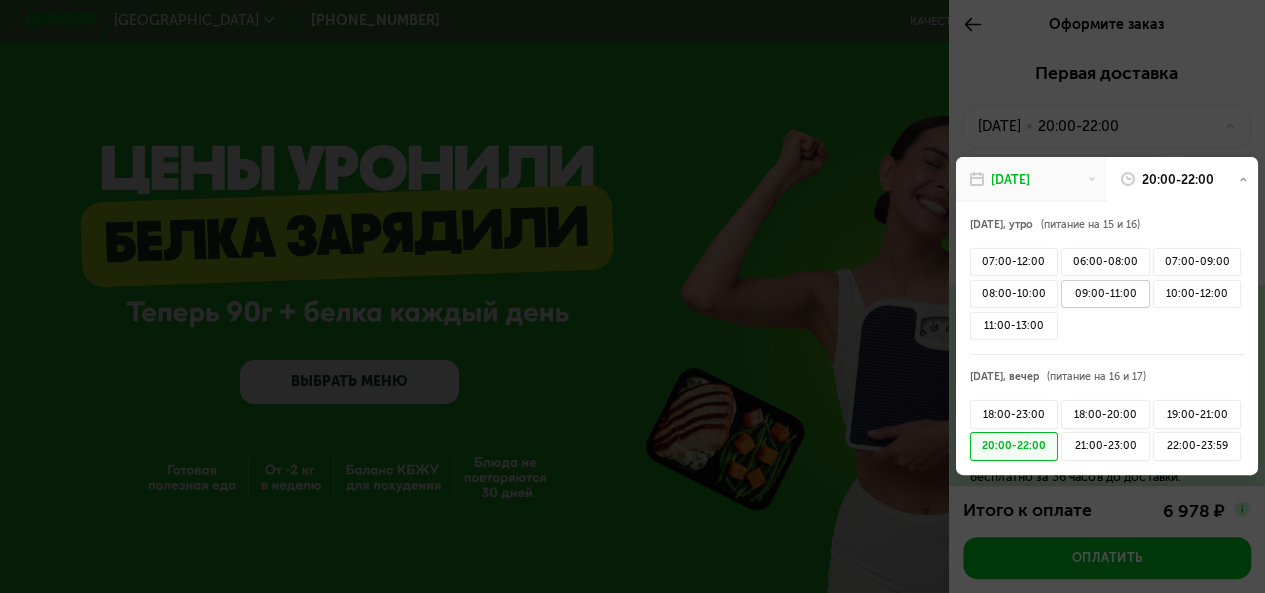 click on "09:00-11:00" at bounding box center [1105, 294] 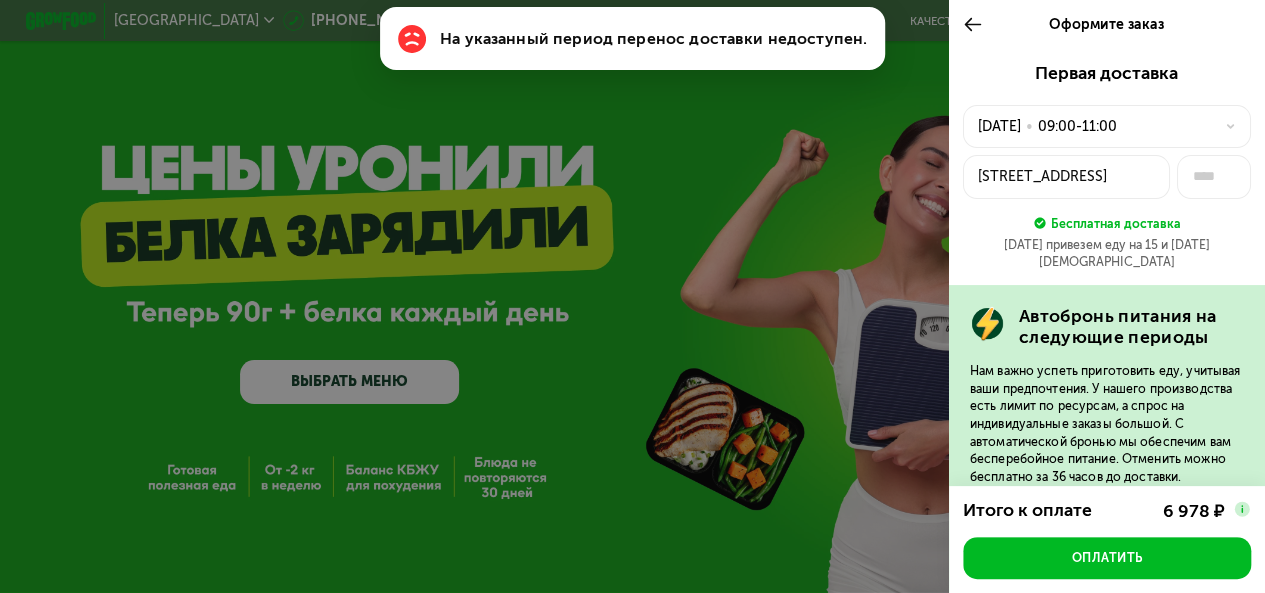 click on "15 июл, вт  •  09:00-11:00" 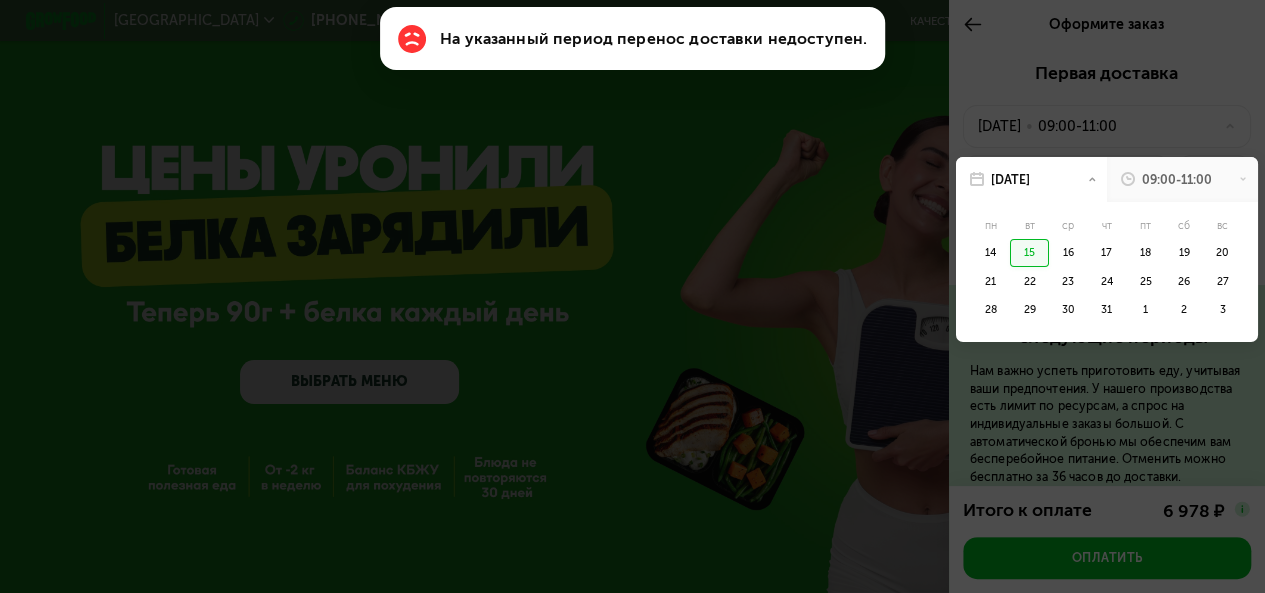 click on "09:00-11:00" at bounding box center (1177, 180) 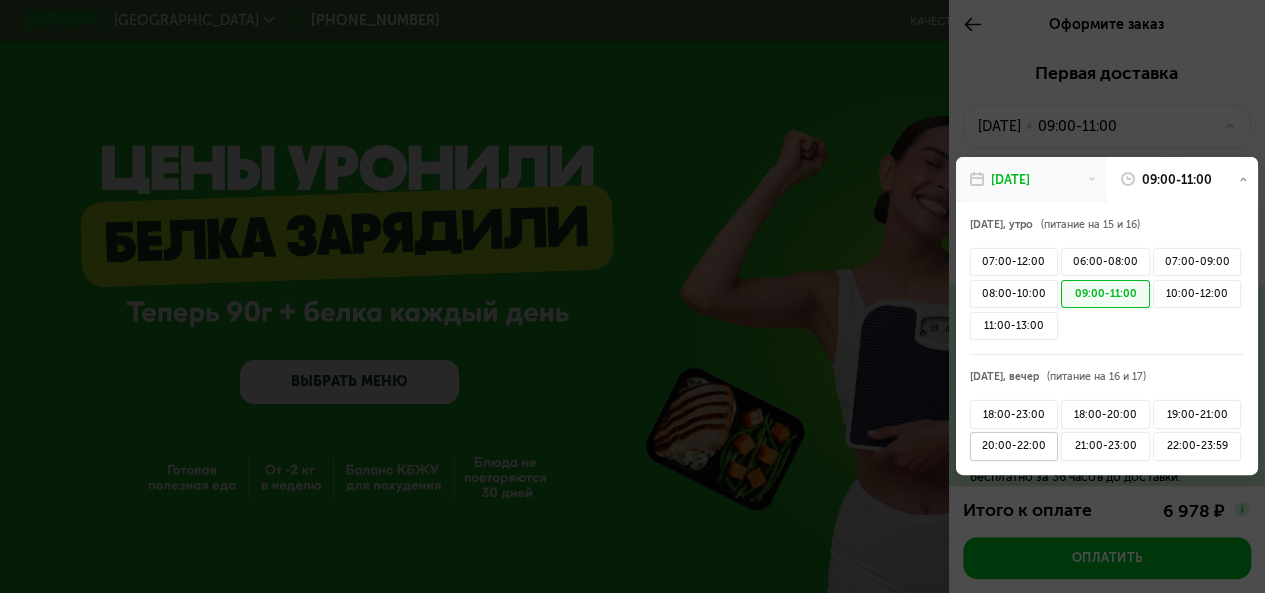 click on "20:00-22:00" at bounding box center [1014, 446] 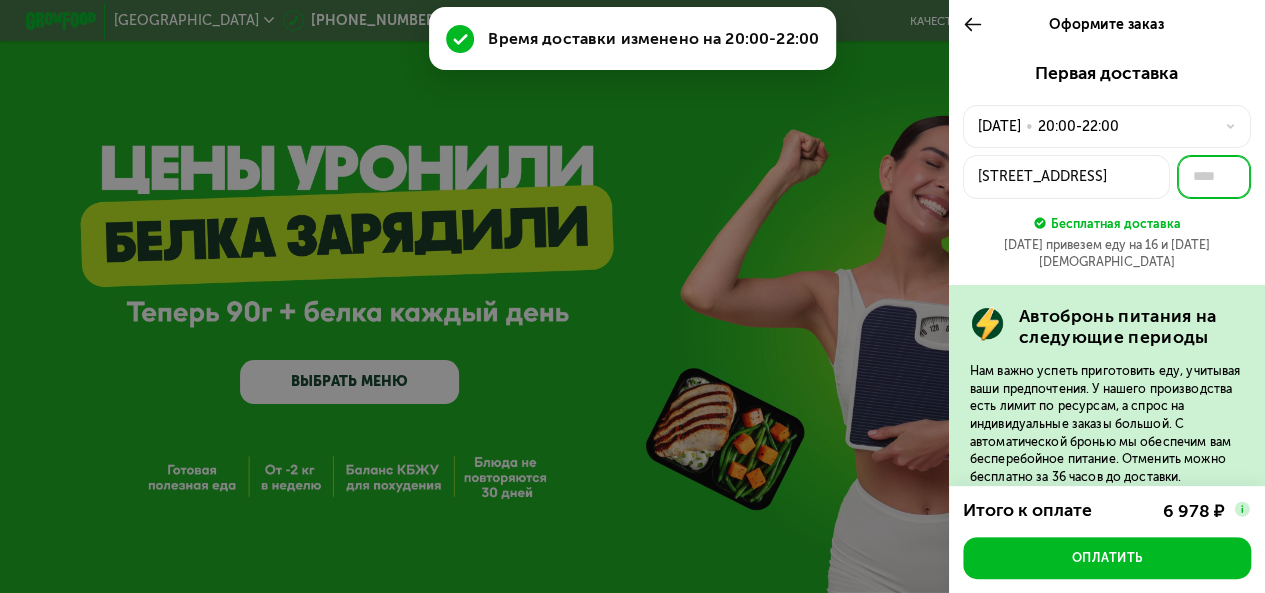 click at bounding box center (1214, 177) 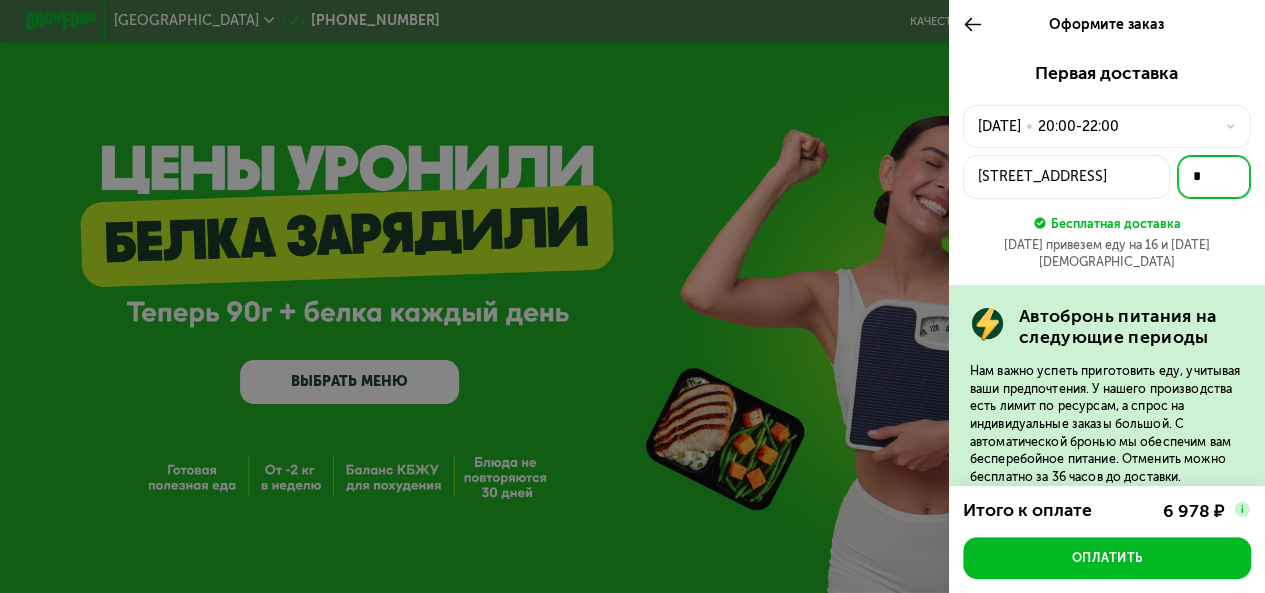type on "*" 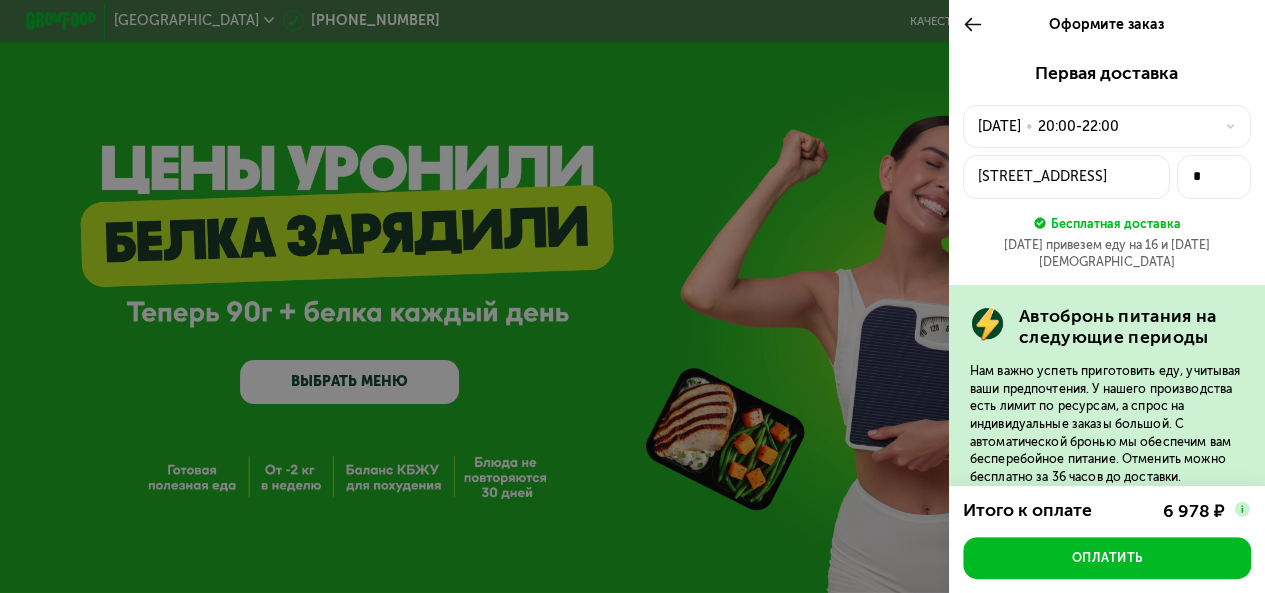 click on "15 июл, вт  •  20:00-22:00" 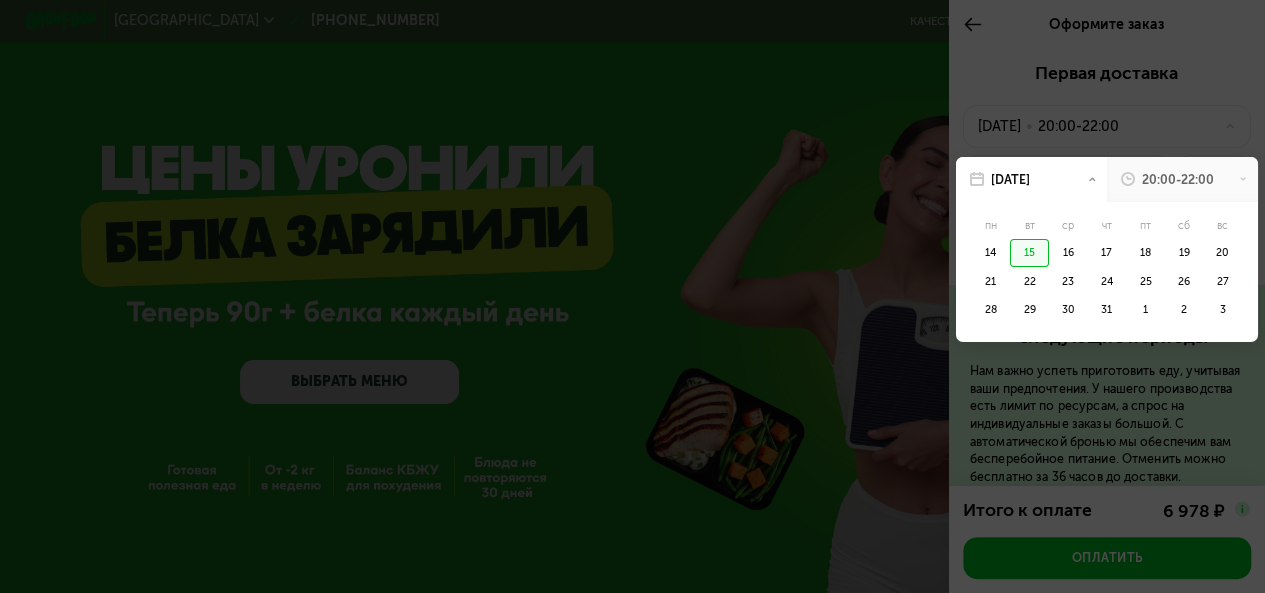 click on "15" 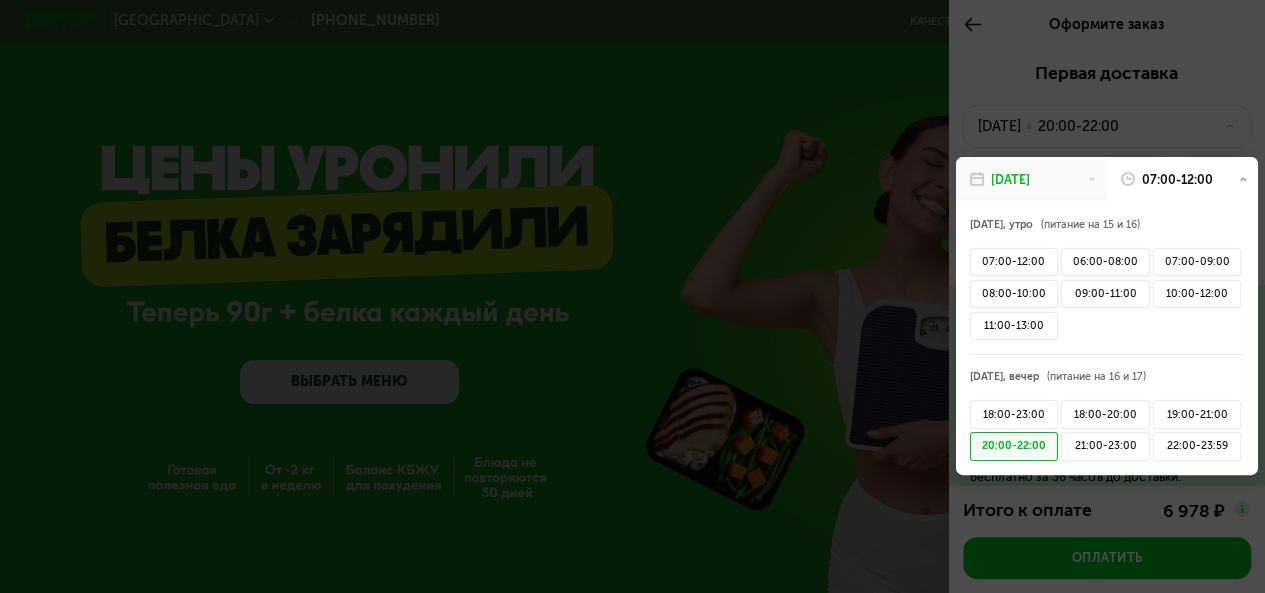 click at bounding box center [632, 296] 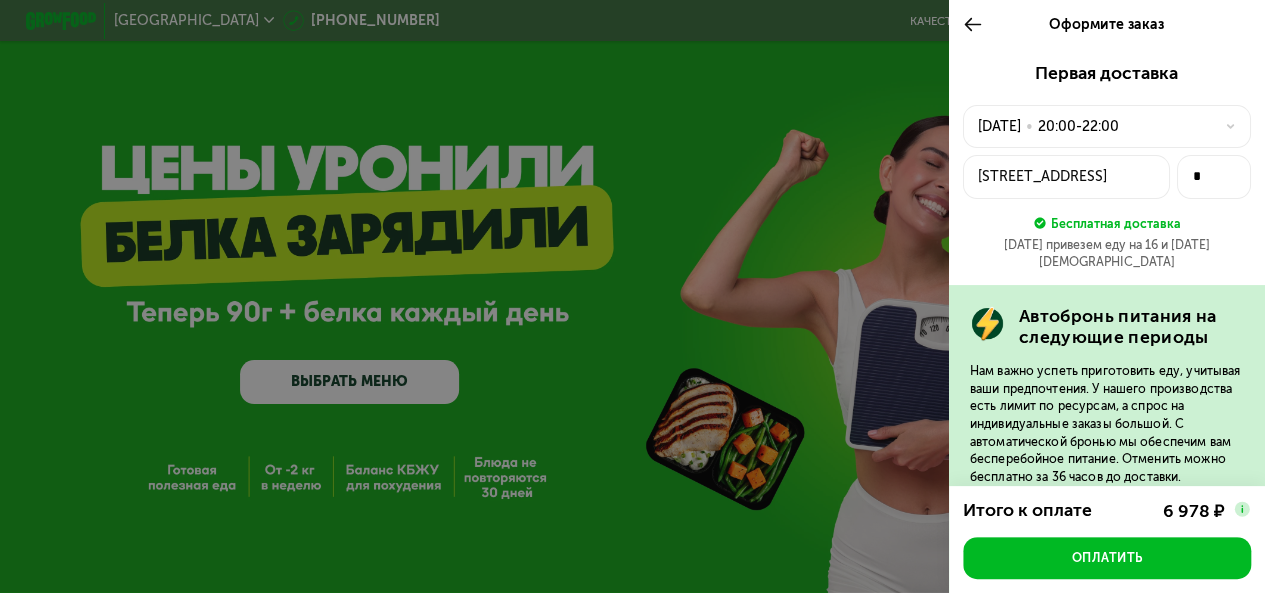 click 